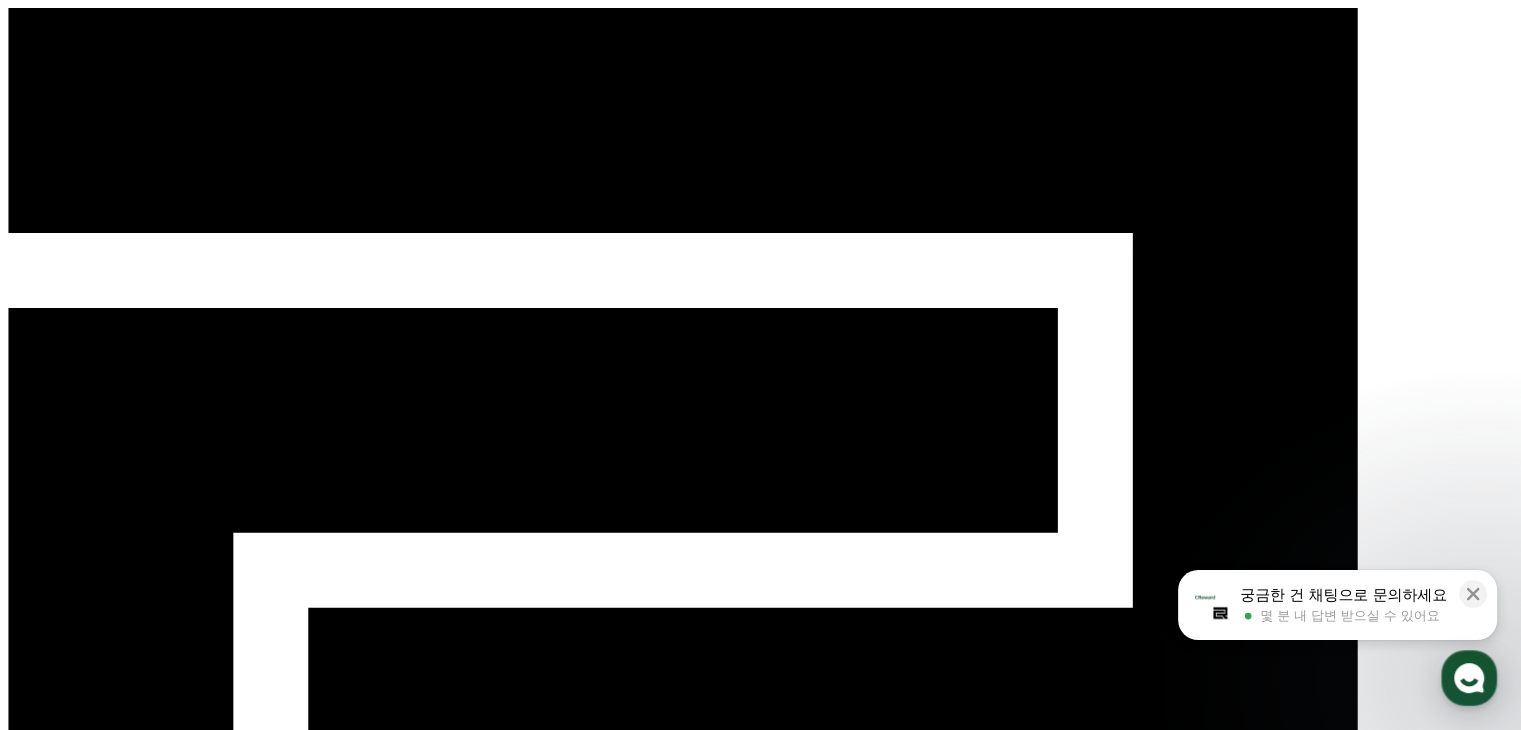 scroll, scrollTop: 0, scrollLeft: 0, axis: both 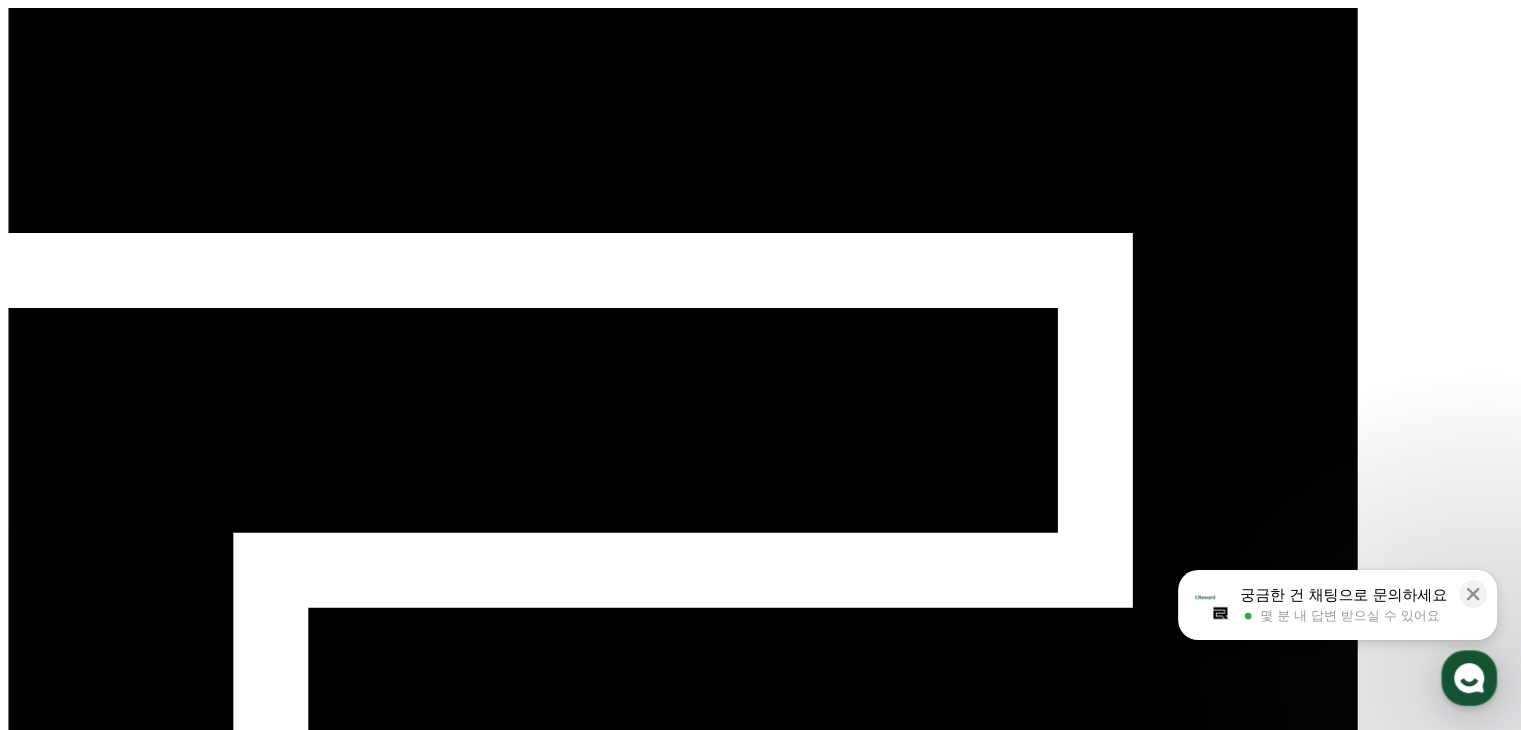 click on "**********" at bounding box center [760, 1740] 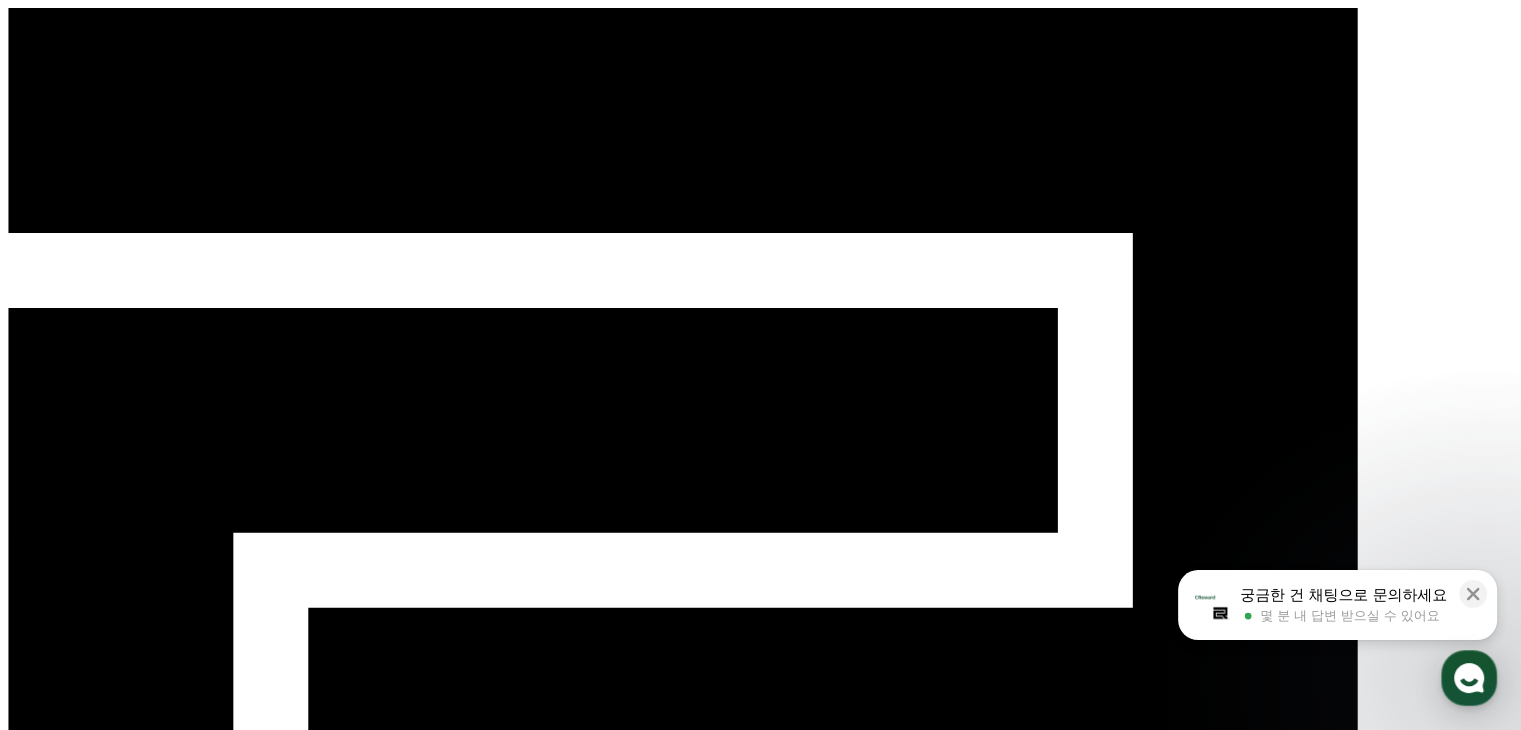 scroll, scrollTop: 100, scrollLeft: 0, axis: vertical 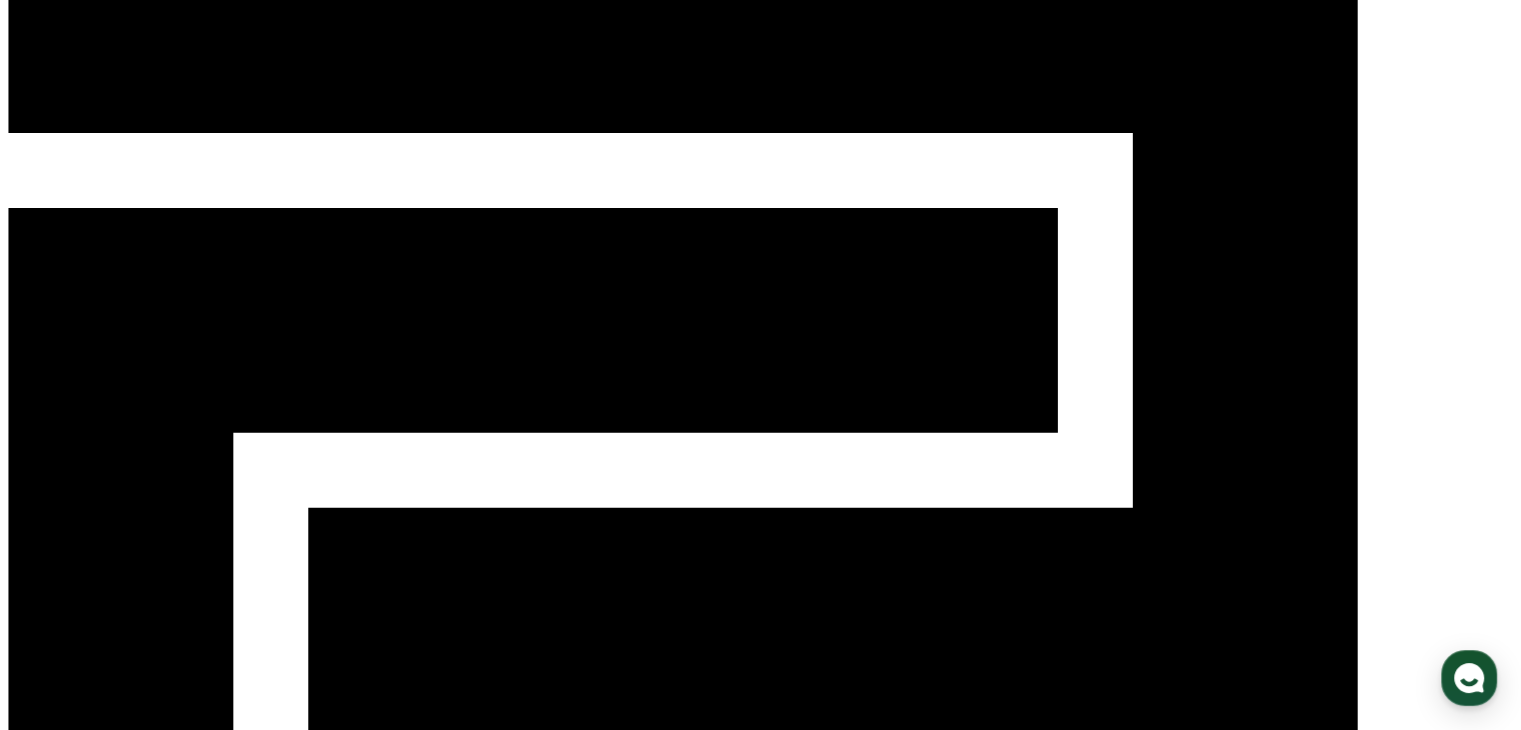 click 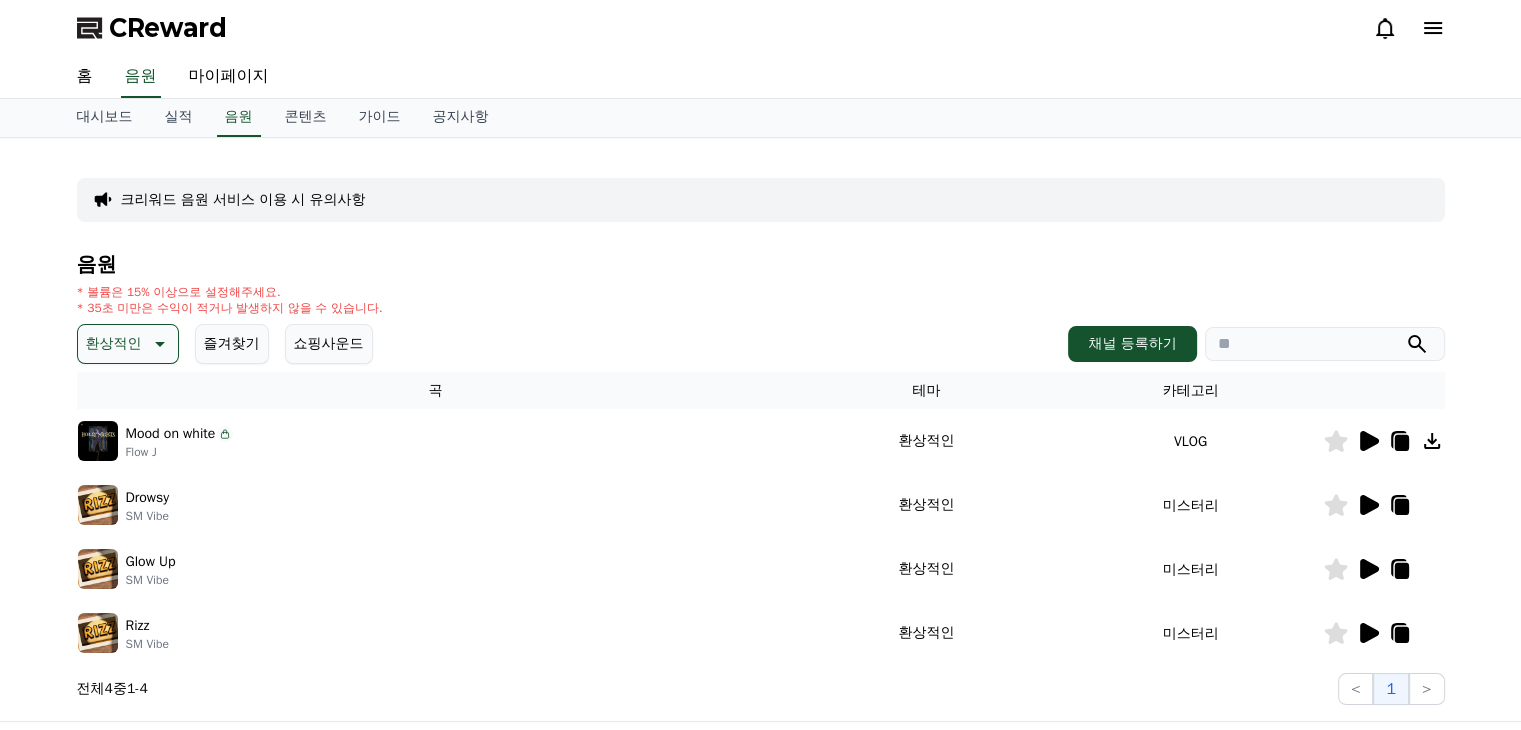 scroll, scrollTop: 0, scrollLeft: 0, axis: both 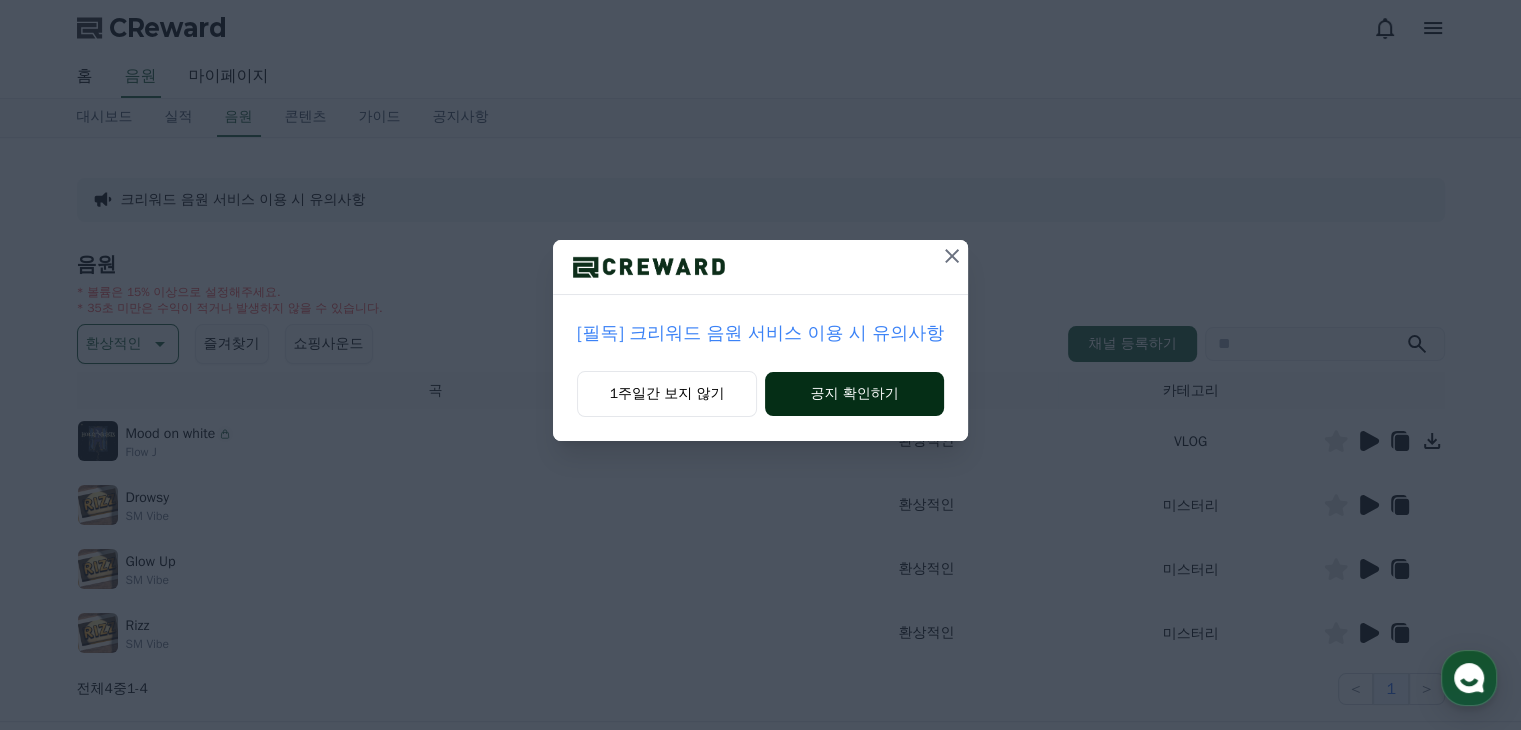 click on "공지 확인하기" at bounding box center [854, 394] 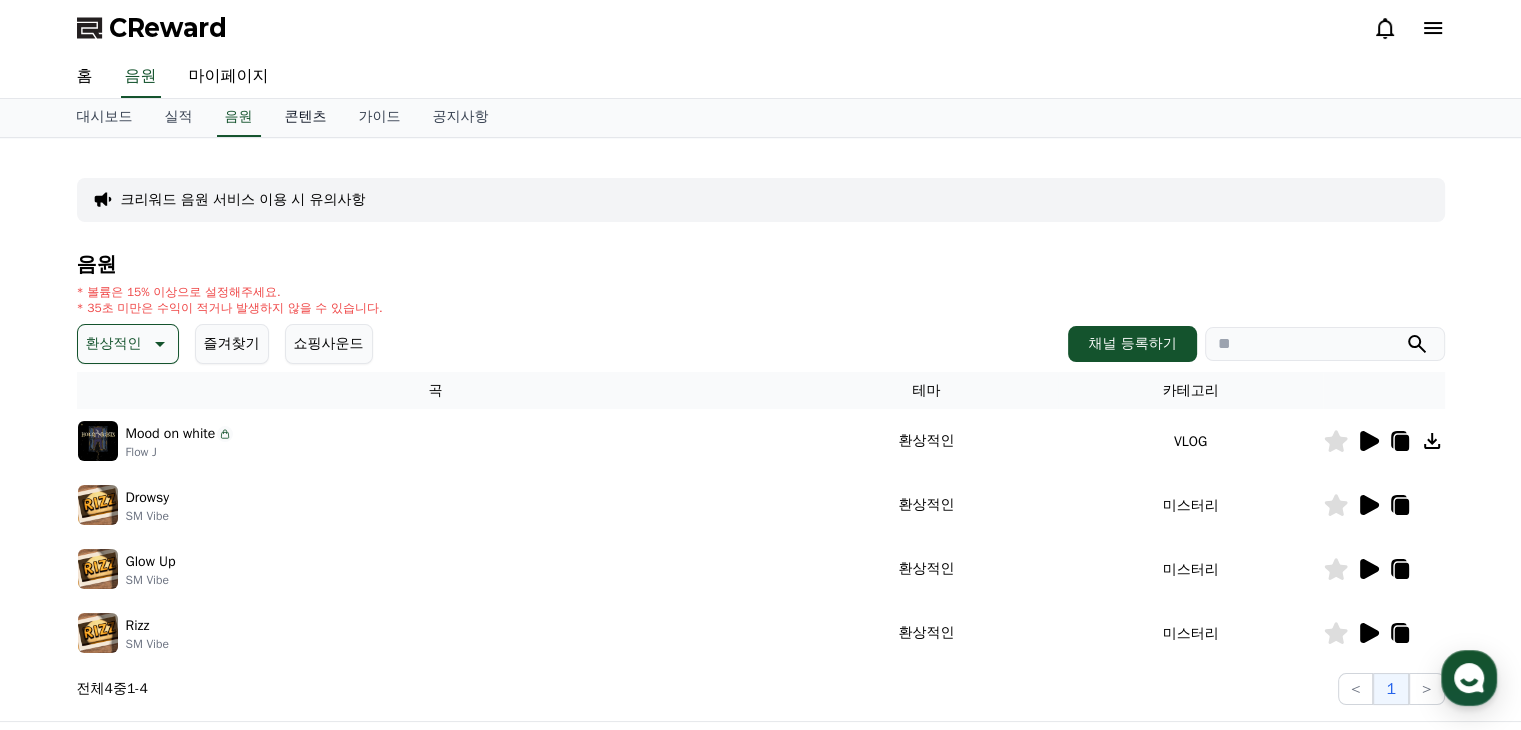 click on "콘텐츠" at bounding box center (306, 118) 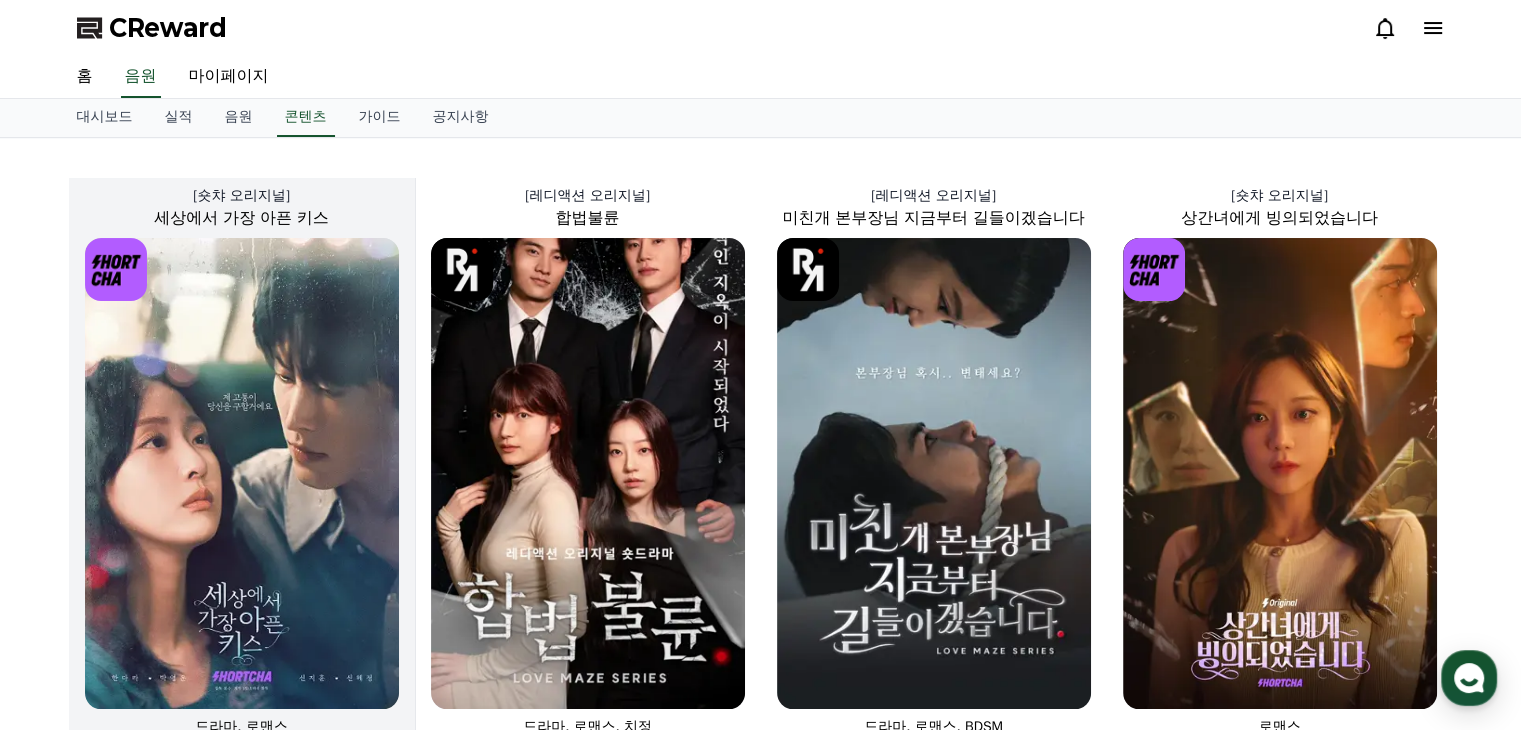 scroll, scrollTop: 100, scrollLeft: 0, axis: vertical 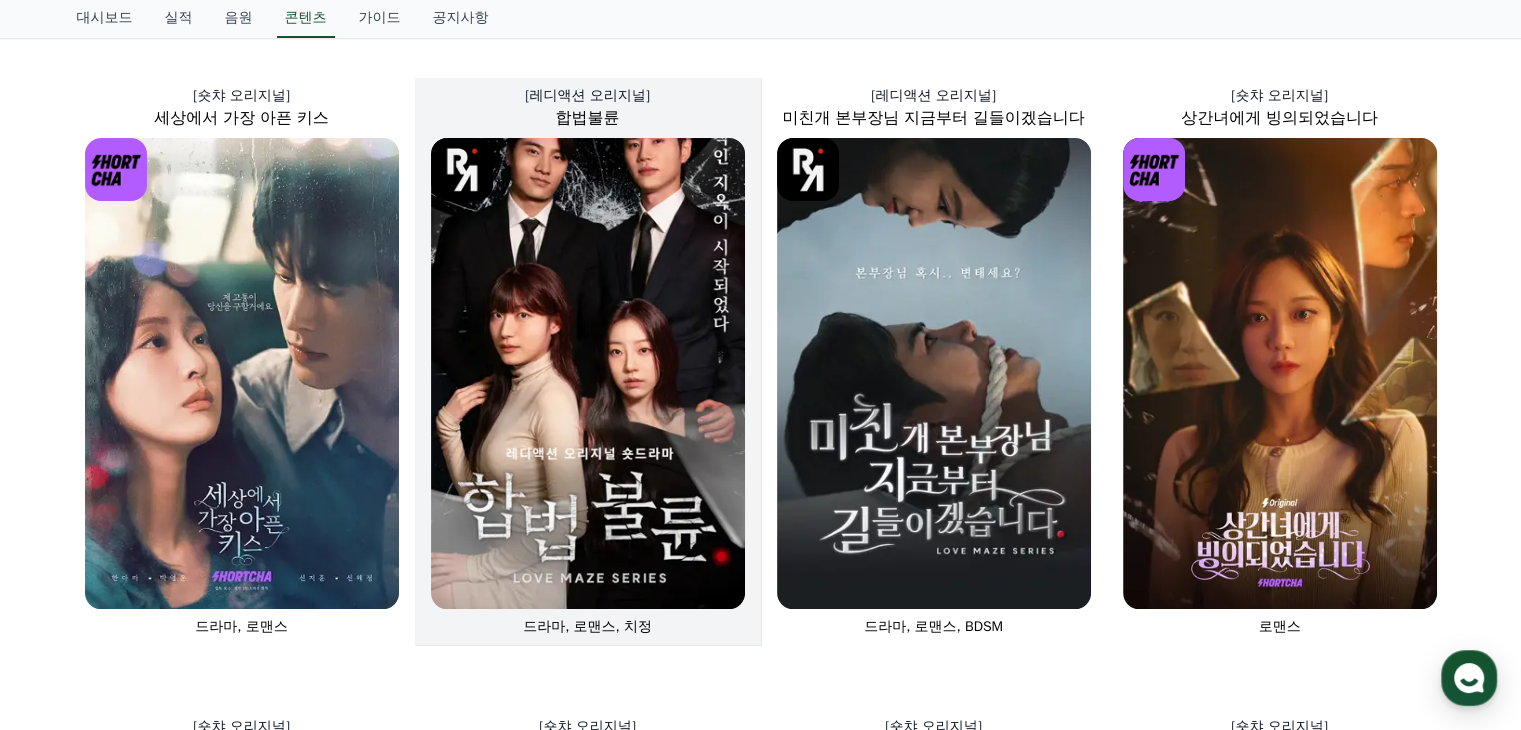 click at bounding box center [588, 373] 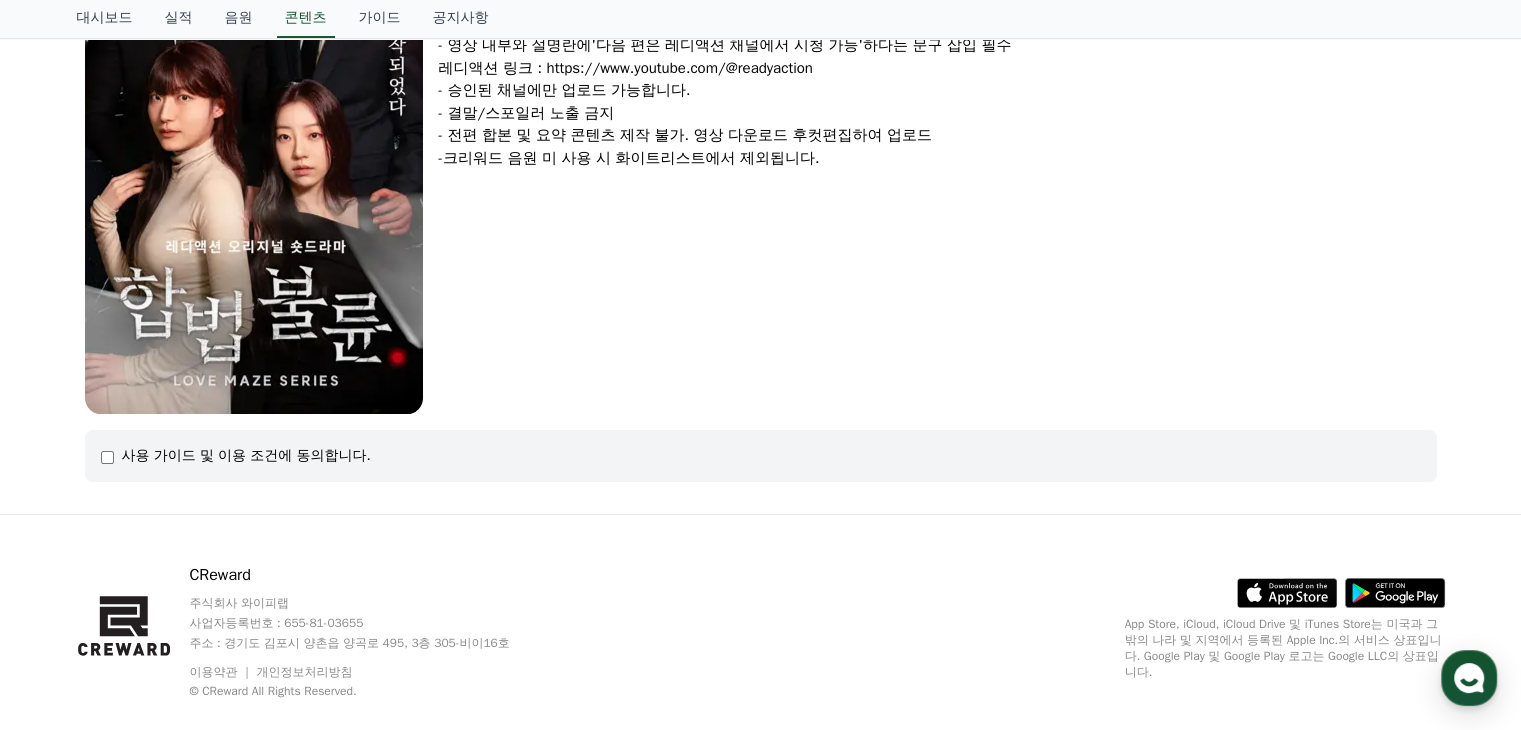 scroll, scrollTop: 432, scrollLeft: 0, axis: vertical 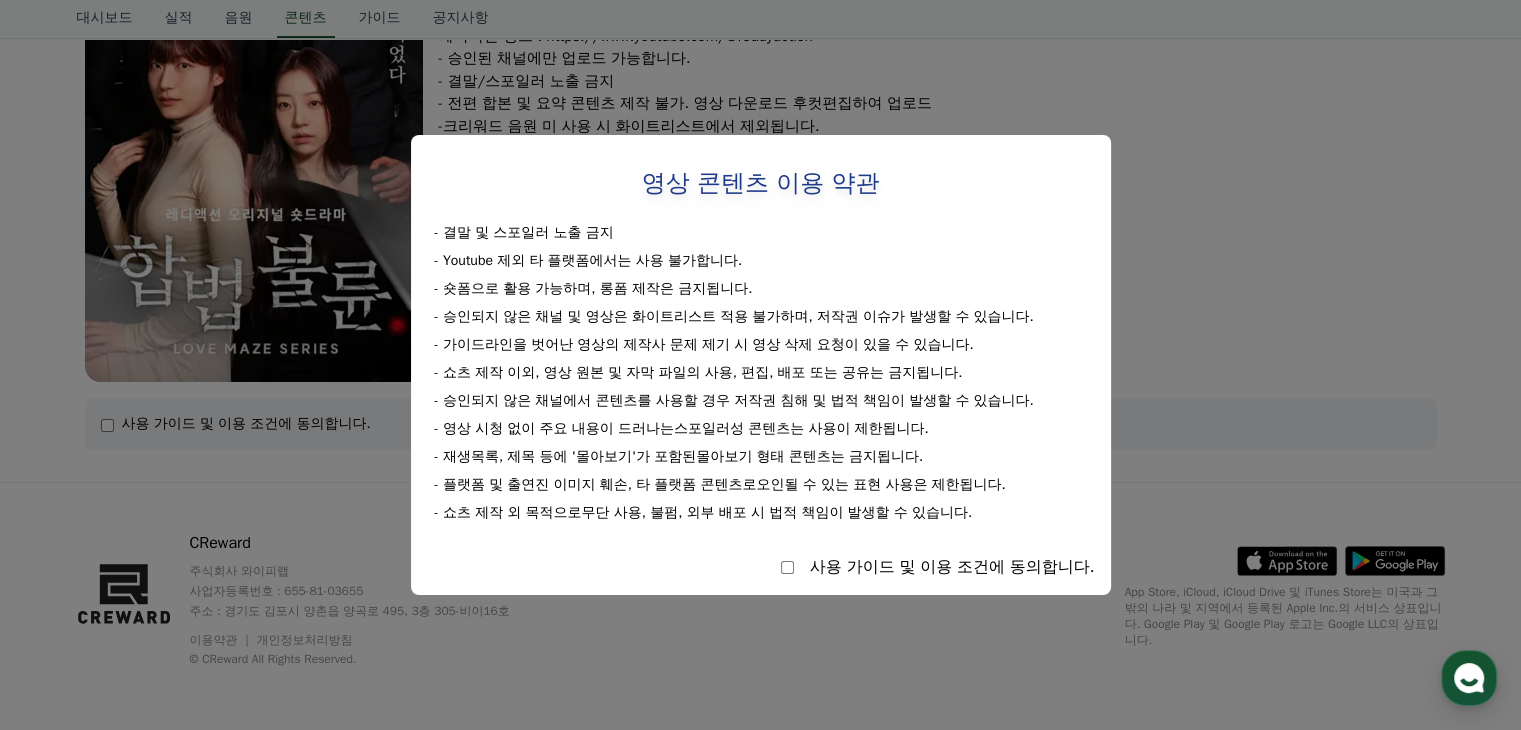 select 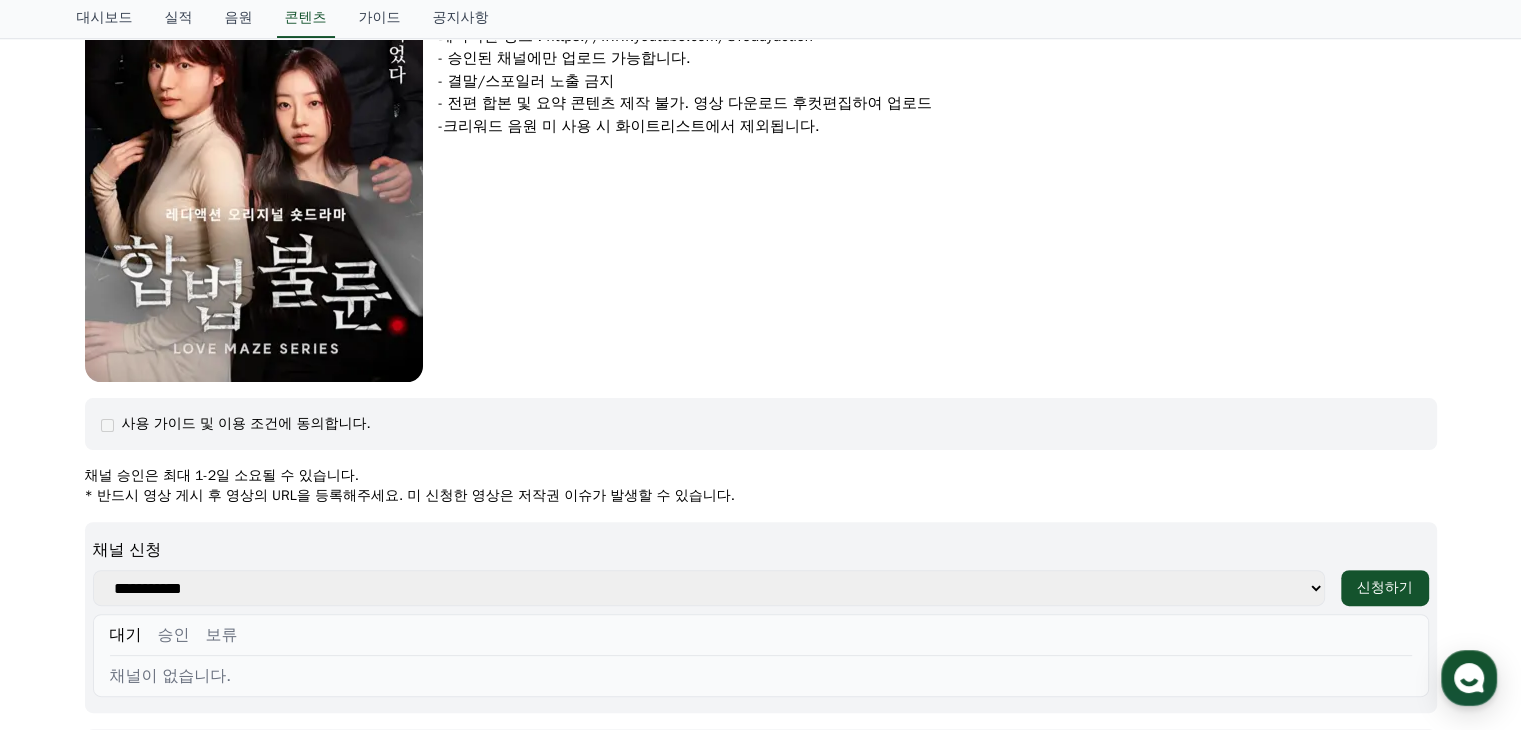 scroll, scrollTop: 732, scrollLeft: 0, axis: vertical 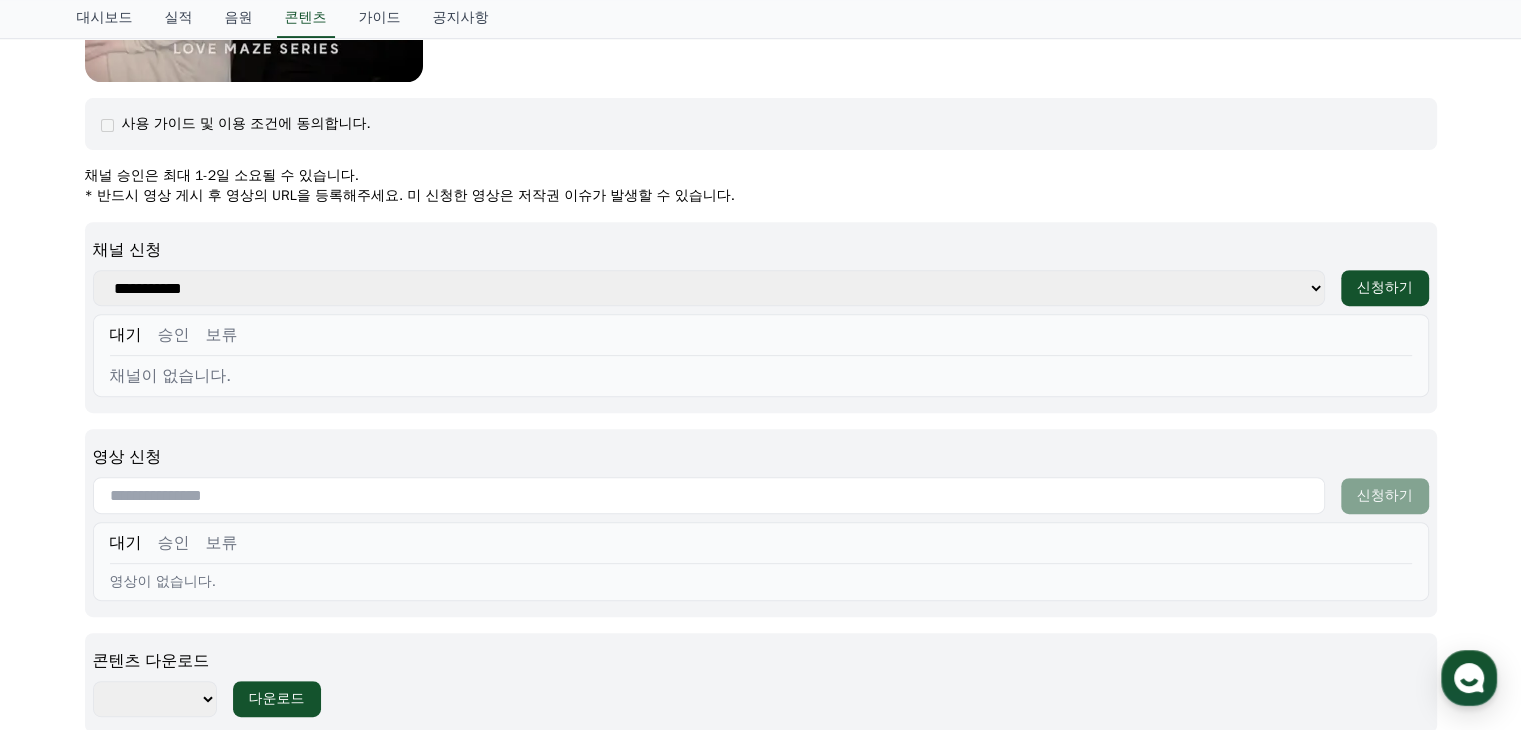 click on "**********" at bounding box center [709, 288] 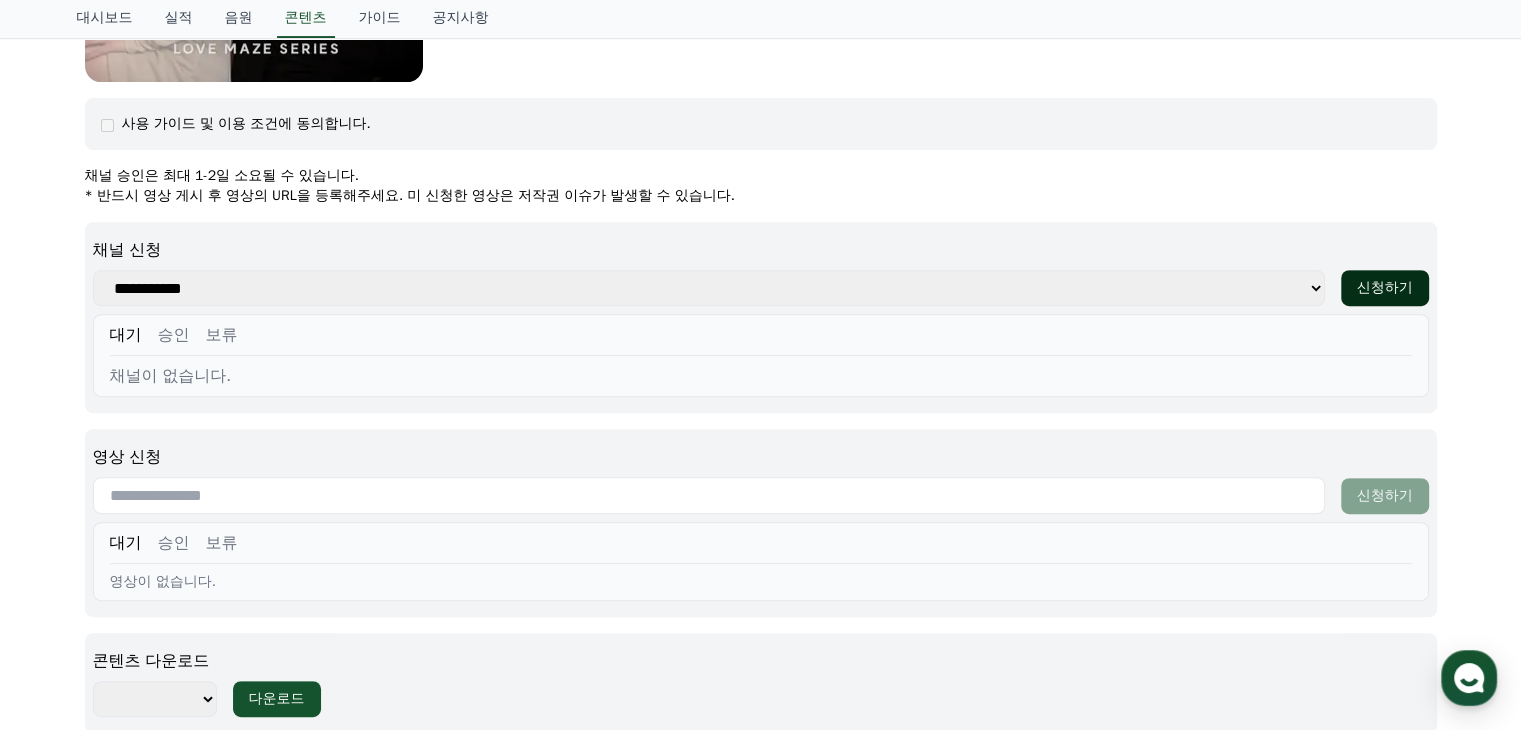 click on "신청하기" at bounding box center (1385, 288) 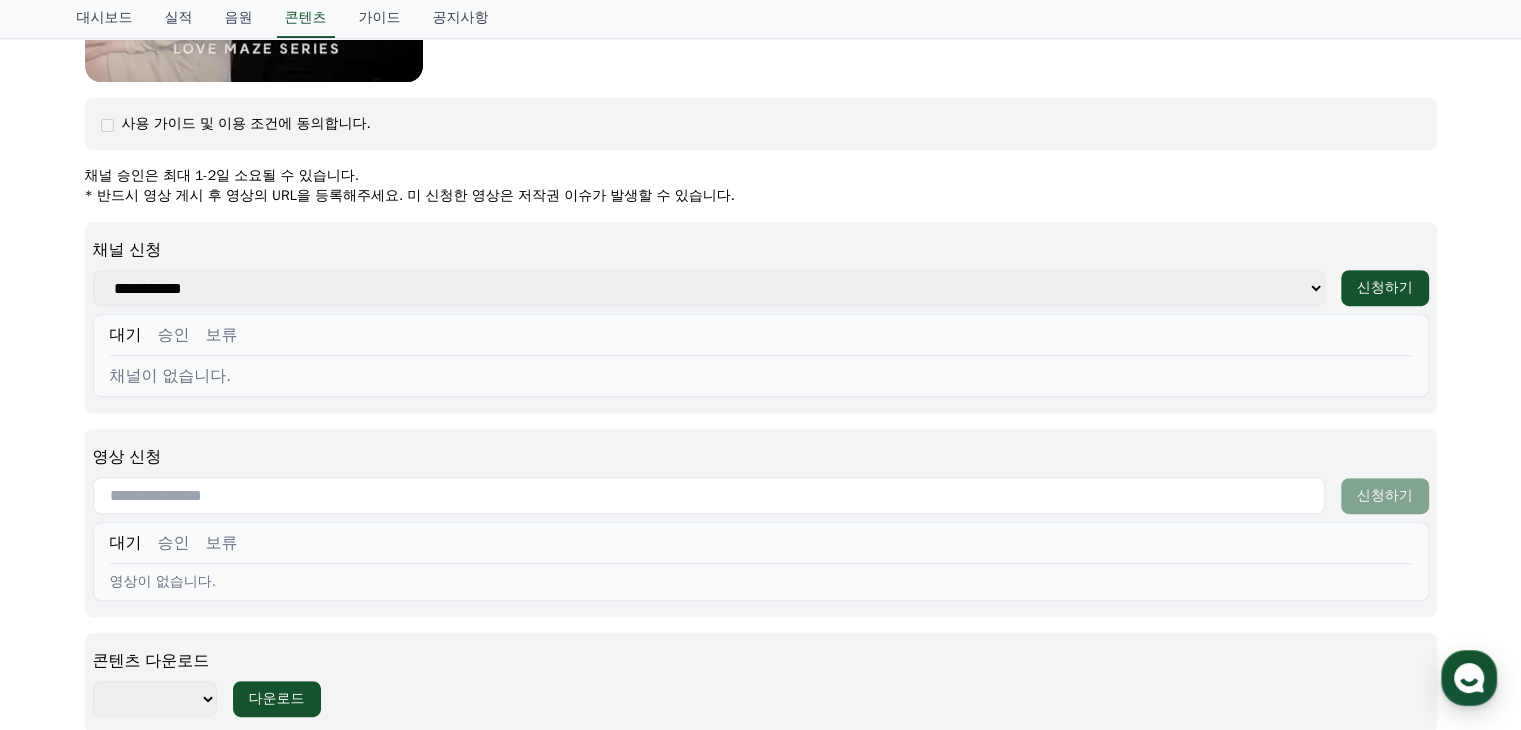 drag, startPoint x: 408, startPoint y: 283, endPoint x: 846, endPoint y: 295, distance: 438.16437 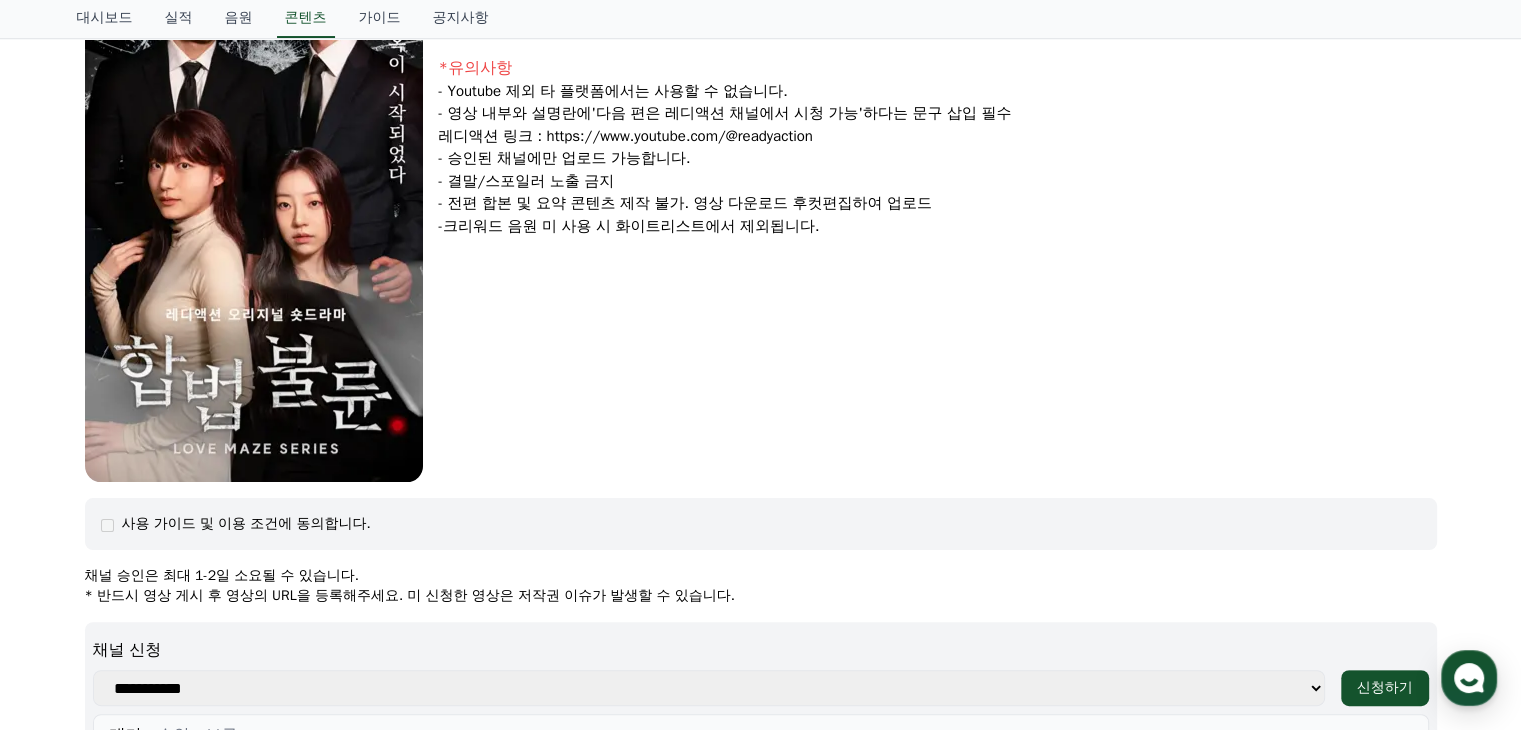 scroll, scrollTop: 0, scrollLeft: 0, axis: both 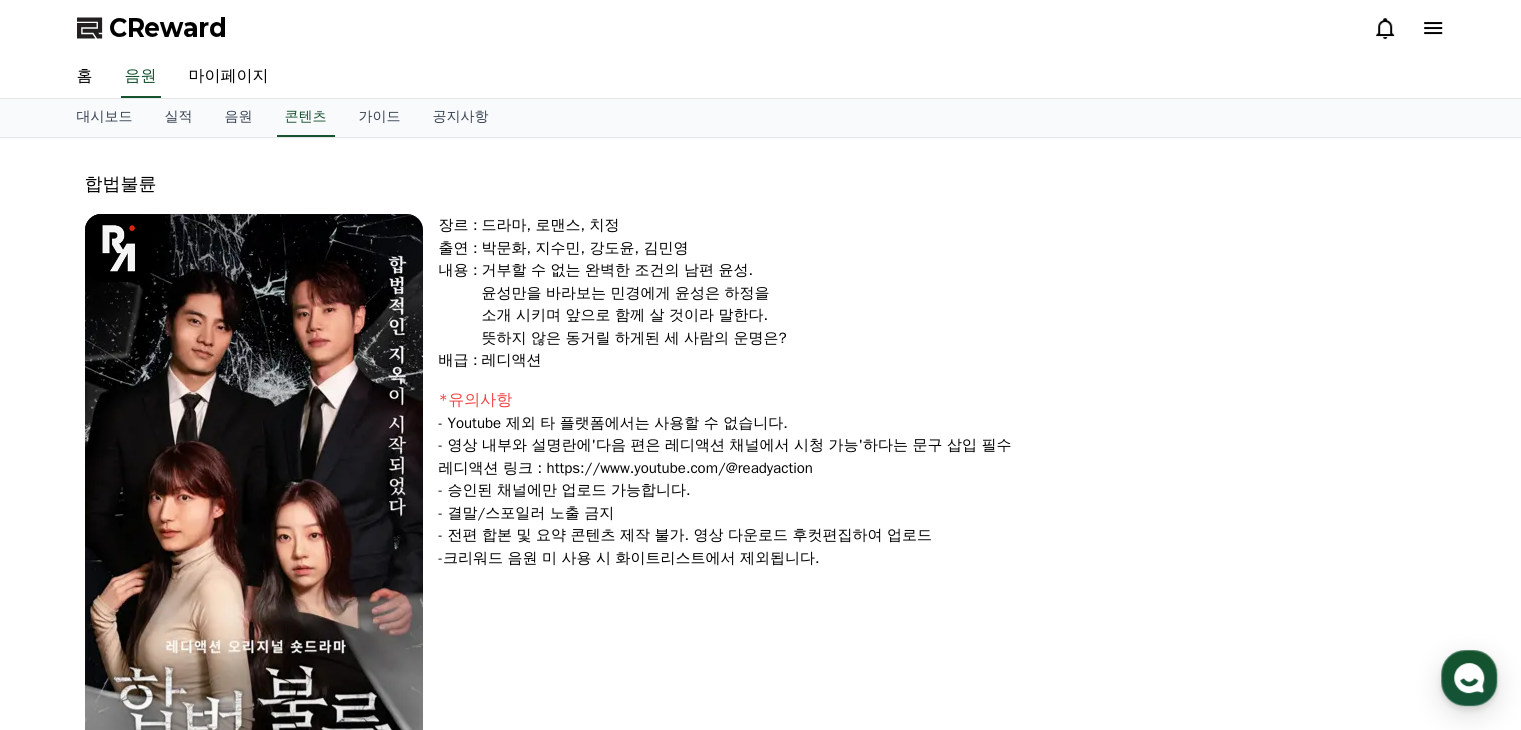 click on "합법불륜" 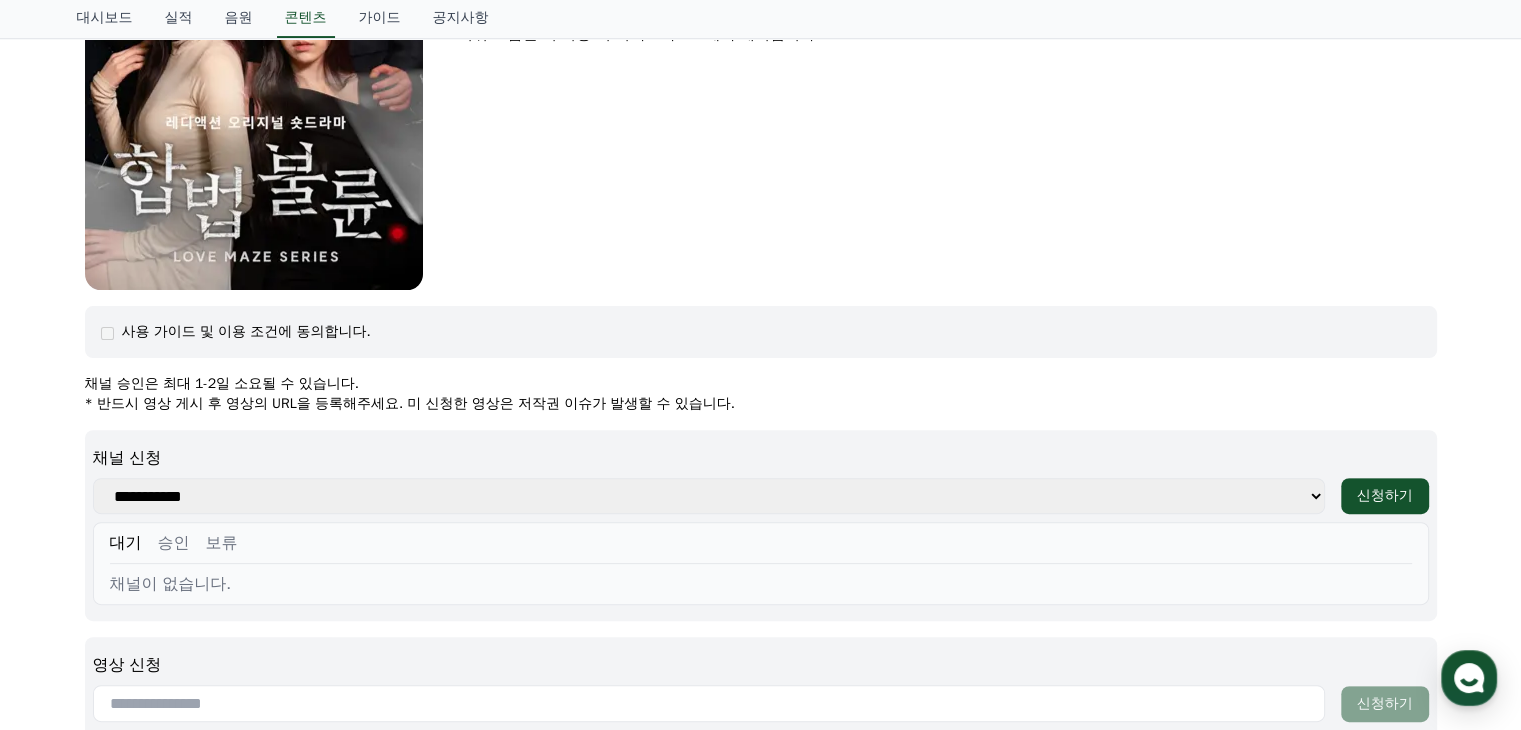 scroll, scrollTop: 516, scrollLeft: 0, axis: vertical 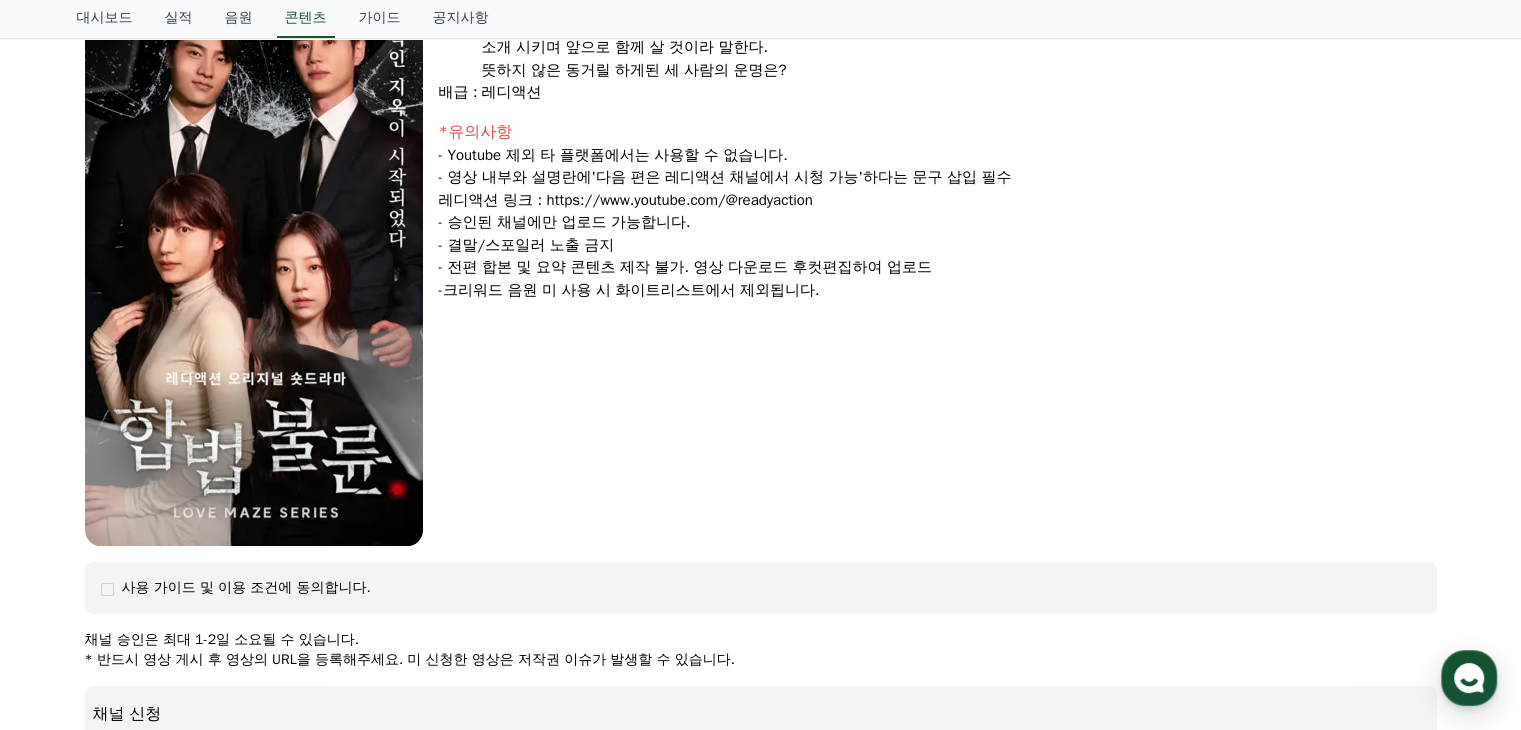 drag, startPoint x: 251, startPoint y: 661, endPoint x: 400, endPoint y: 673, distance: 149.48244 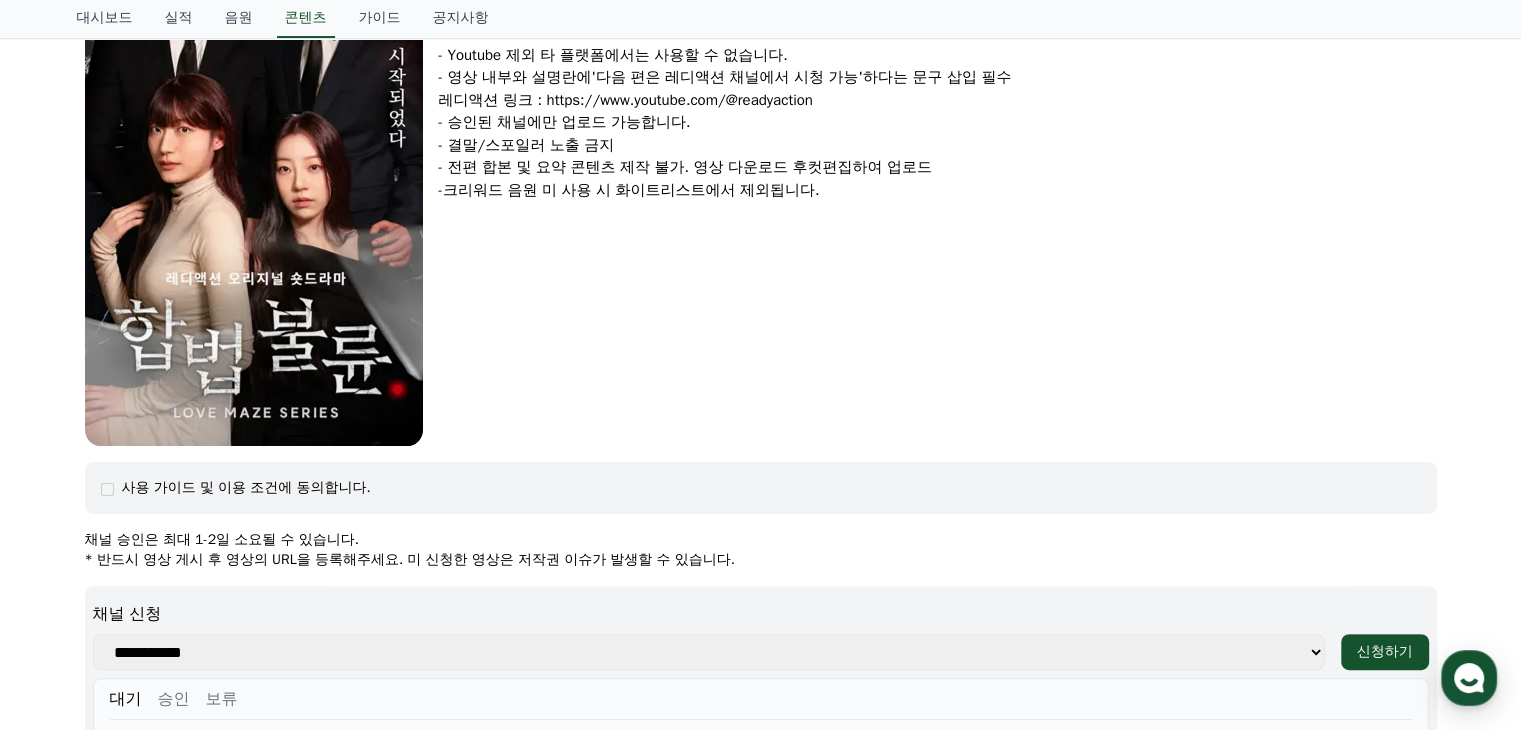 click on "사용 가이드 및 이용 조건에 동의합니다." at bounding box center (761, 488) 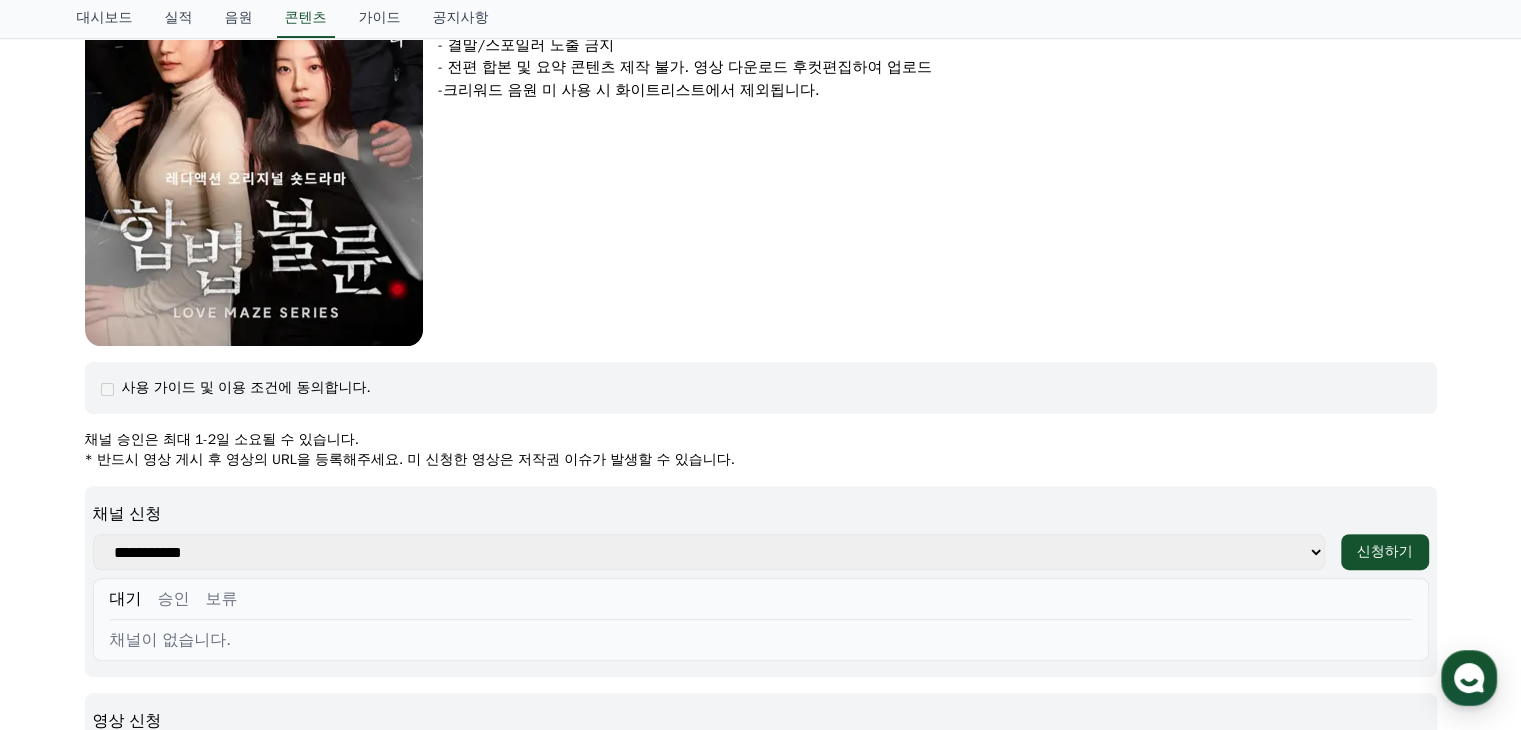 click on "**********" at bounding box center (709, 552) 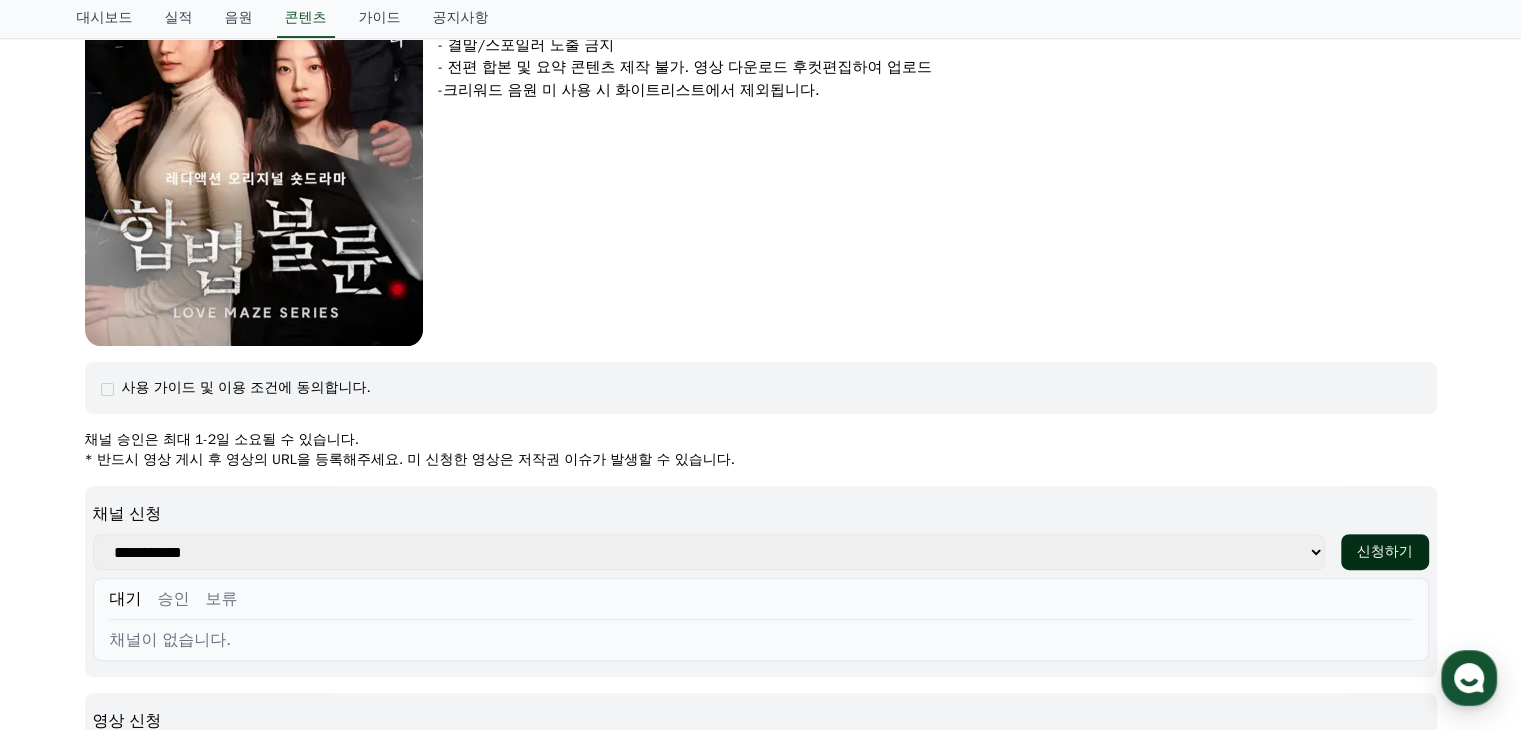 click on "신청하기" at bounding box center (1385, 552) 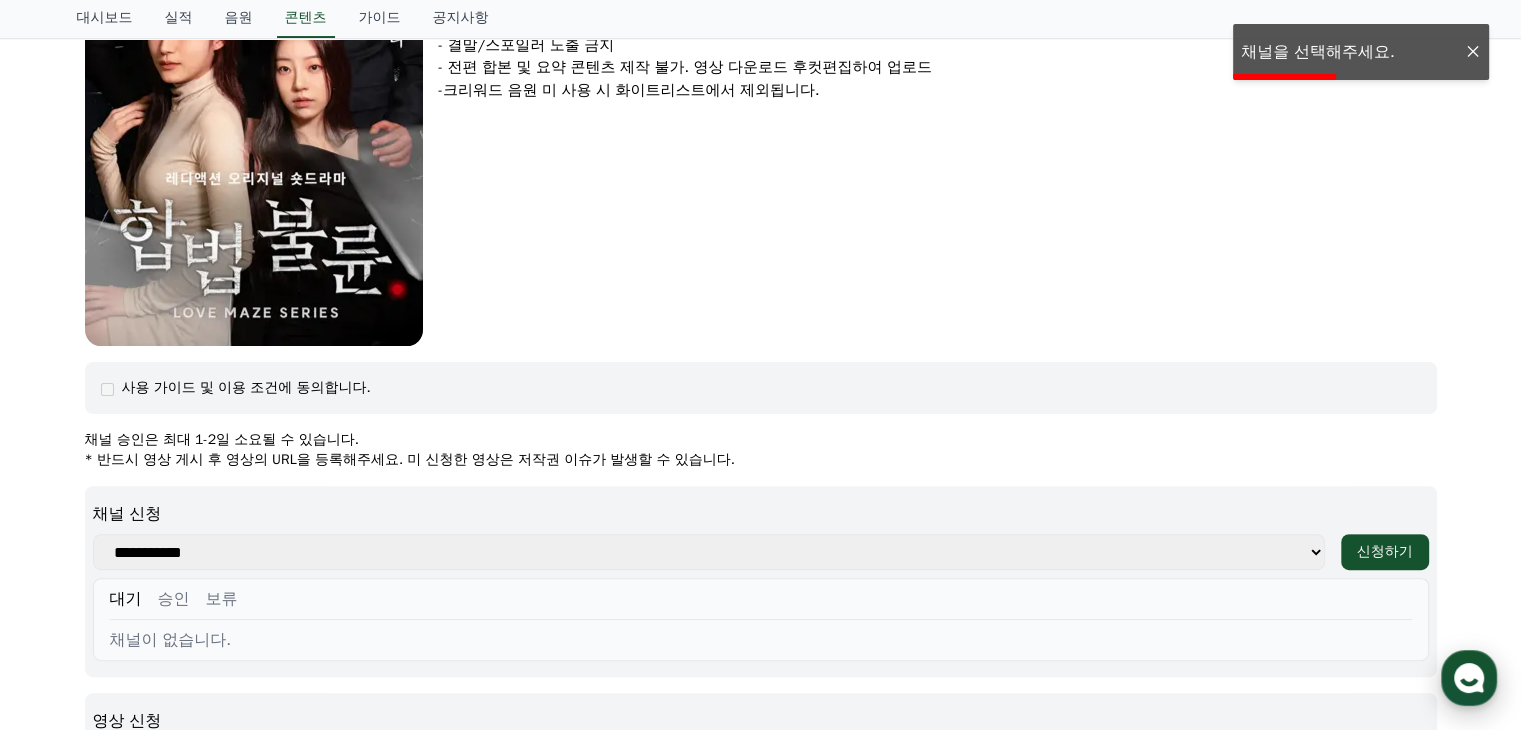 click 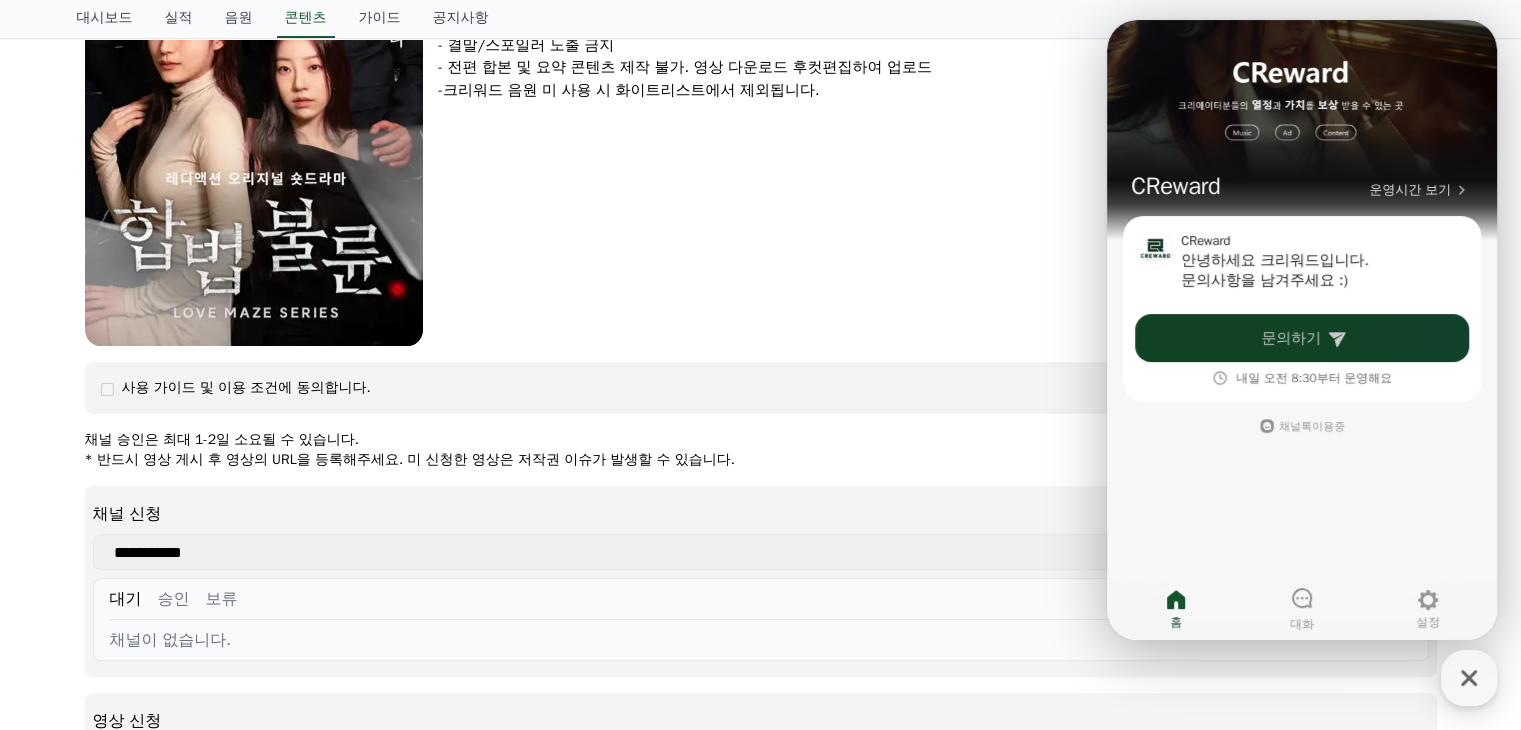 click on "문의하기" at bounding box center (1302, 338) 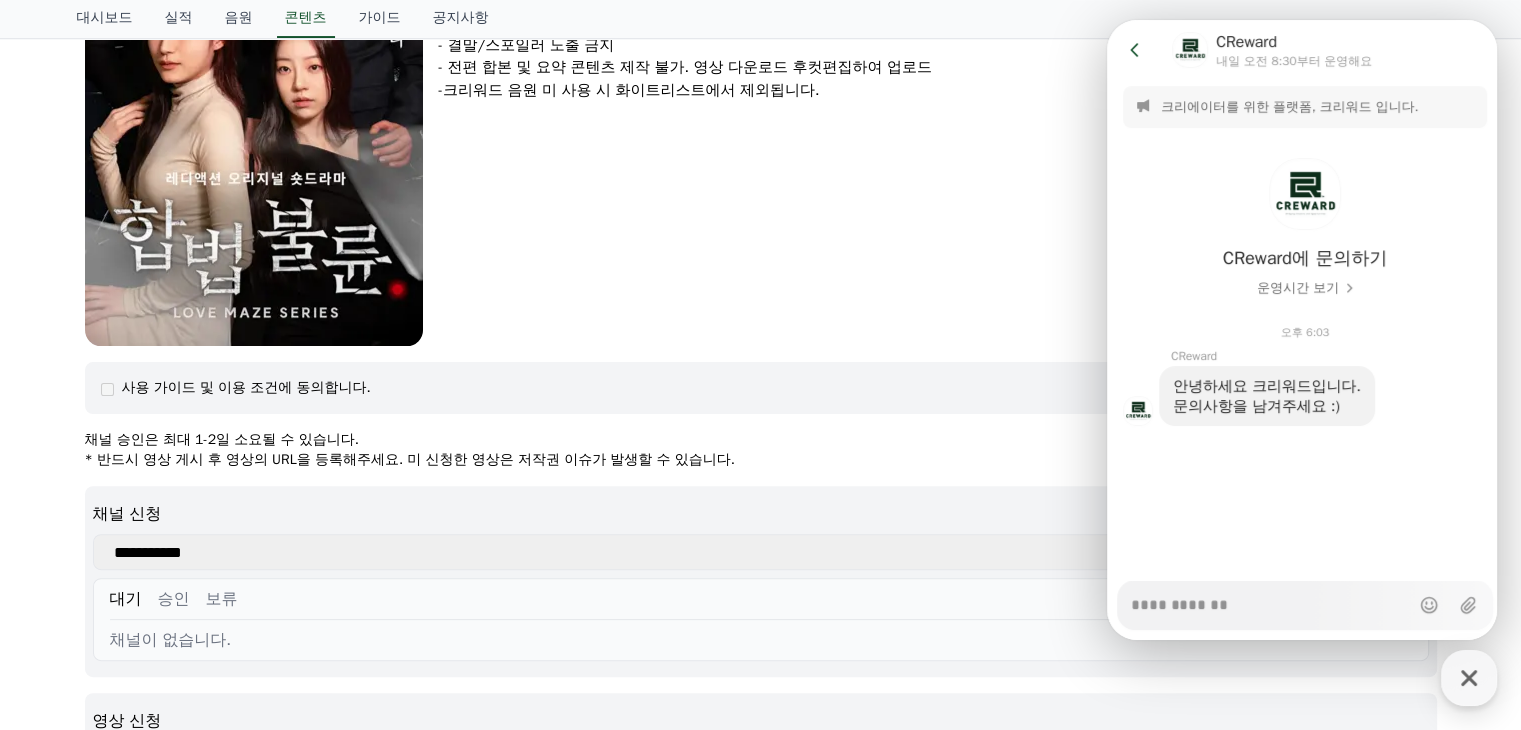 click on "Messenger Input Textarea" at bounding box center (1270, 598) 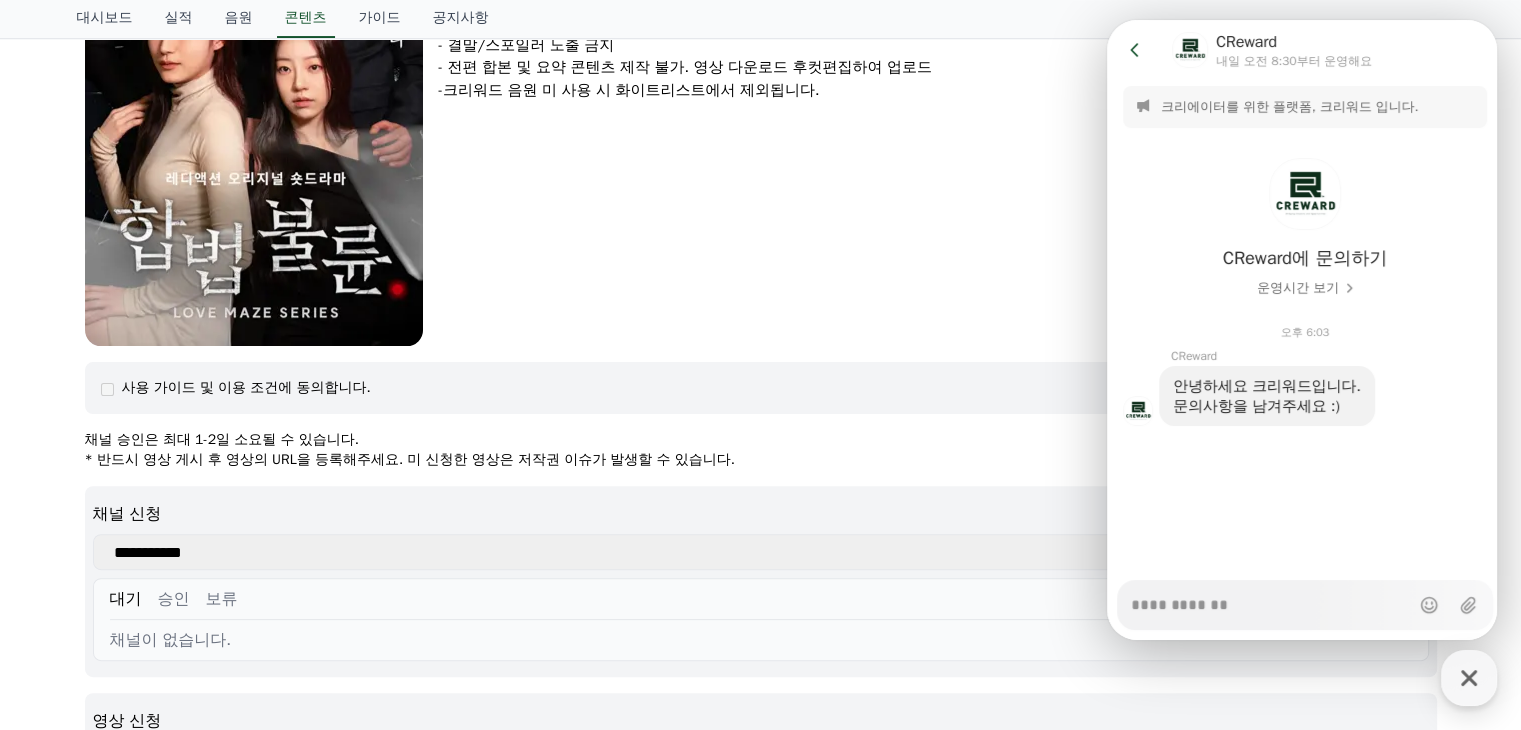 type on "*" 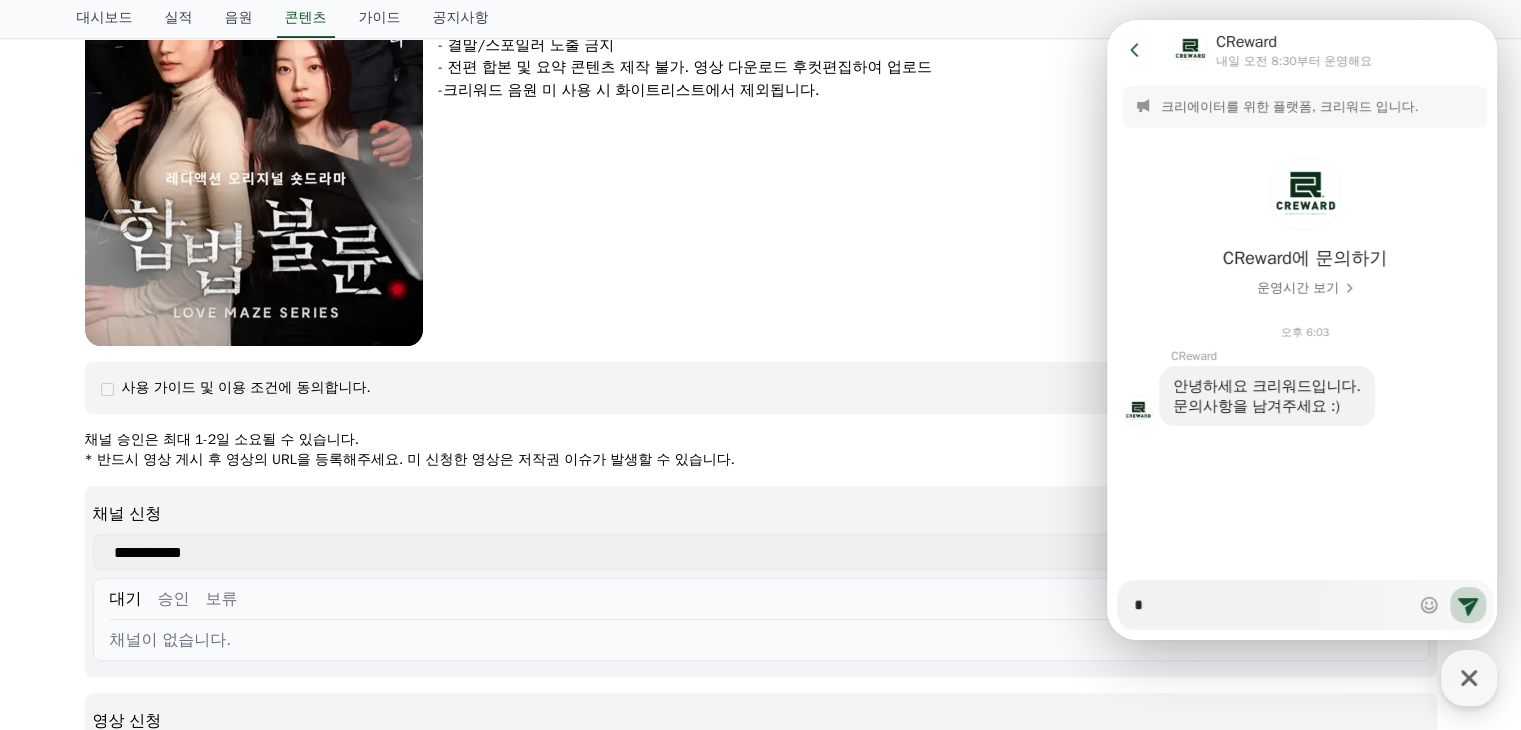 type on "*" 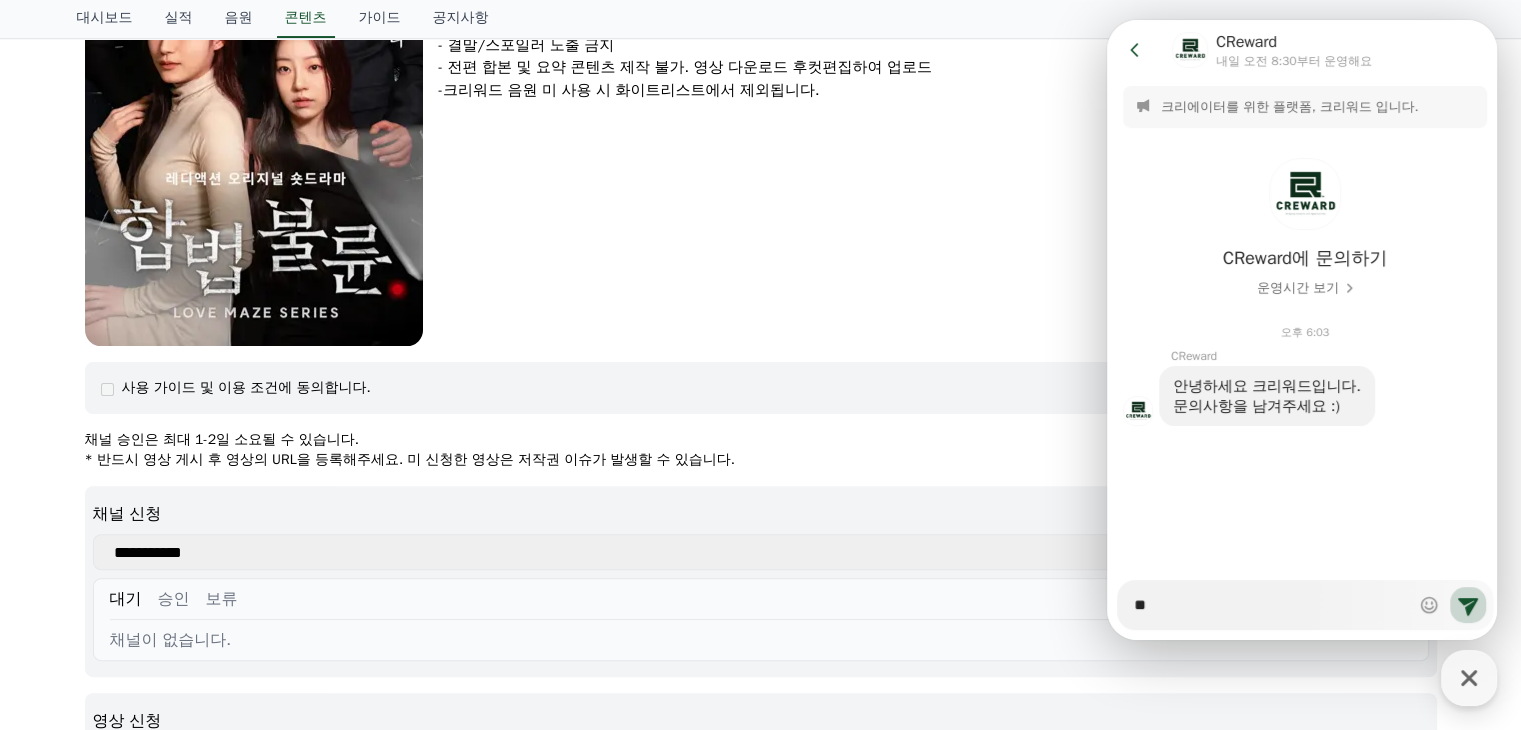 type on "*" 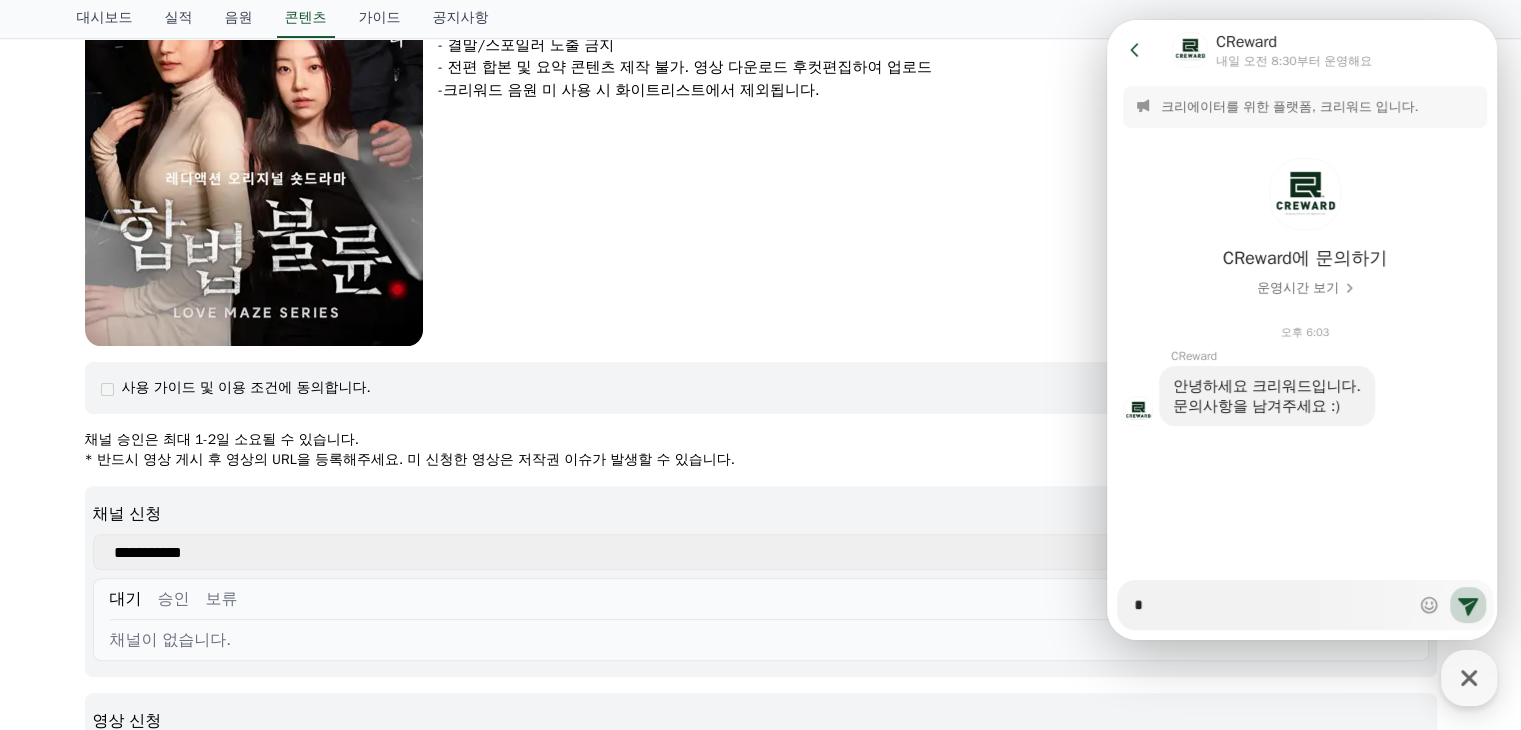 type on "*" 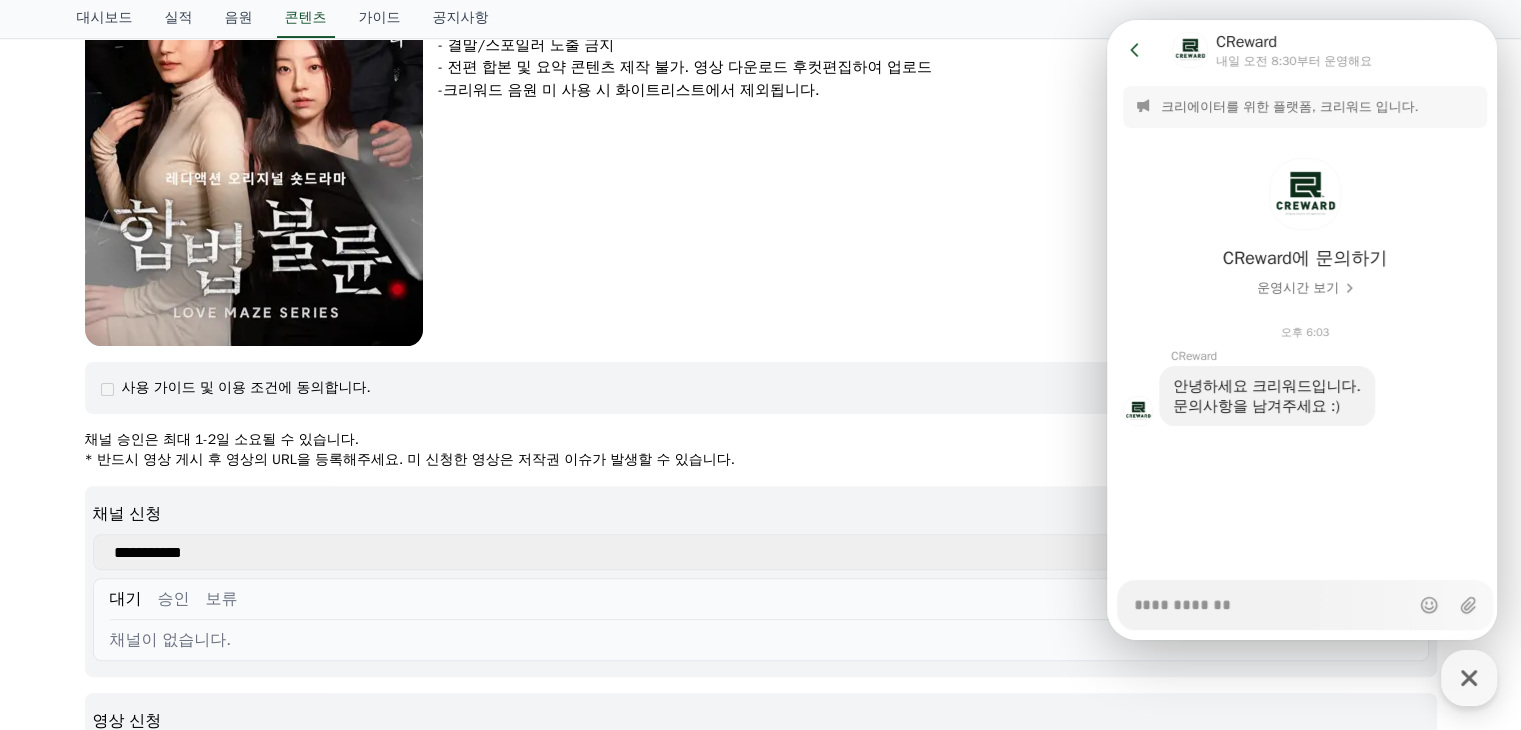 type on "*" 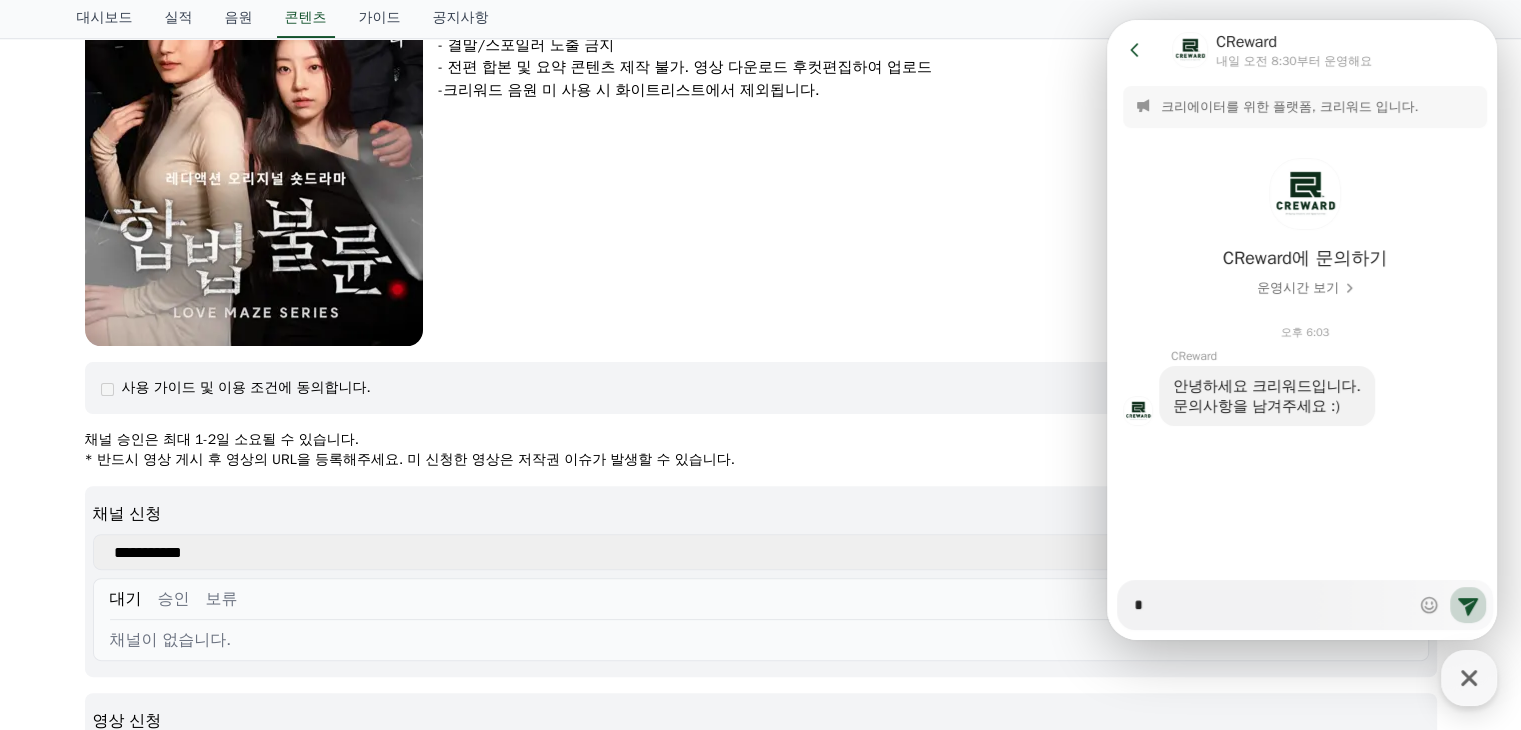 type on "*" 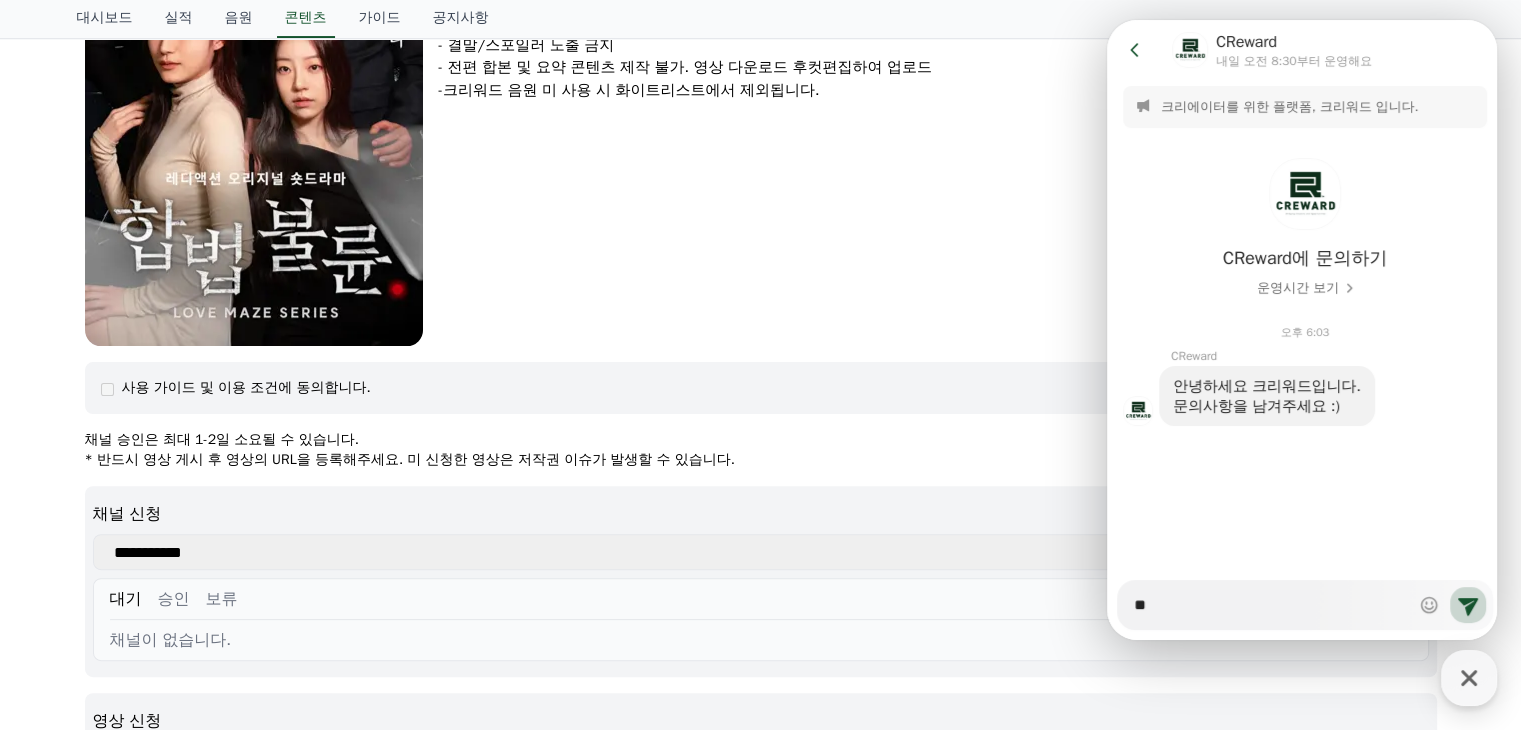 type on "*" 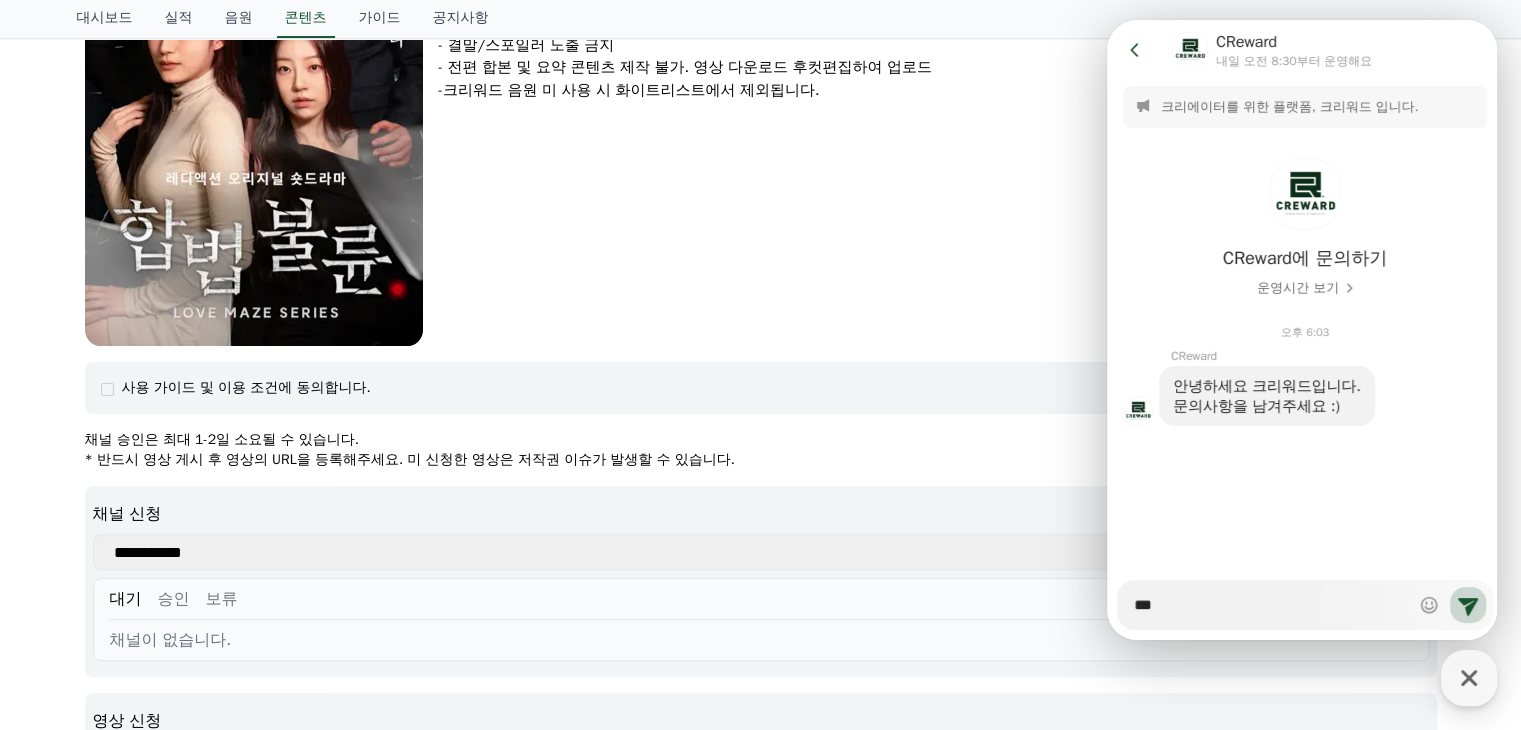type on "*" 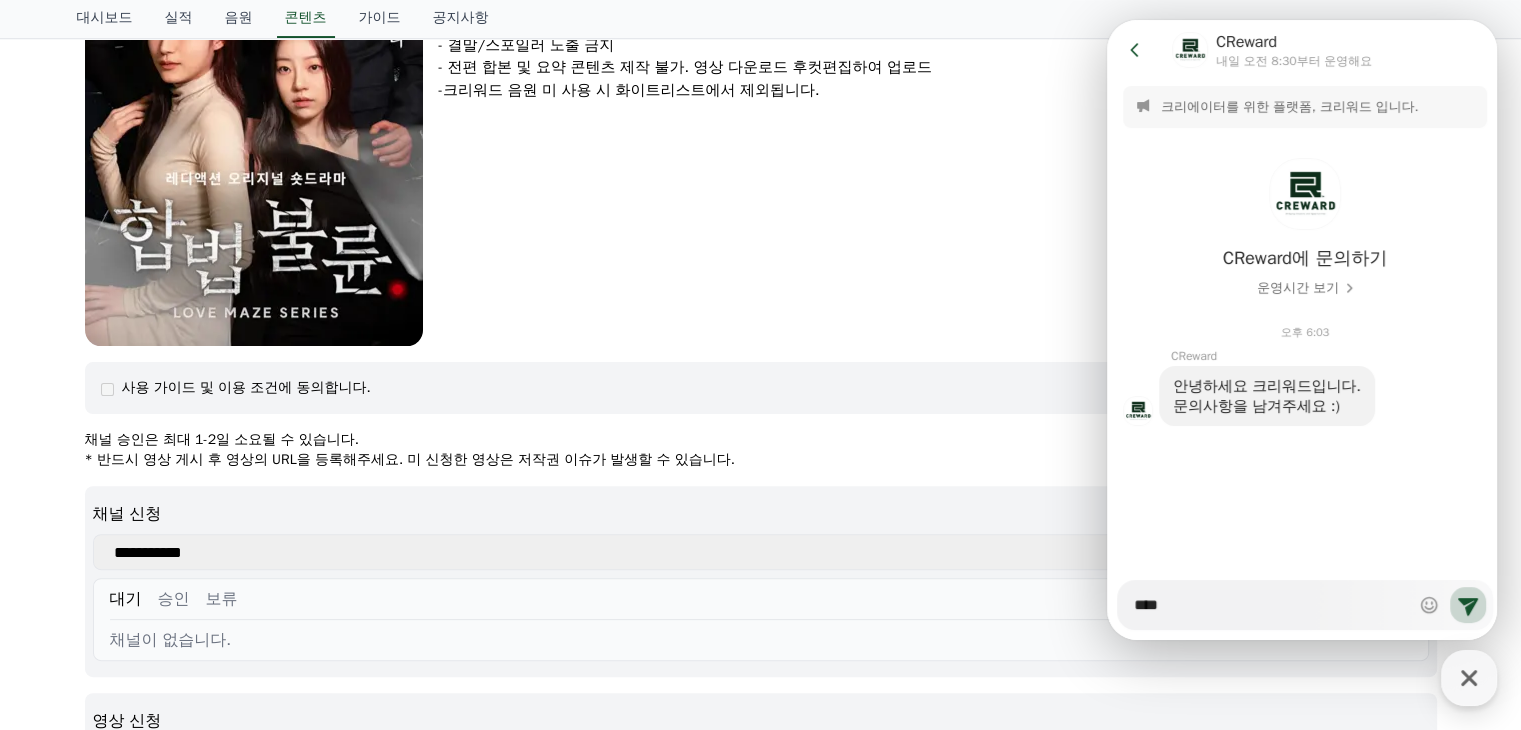 type on "*" 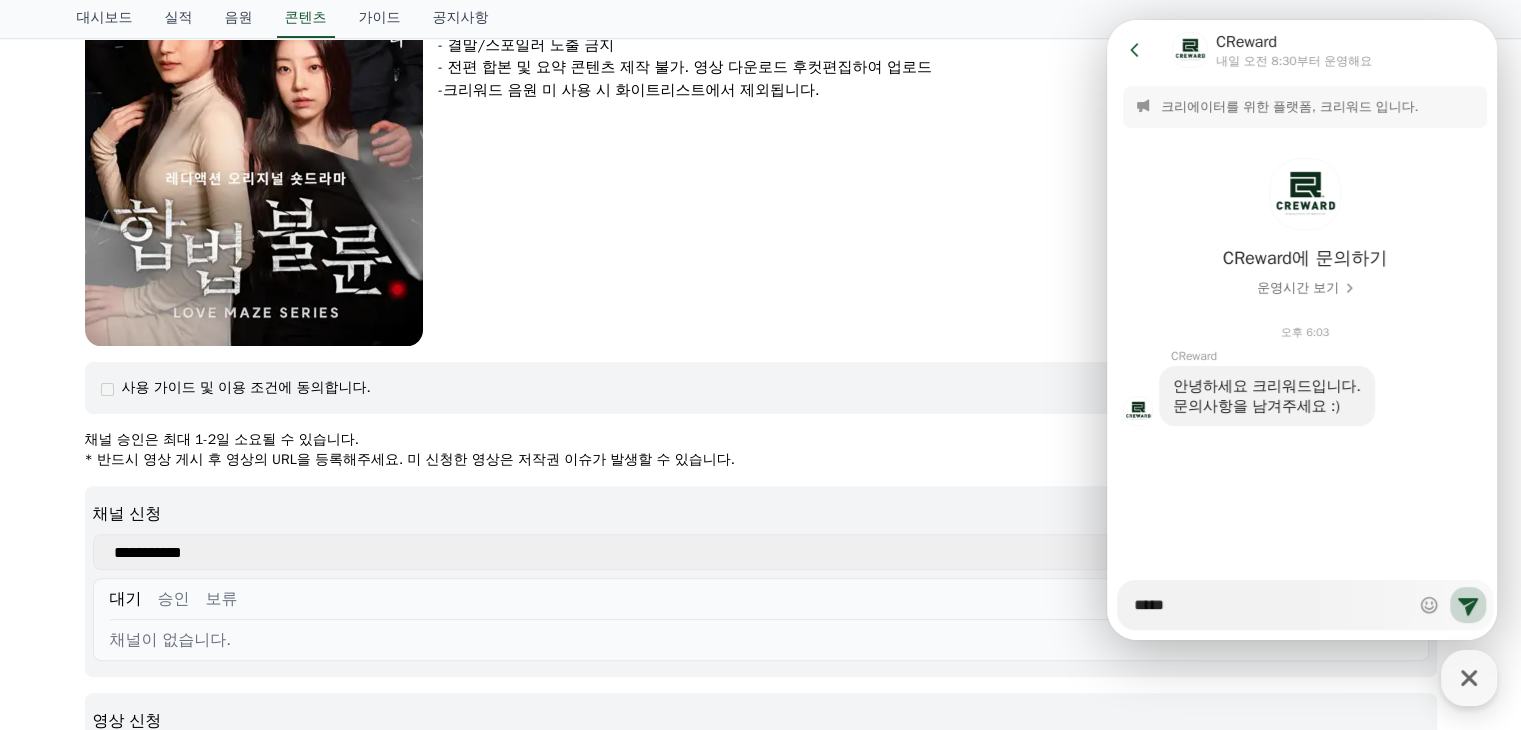 type on "*" 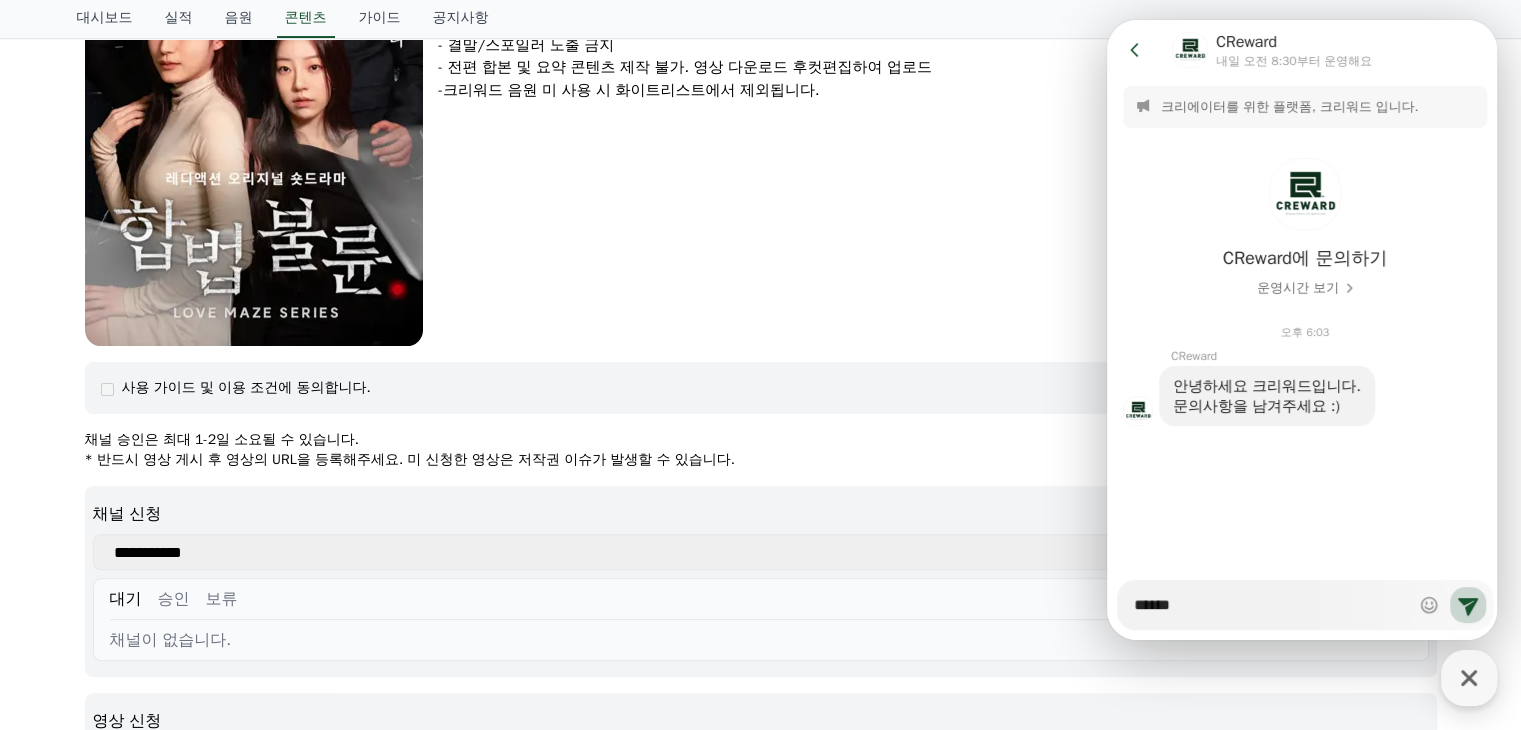 type on "*" 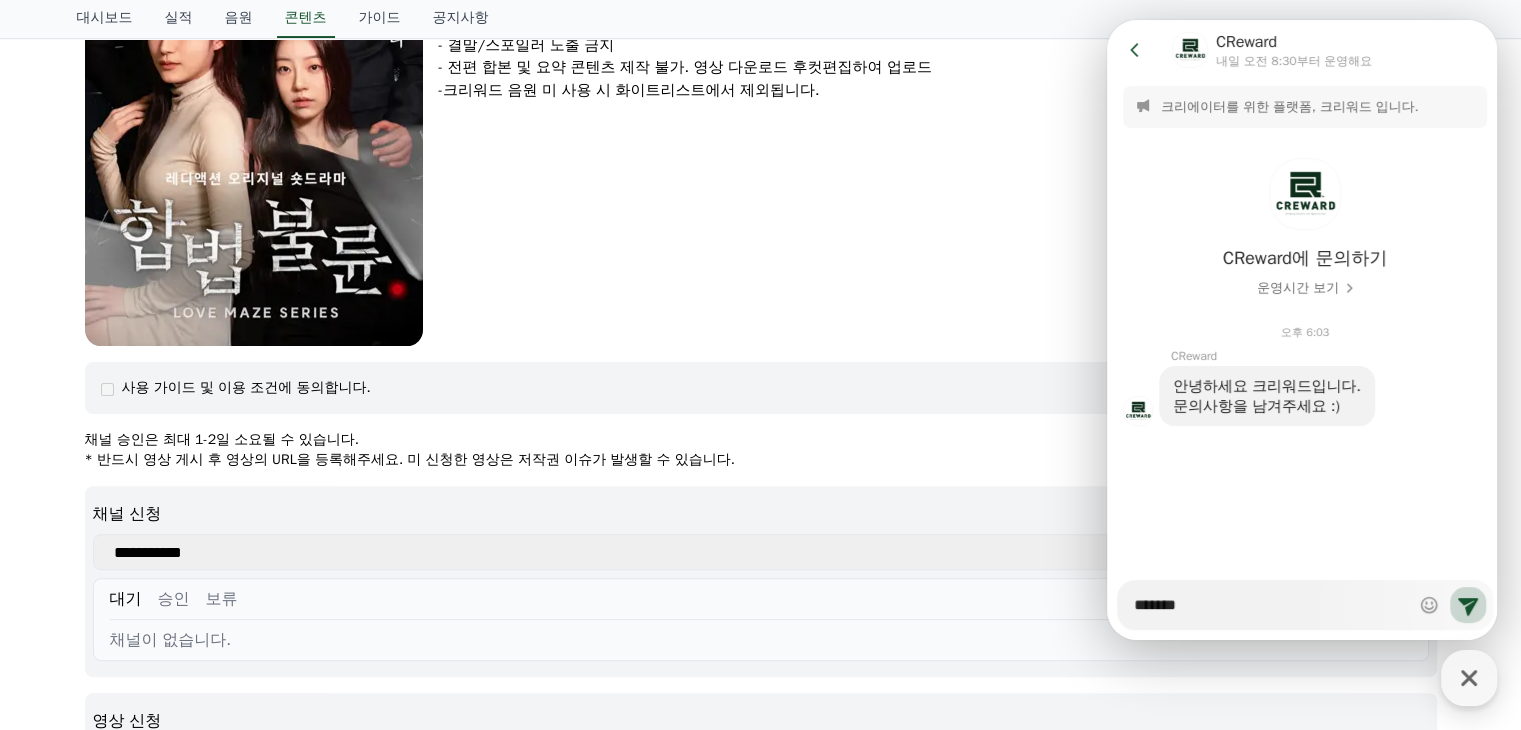 type on "*" 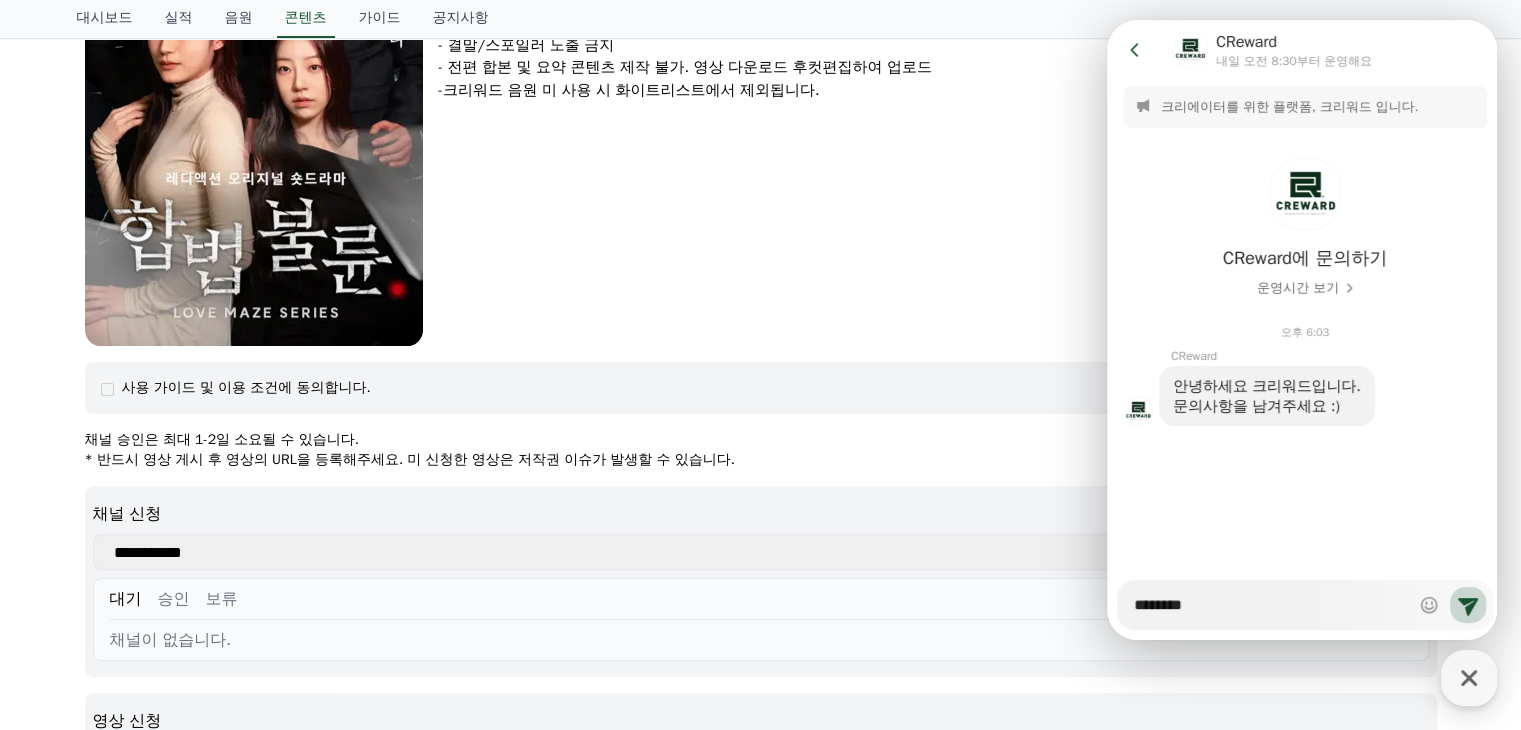 type on "*" 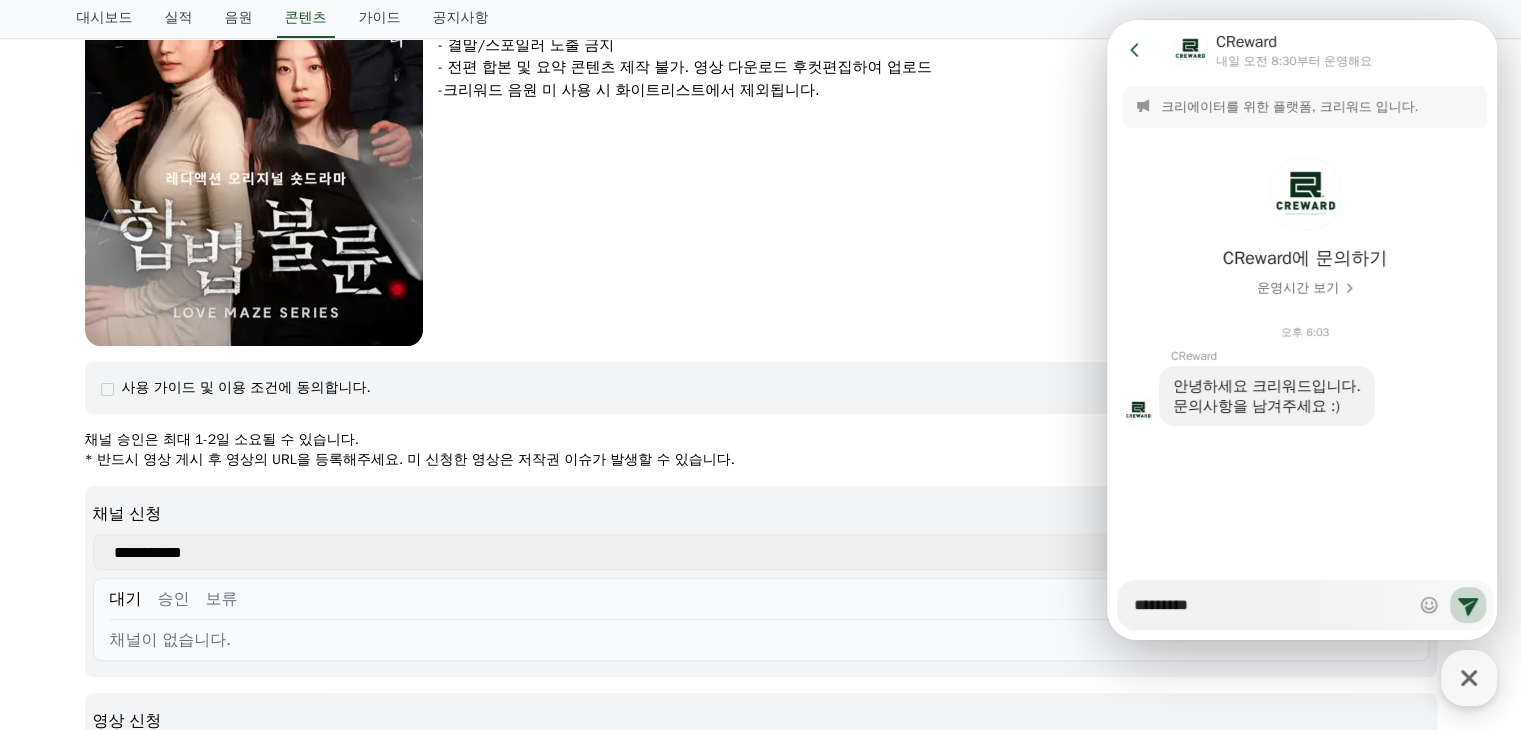 type on "*" 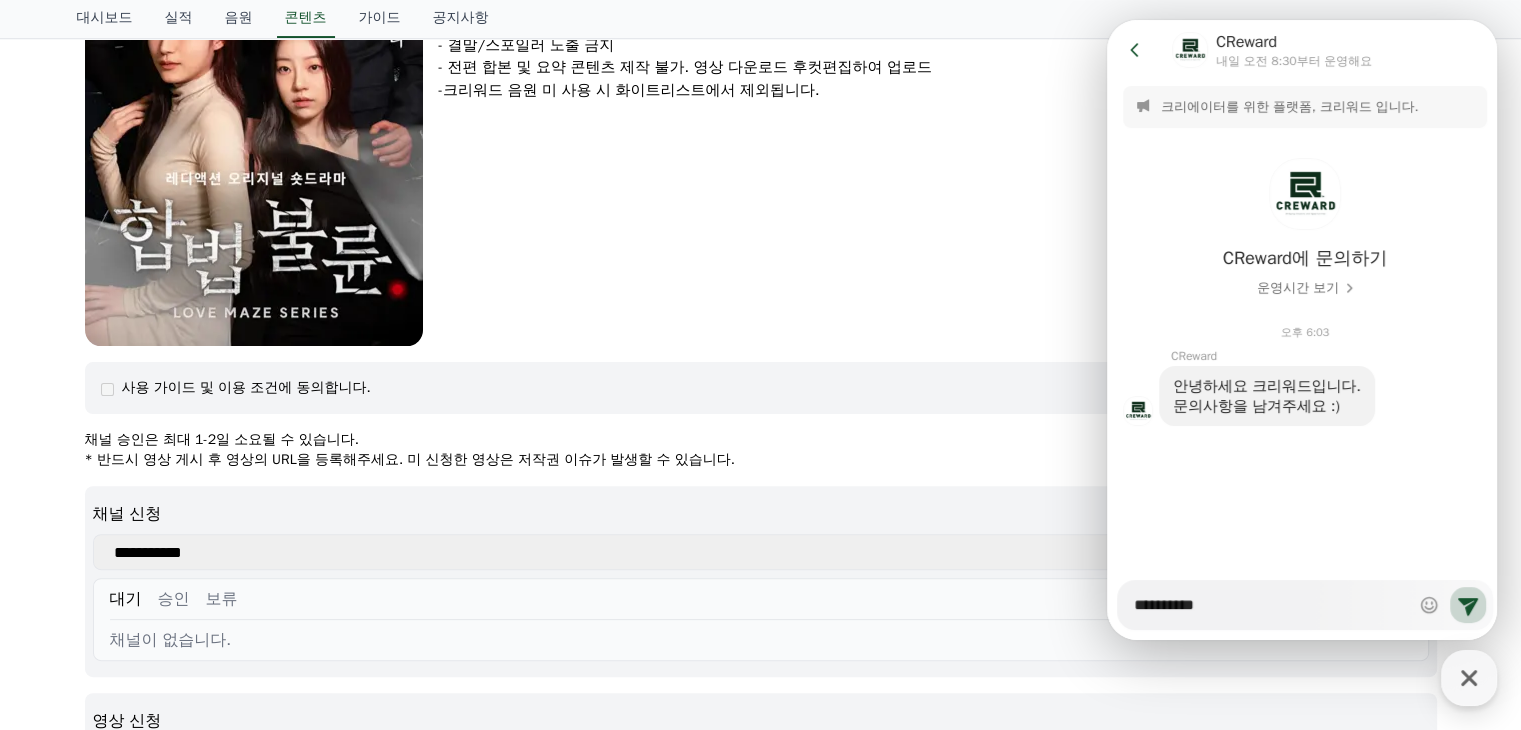 type on "*" 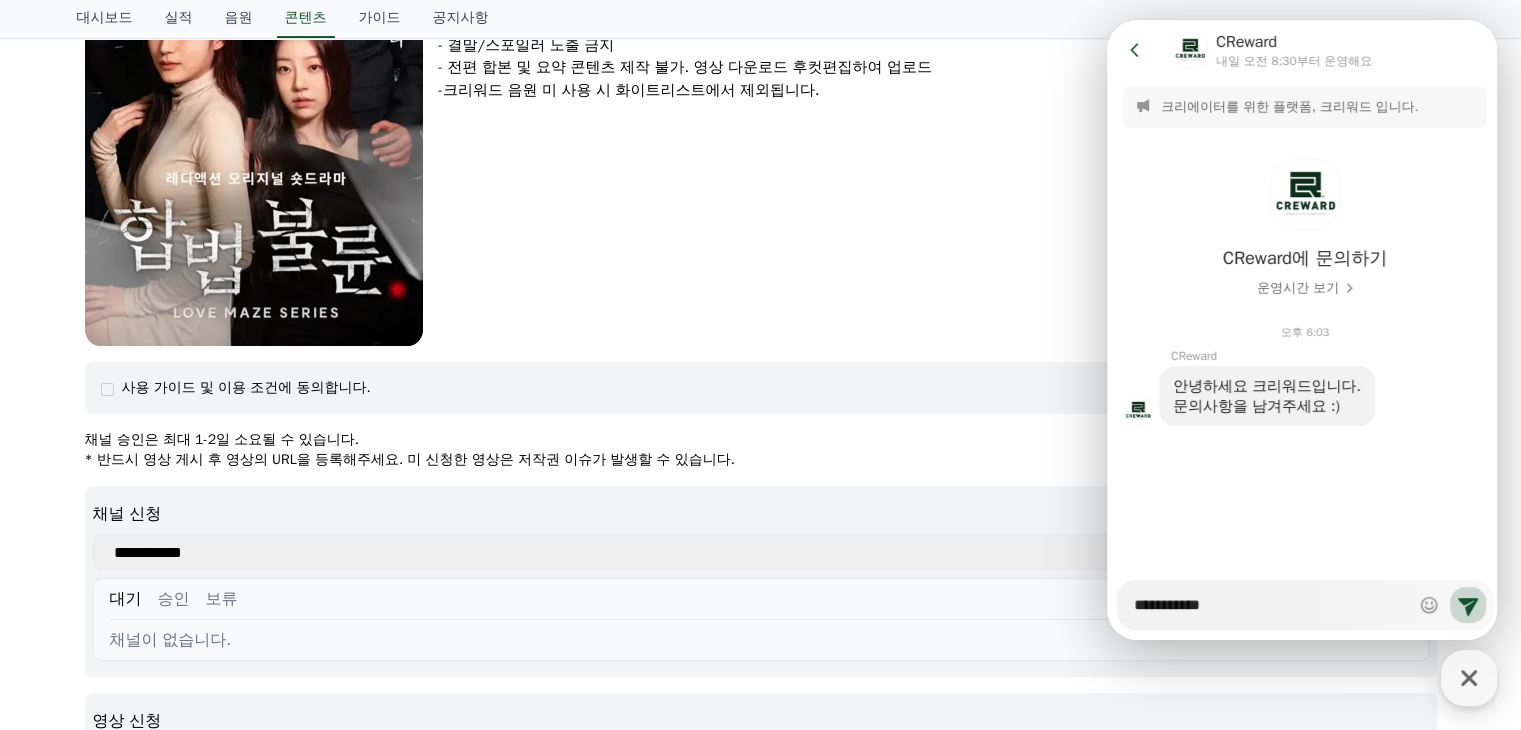 type on "*" 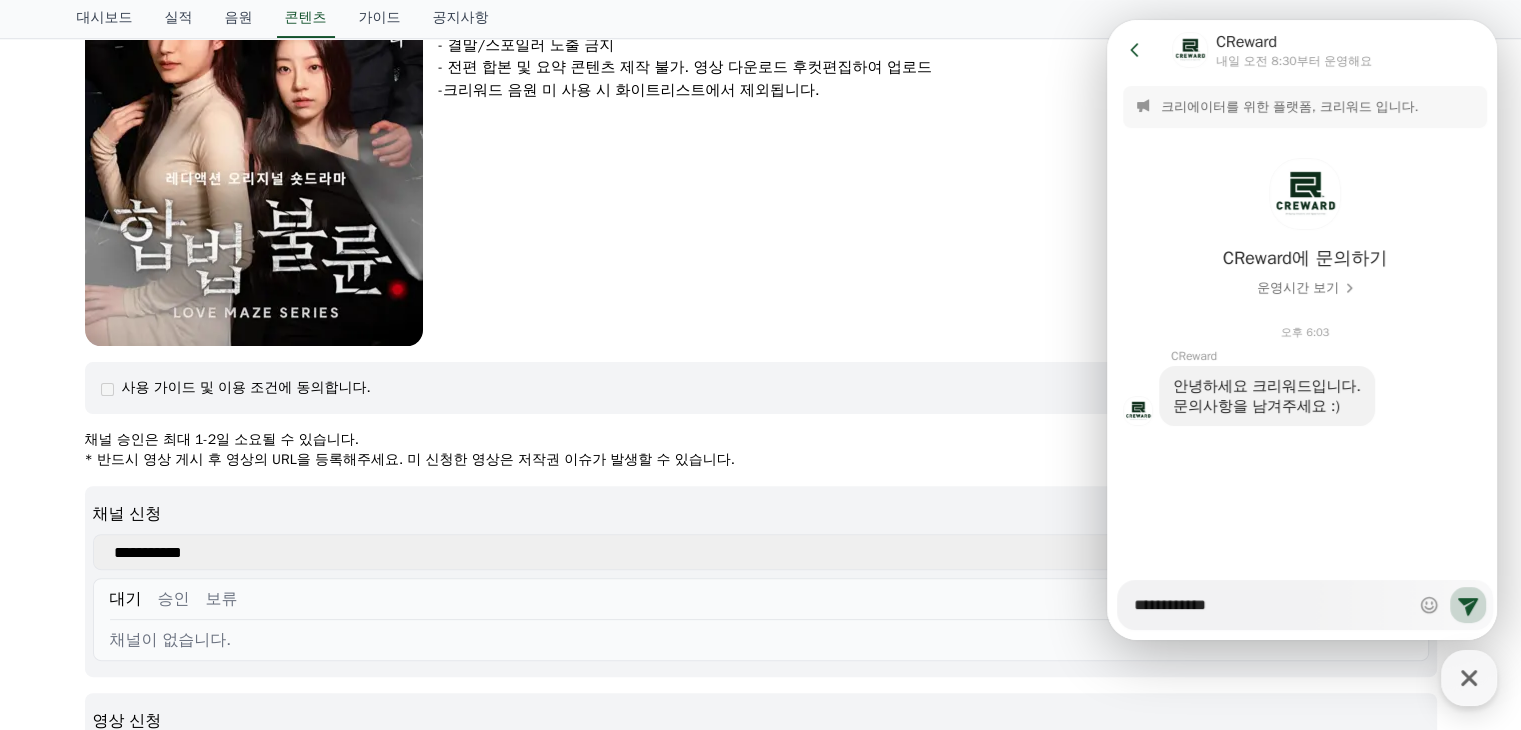 type on "*" 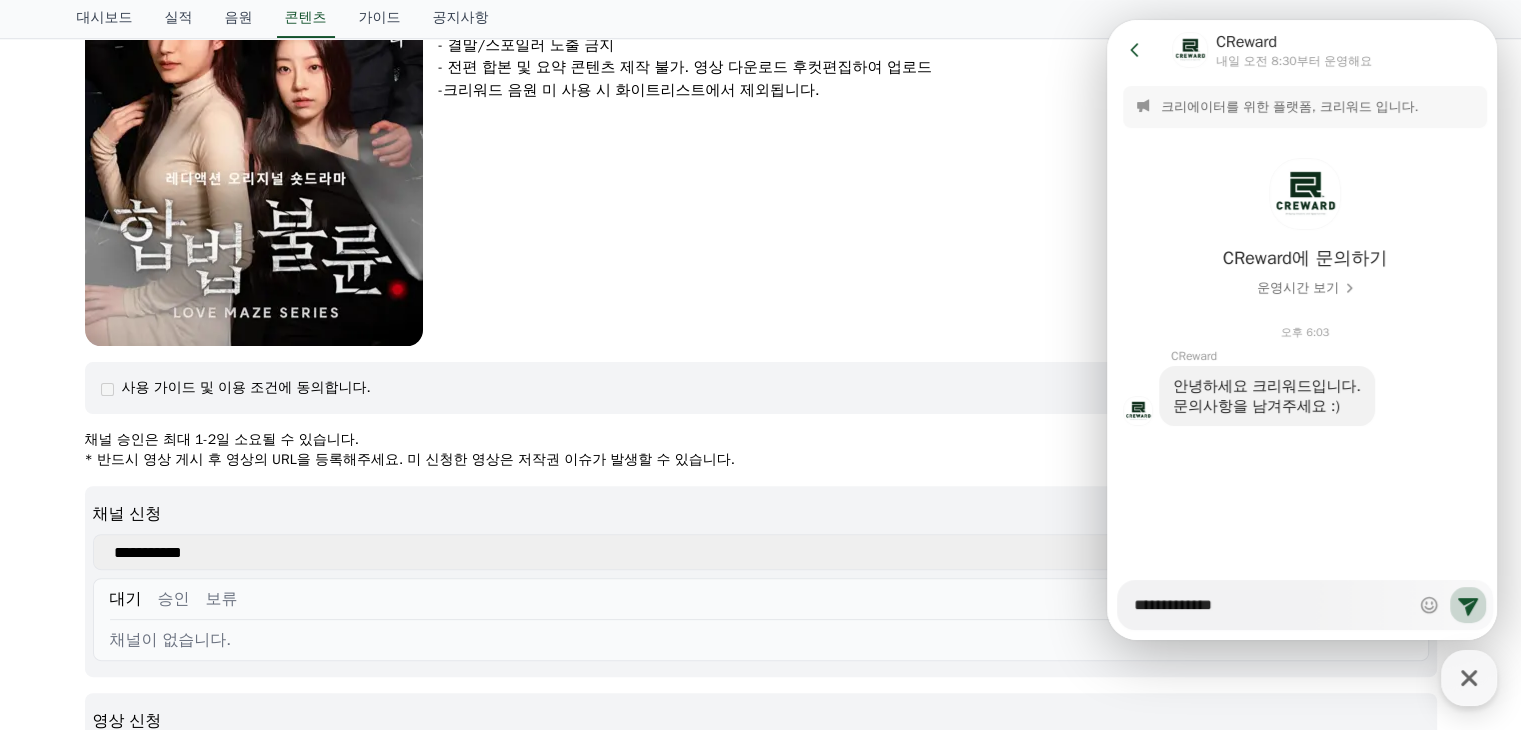 type on "*" 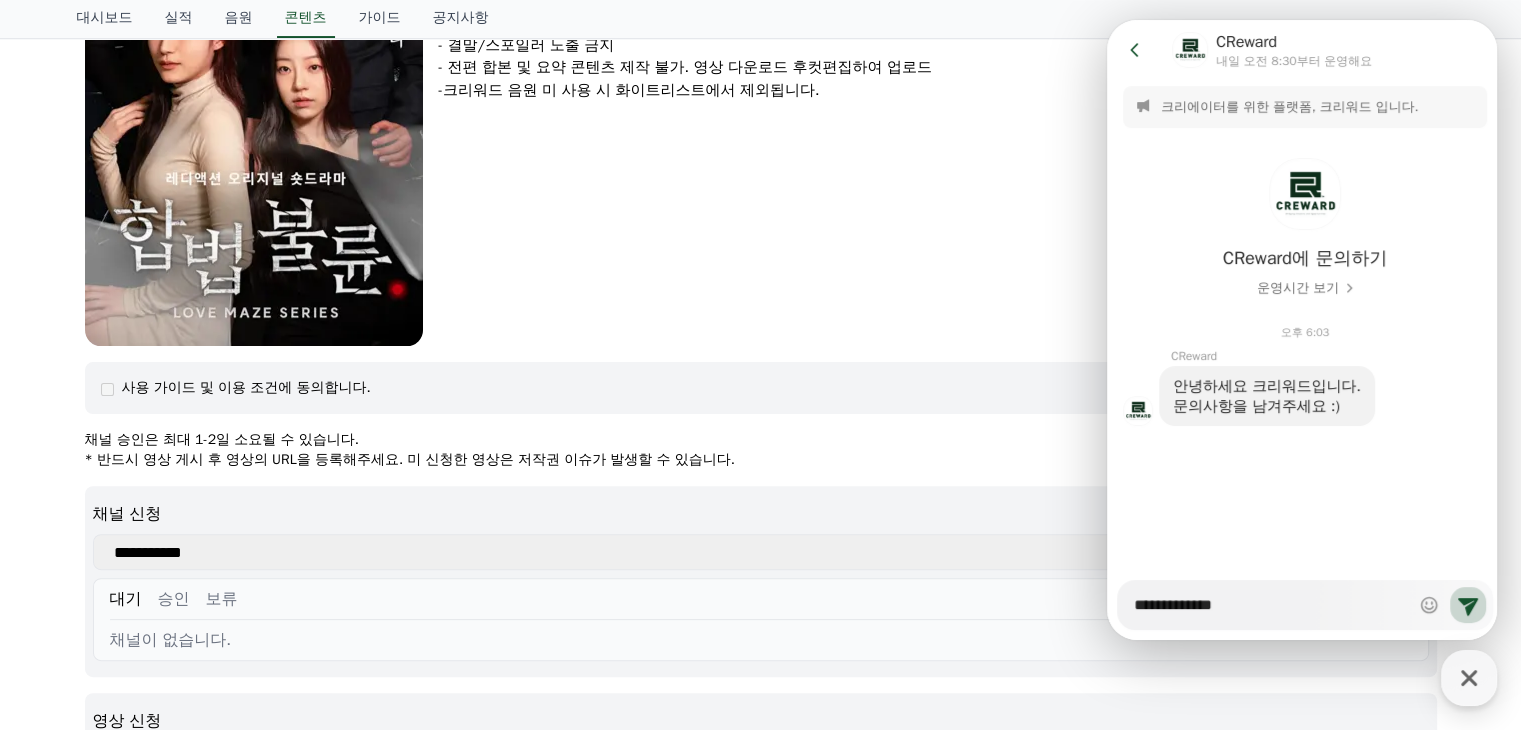 type on "*" 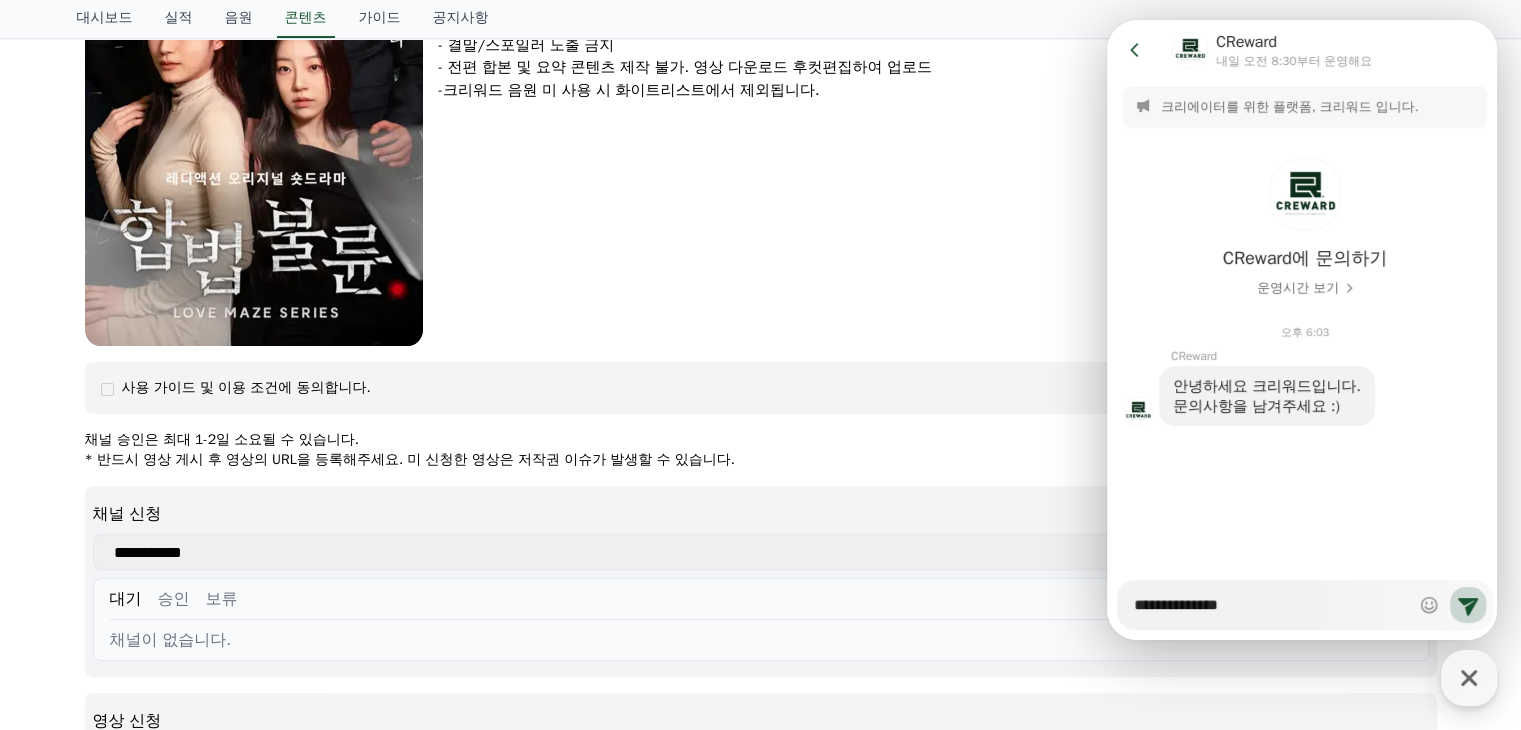 type on "*" 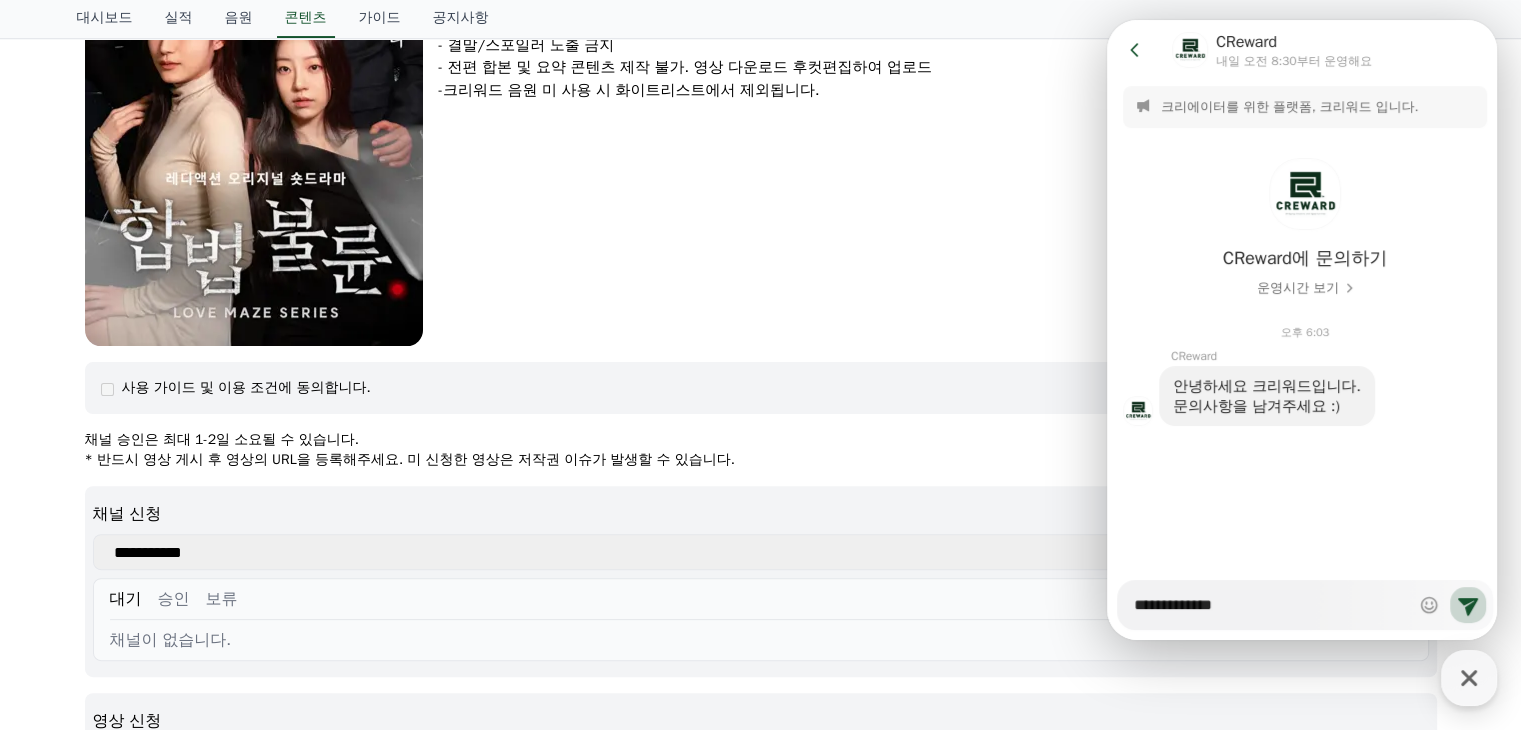 type on "*" 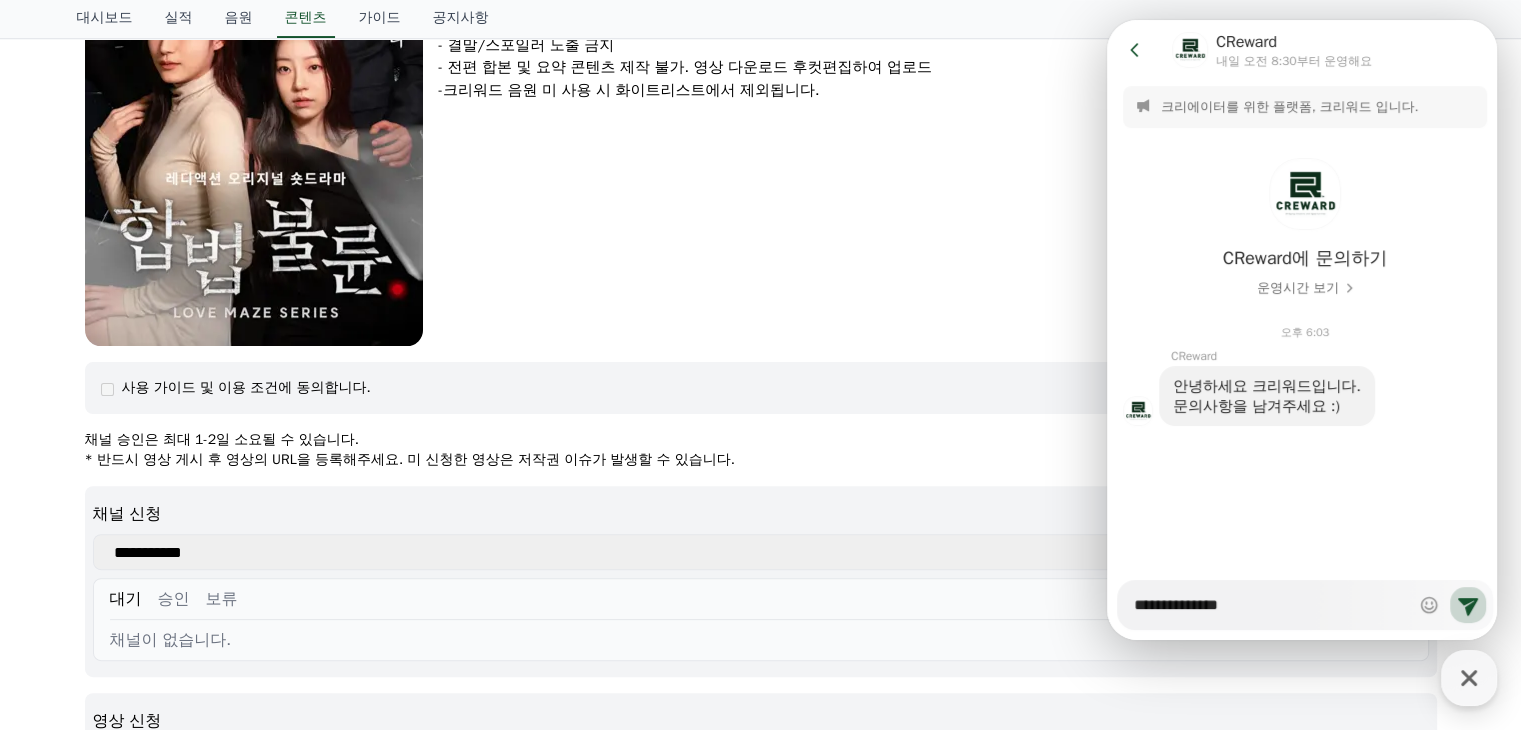 type on "*" 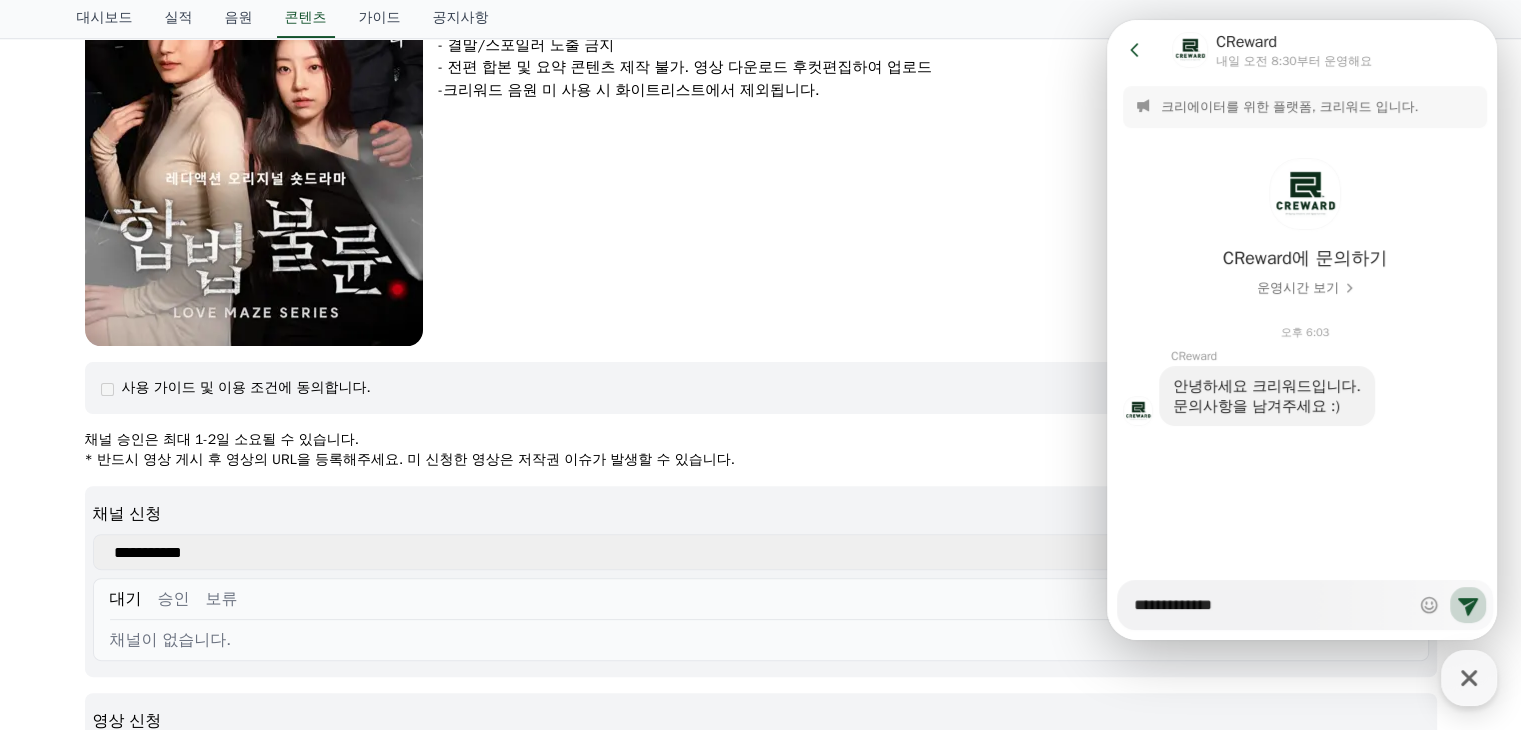 type on "*" 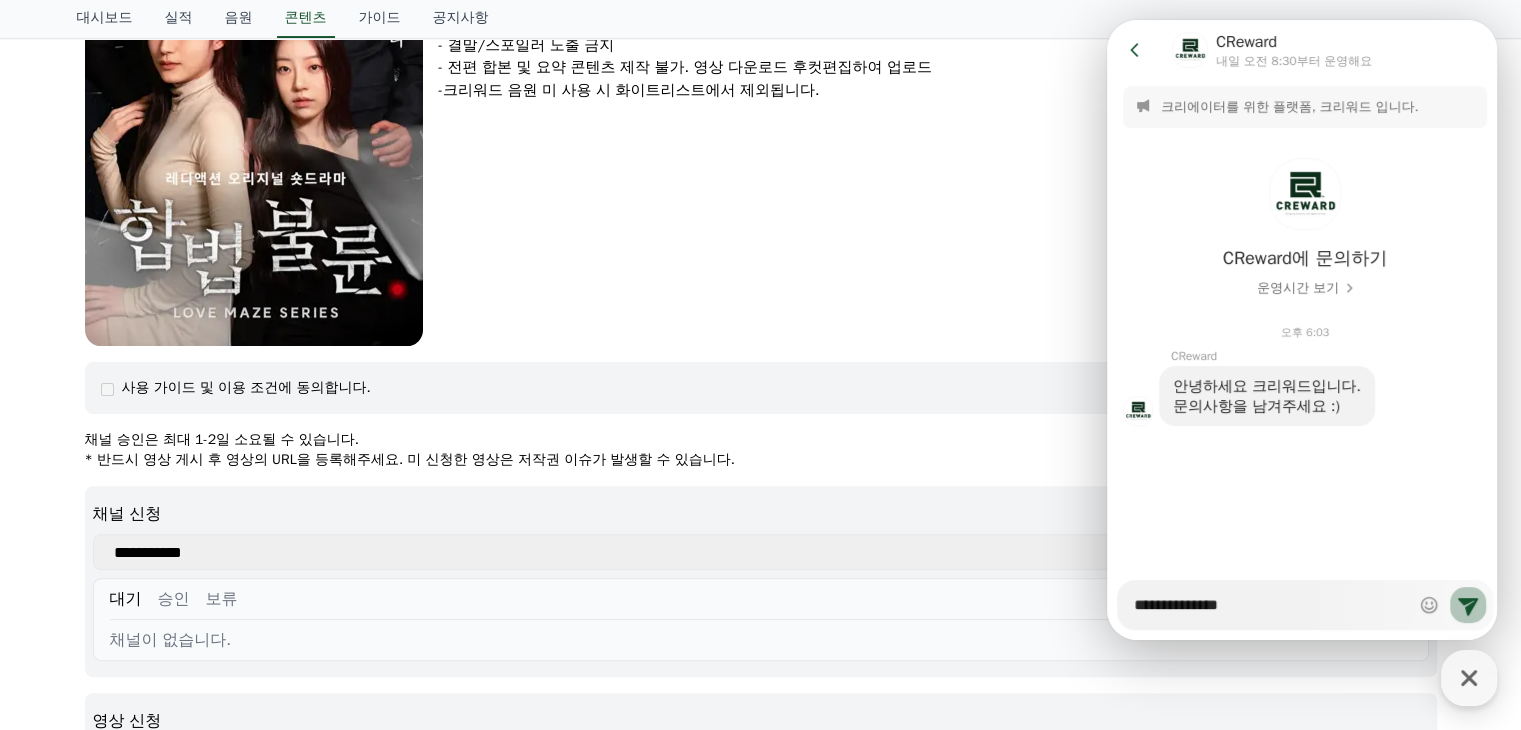 type on "**********" 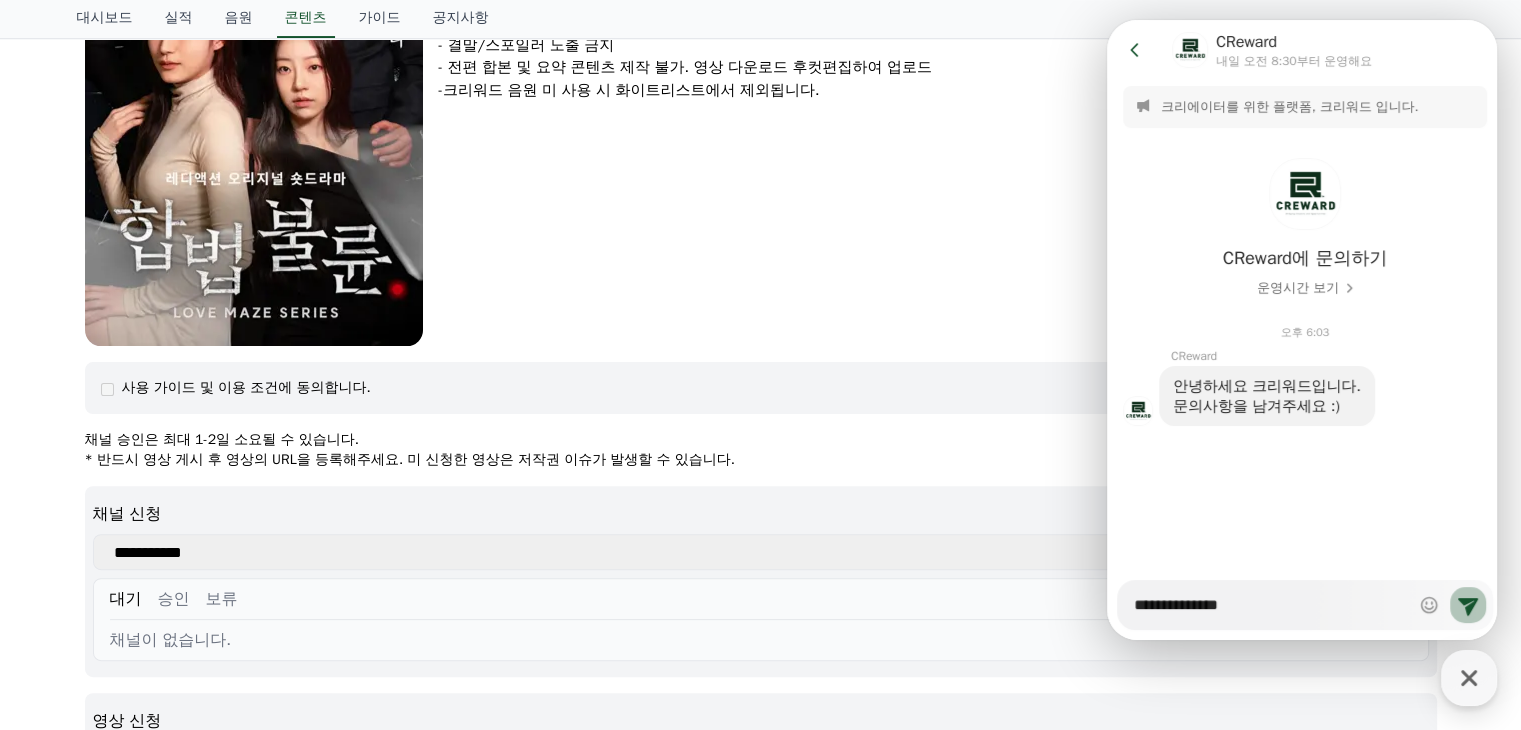 type on "*" 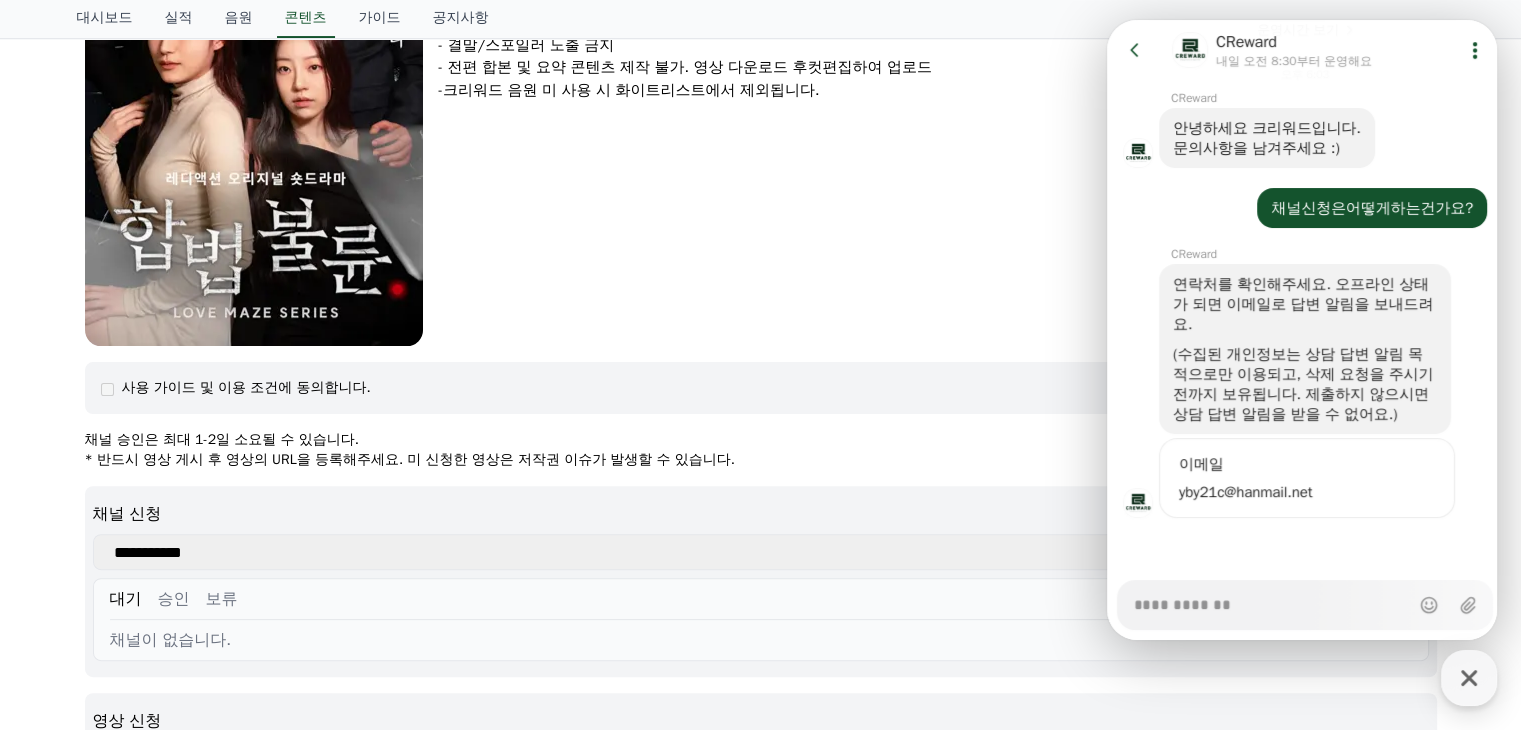 scroll, scrollTop: 278, scrollLeft: 0, axis: vertical 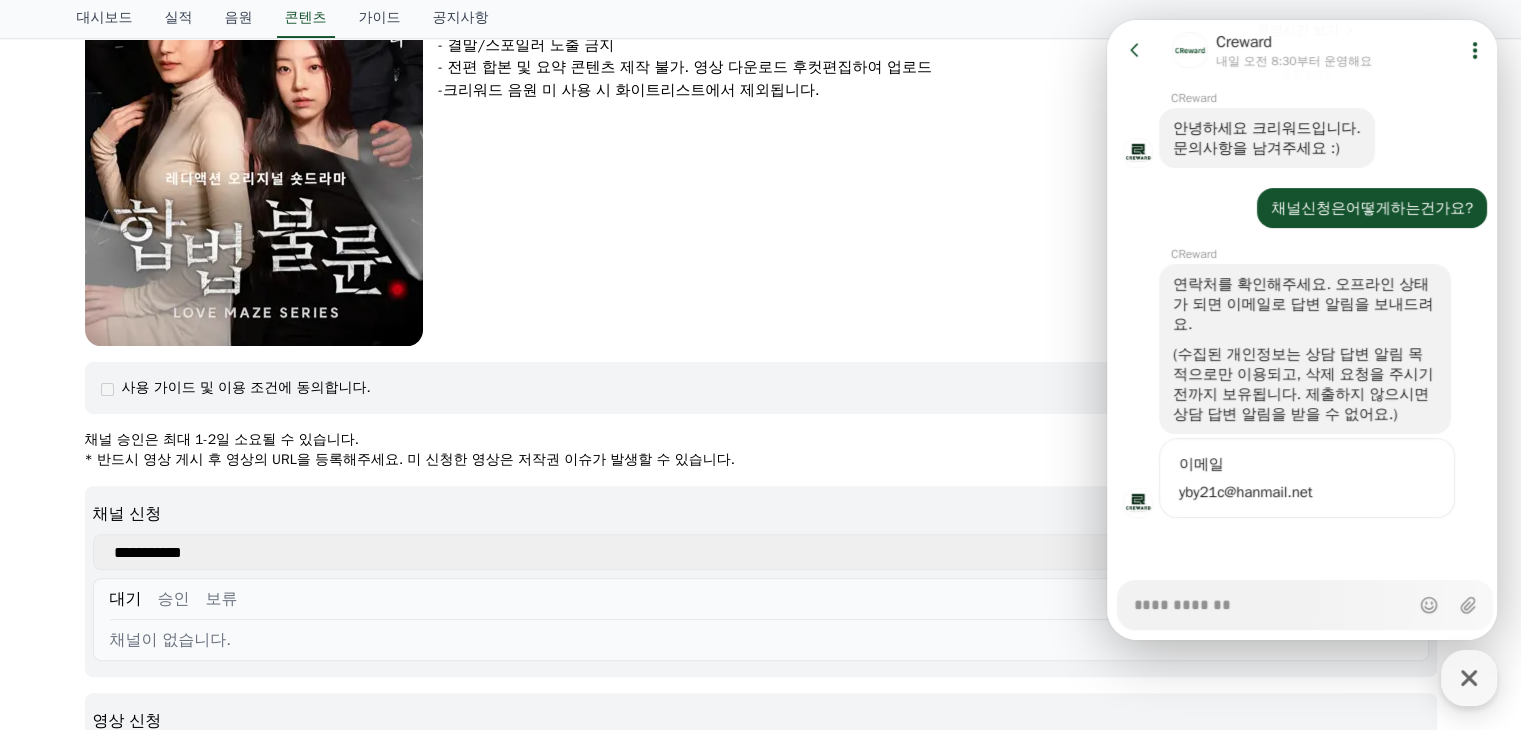 click on "**********" at bounding box center [709, 552] 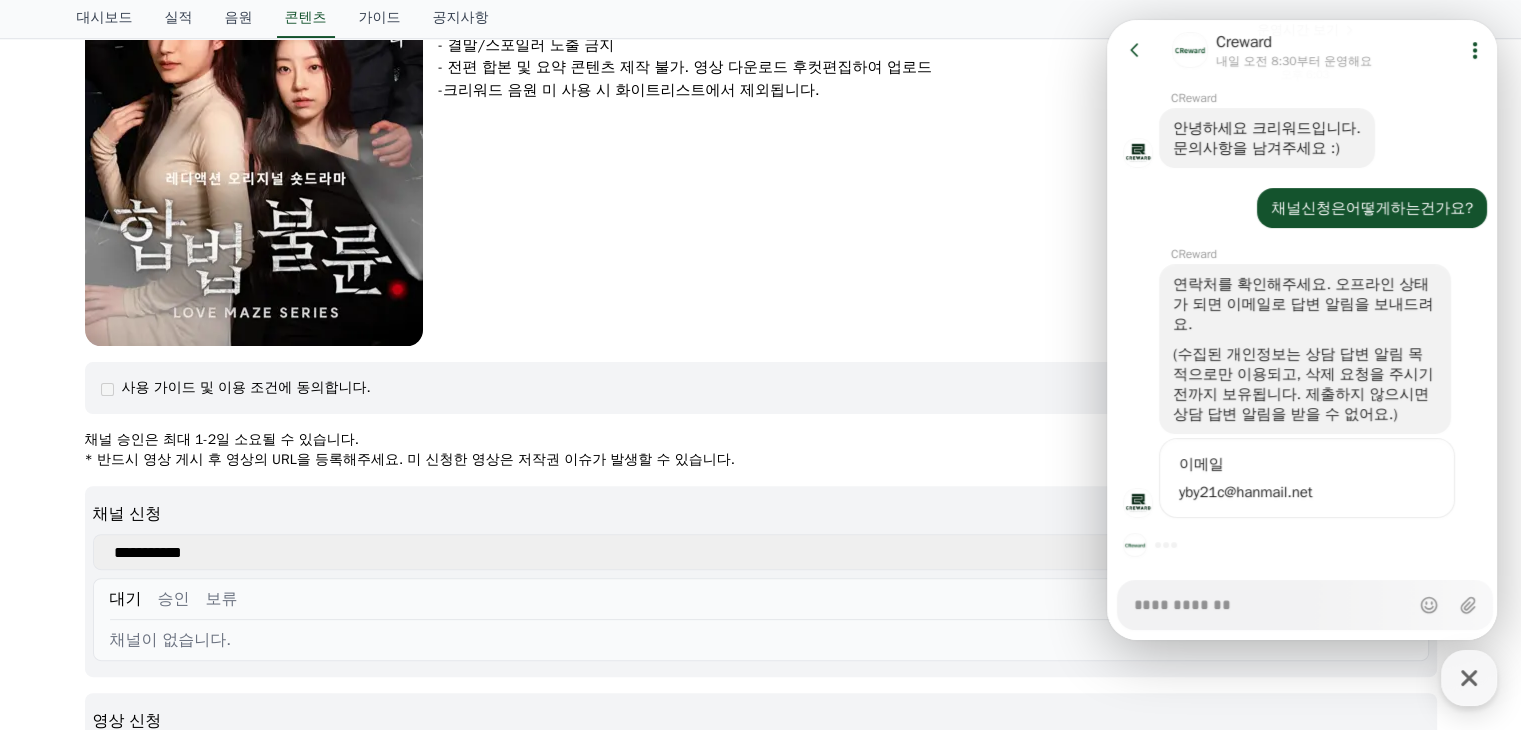 click on "**********" at bounding box center [709, 552] 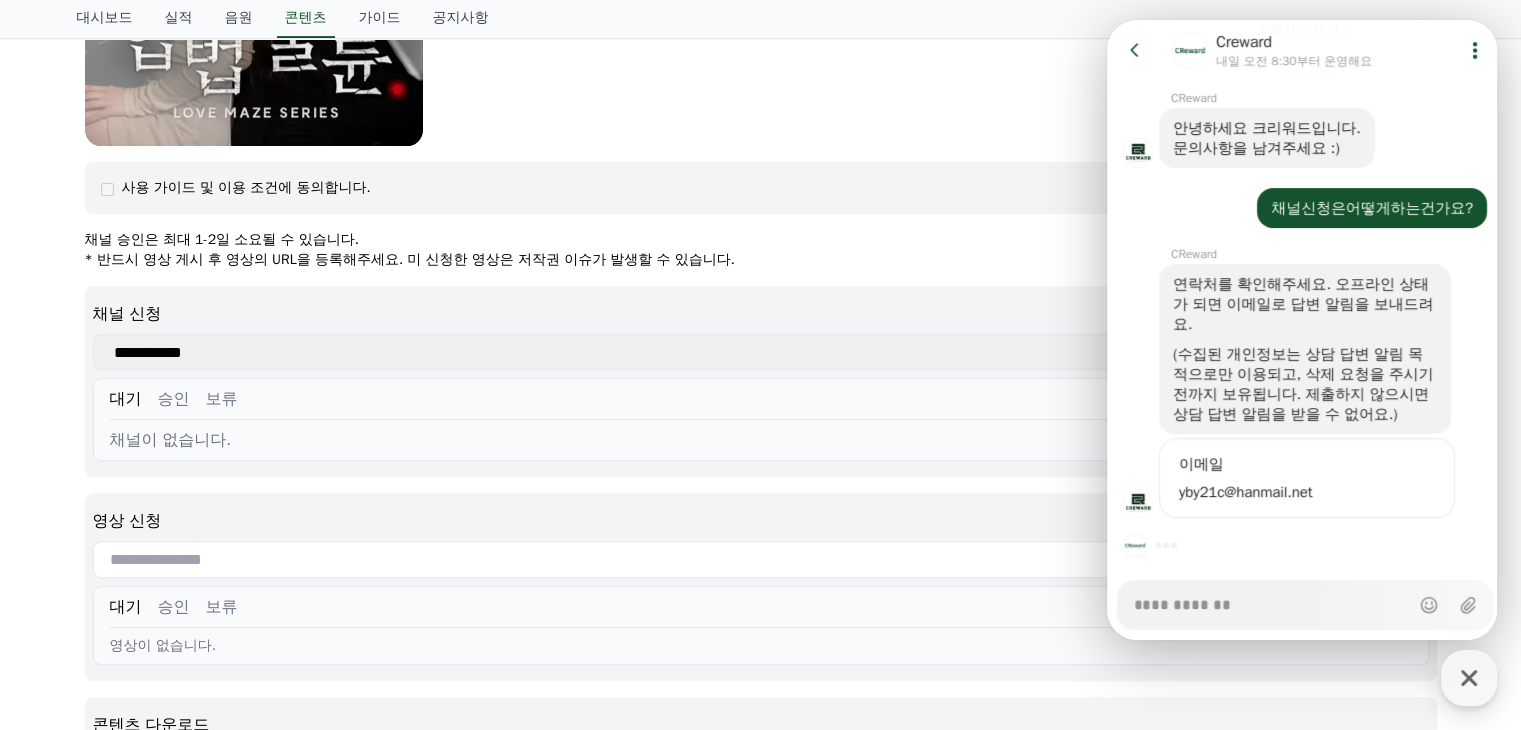 scroll, scrollTop: 368, scrollLeft: 0, axis: vertical 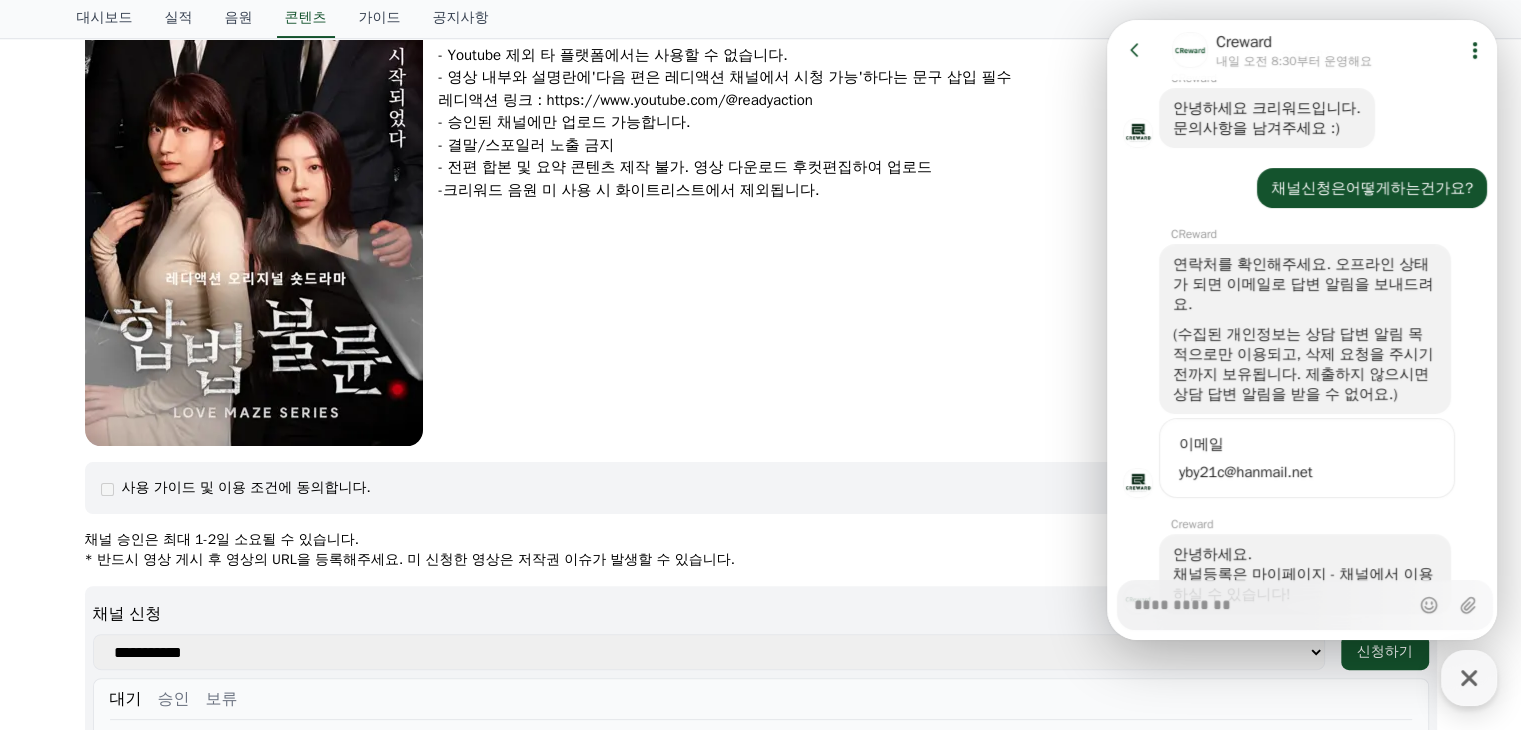 type on "*" 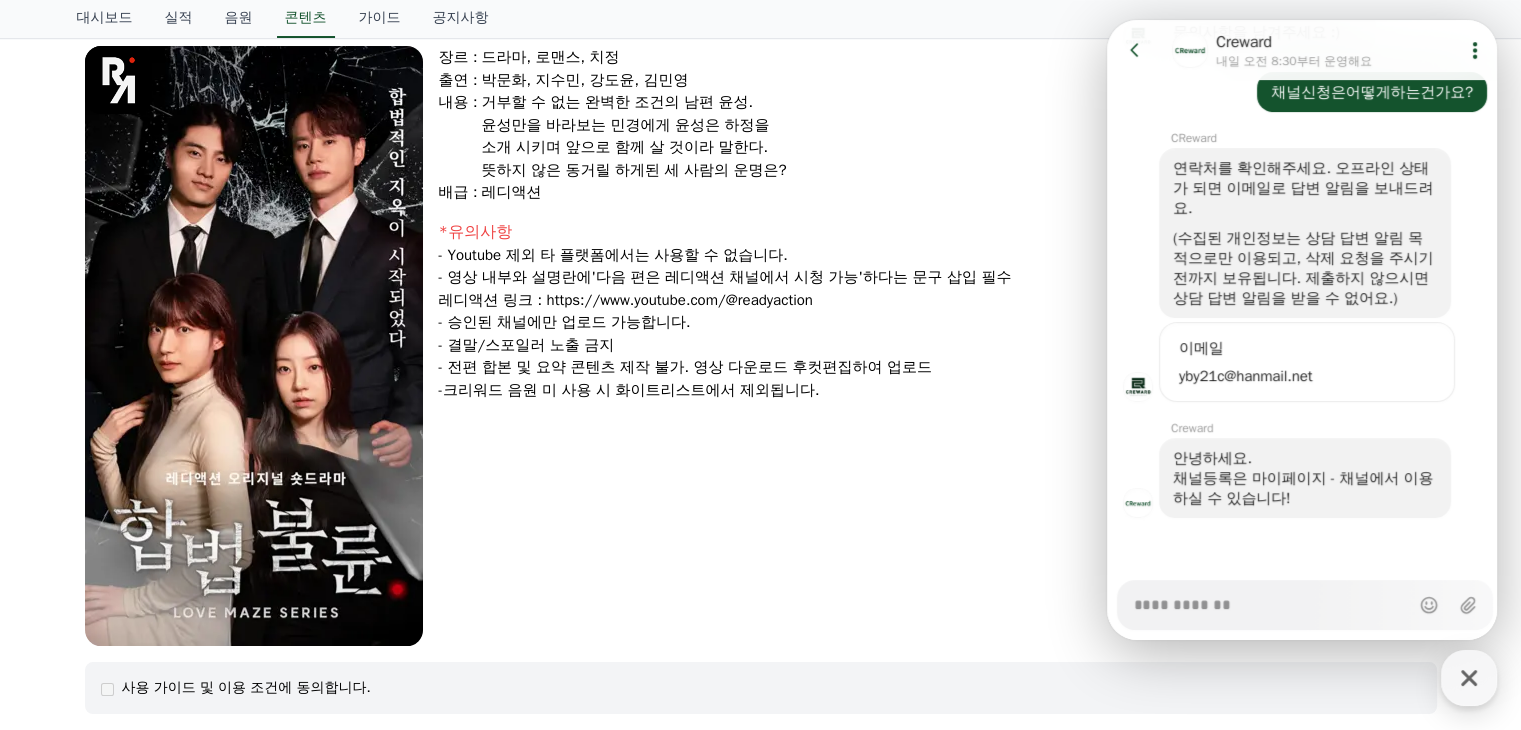 scroll, scrollTop: 393, scrollLeft: 0, axis: vertical 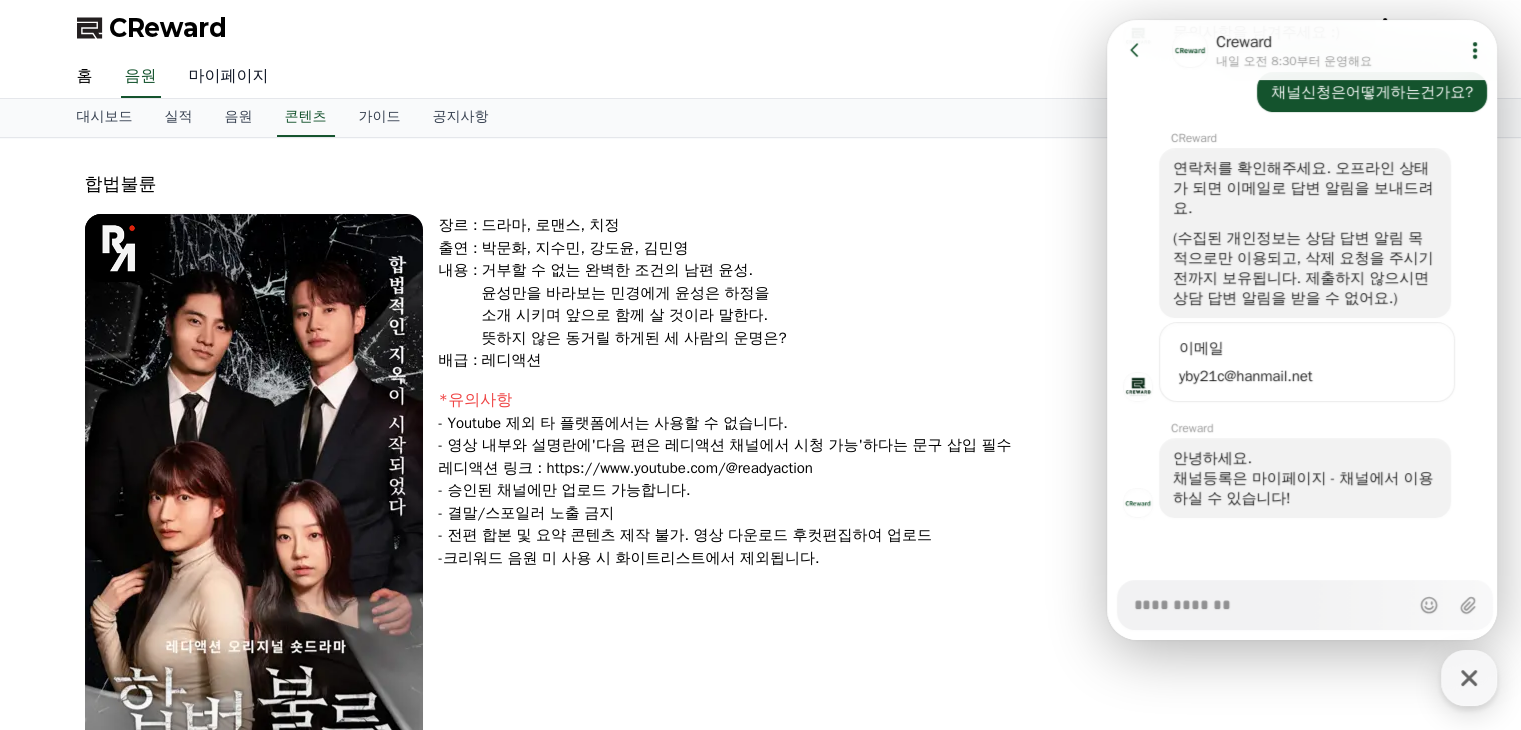 click on "마이페이지" at bounding box center (229, 77) 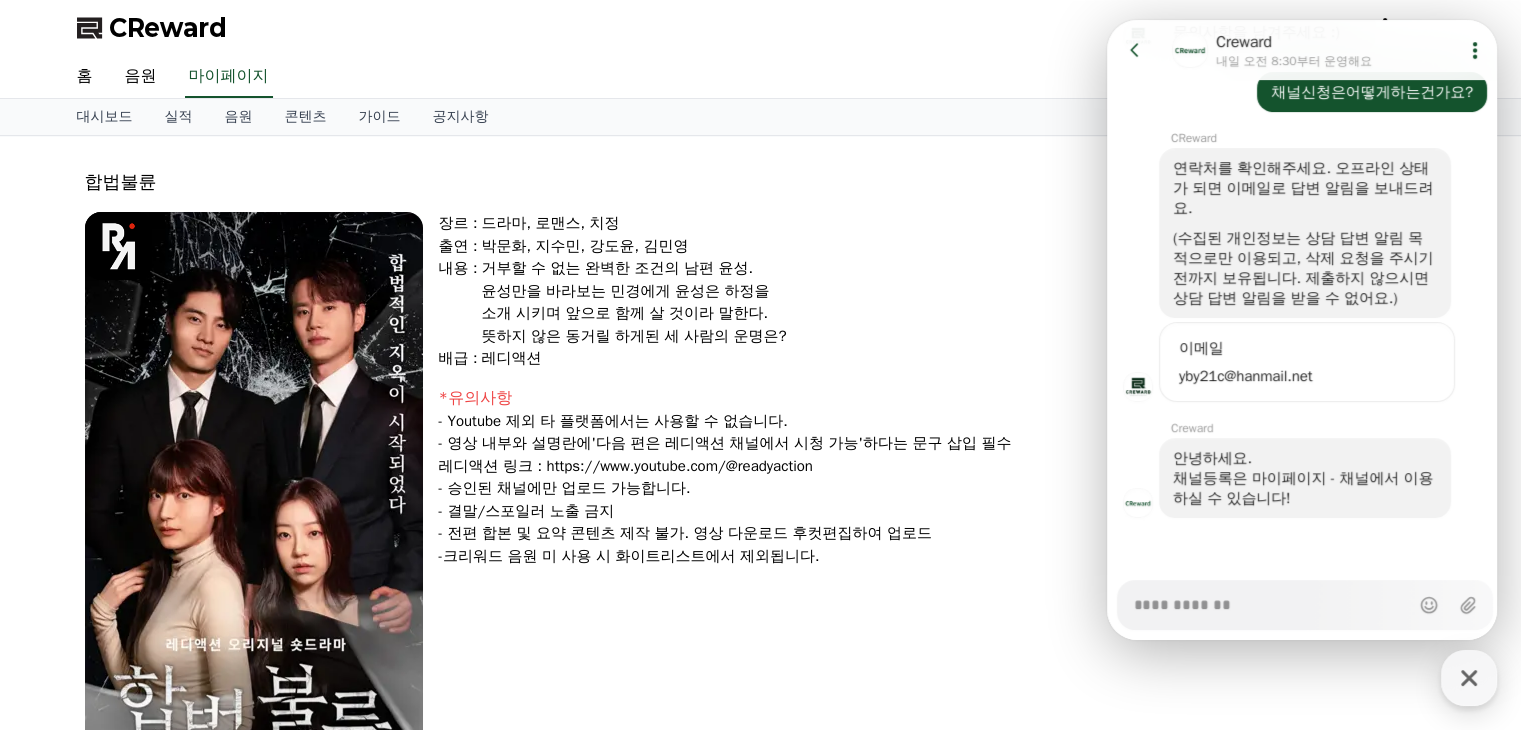 select on "**********" 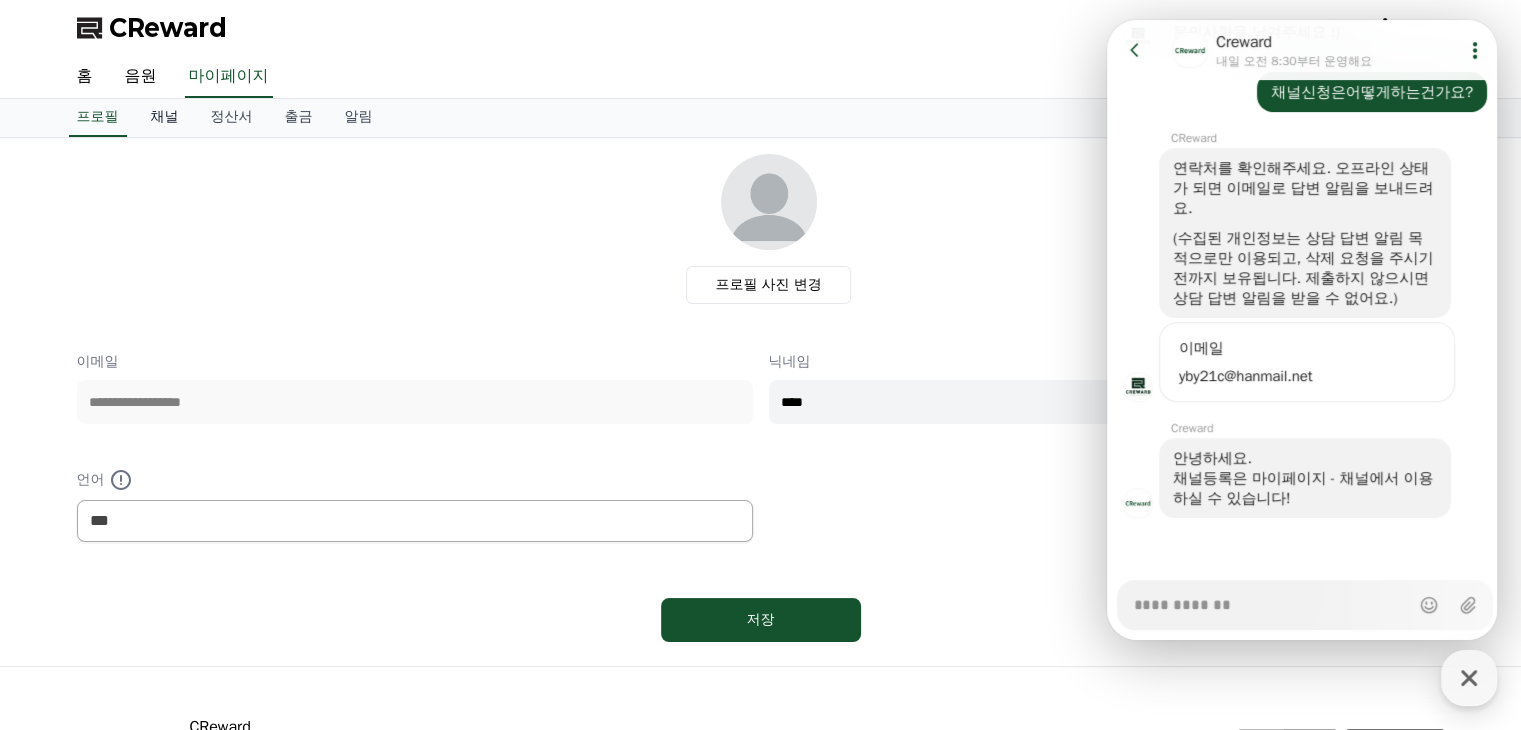 click on "채널" at bounding box center (165, 118) 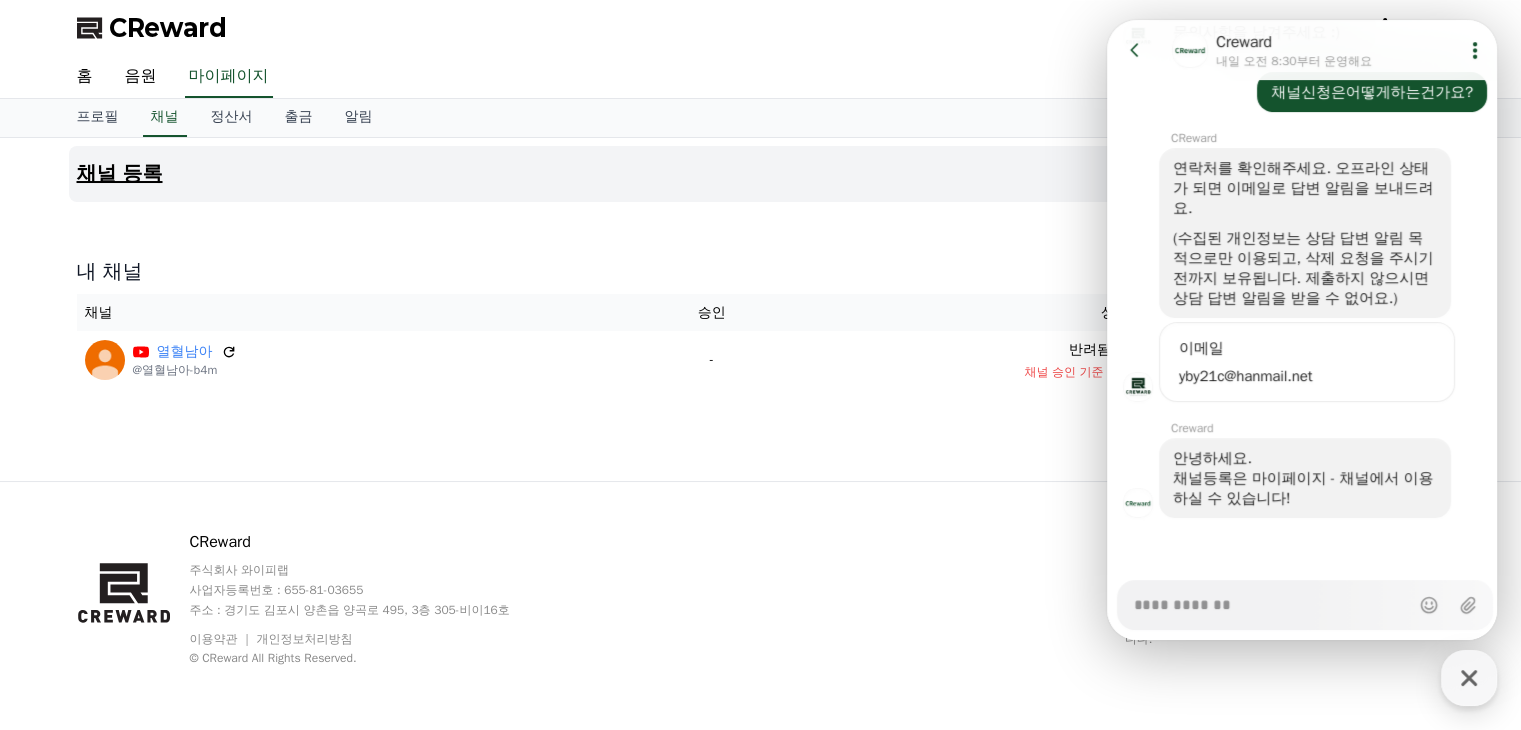 click on "채널 등록" at bounding box center [120, 174] 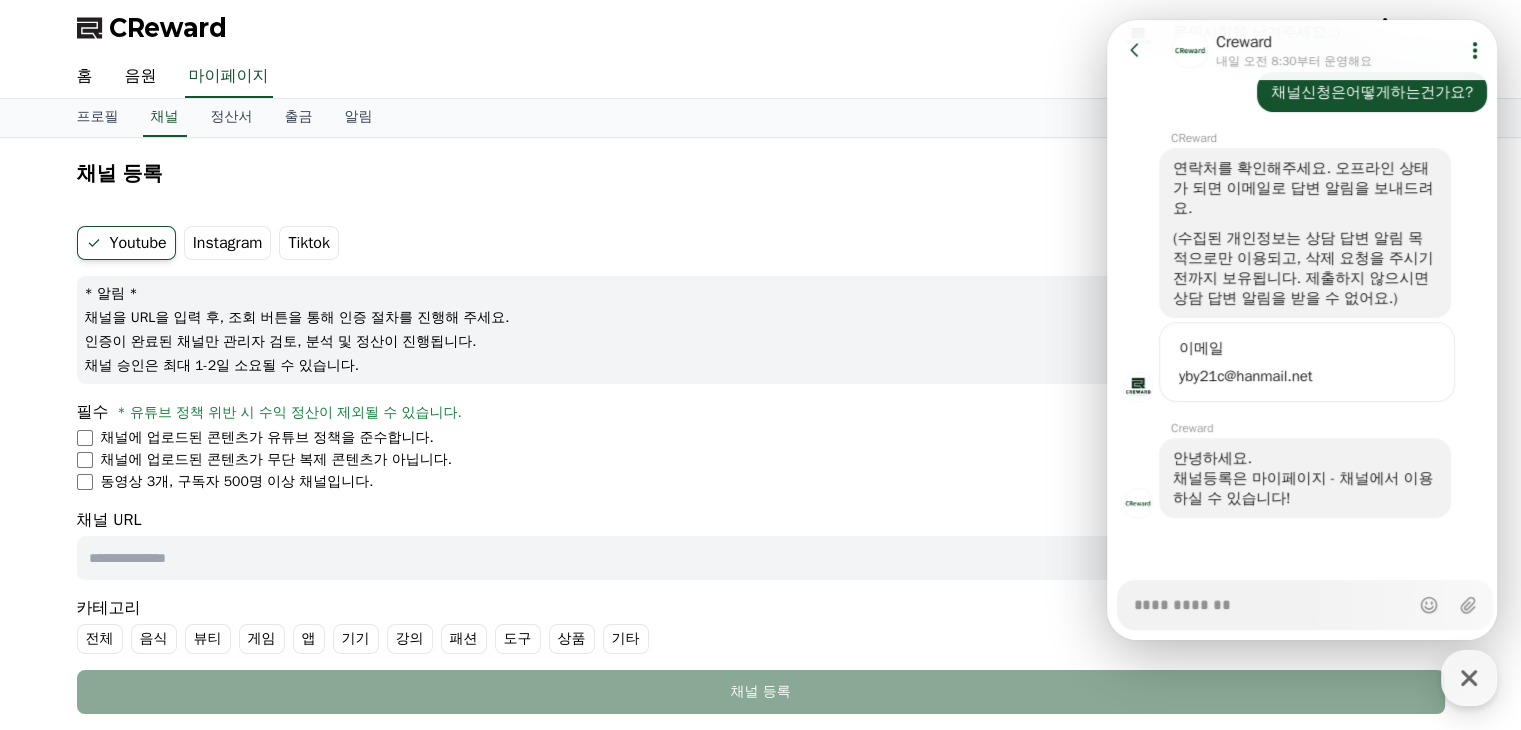 click at bounding box center (717, 558) 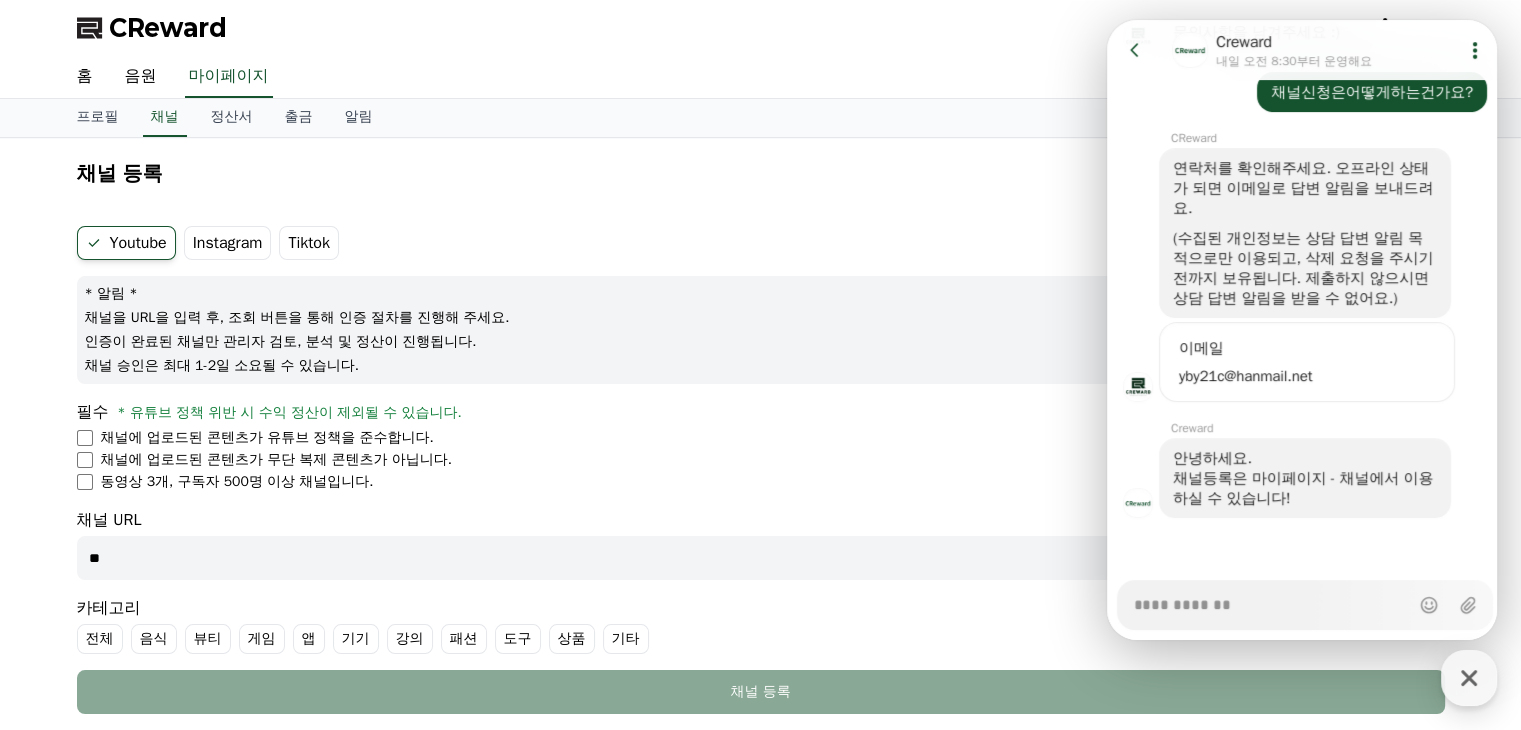 type on "*" 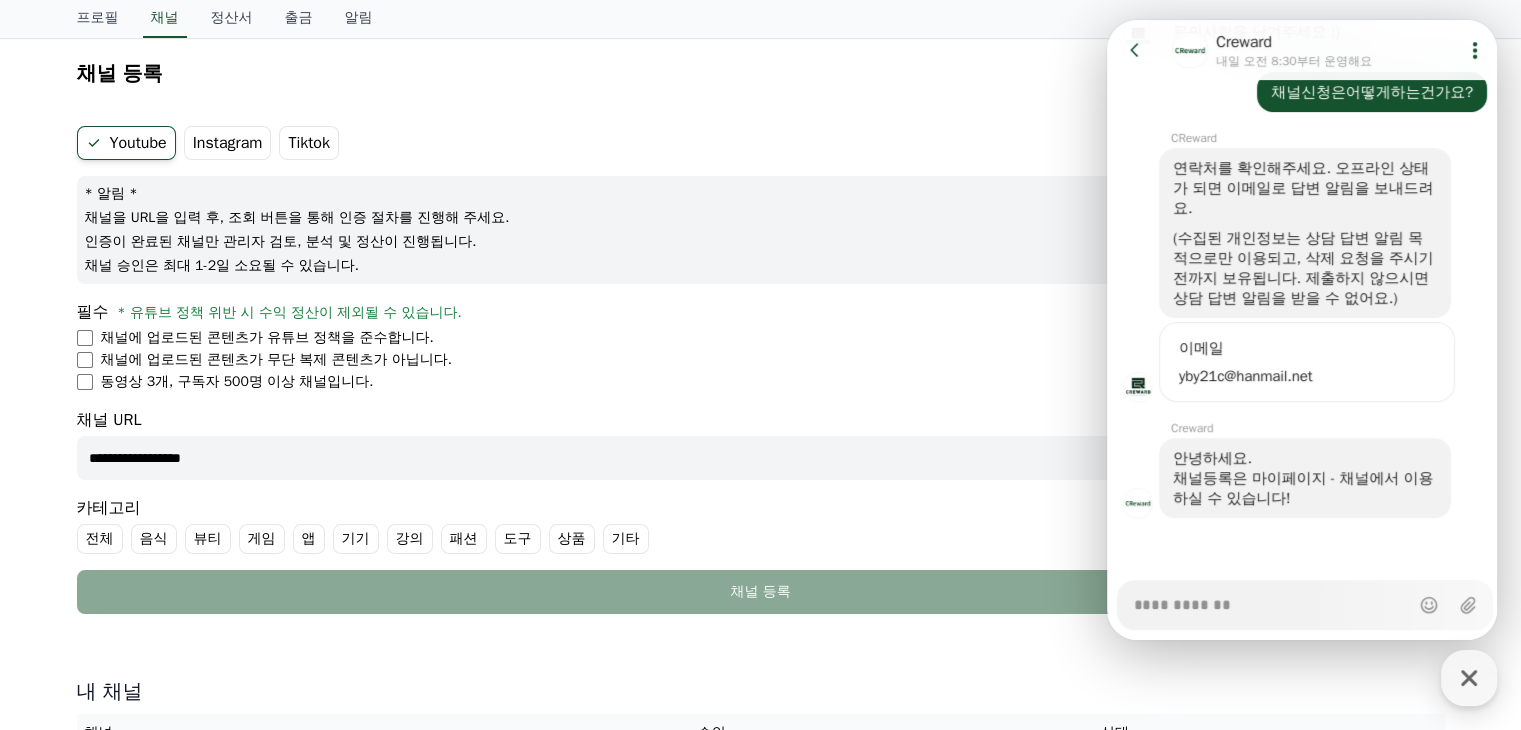 scroll, scrollTop: 200, scrollLeft: 0, axis: vertical 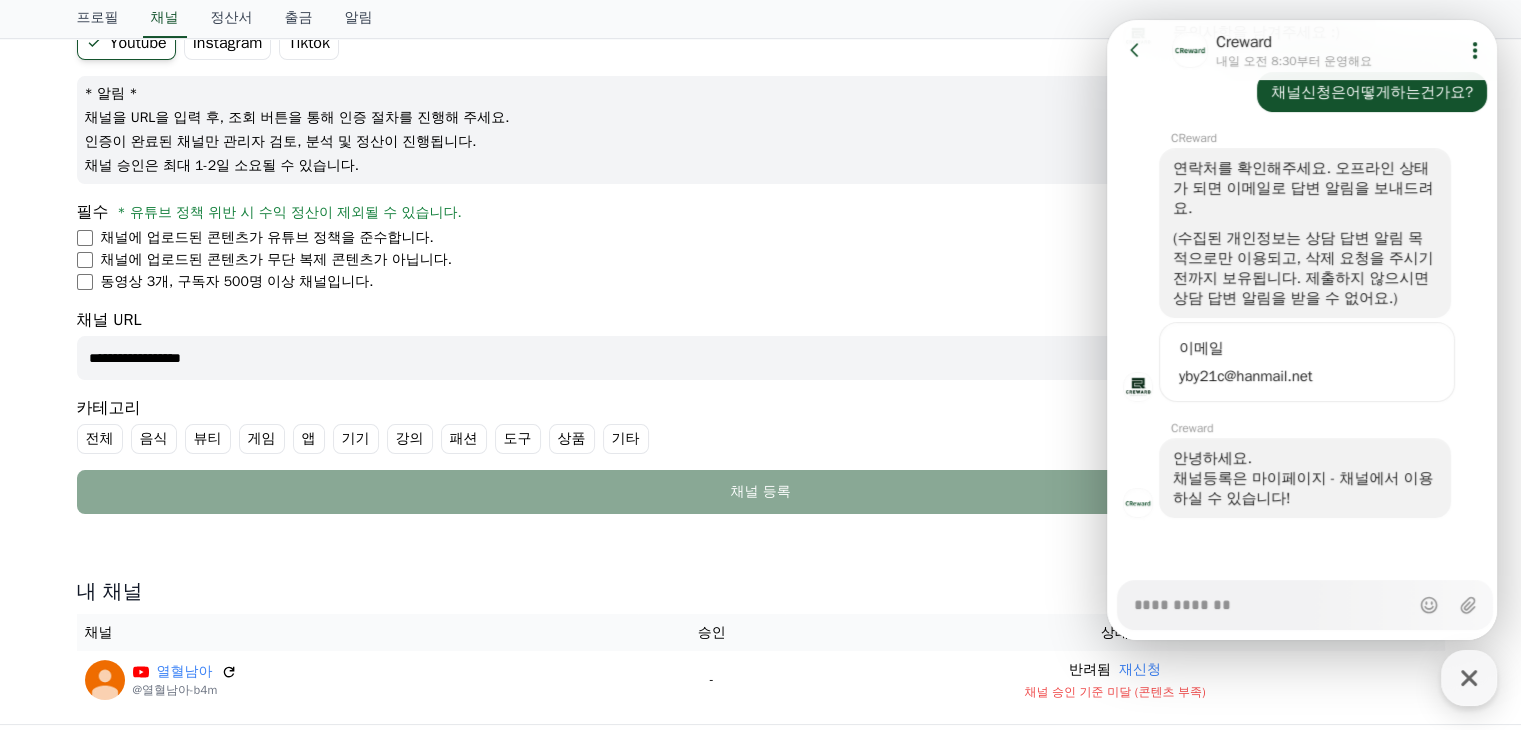 type on "**********" 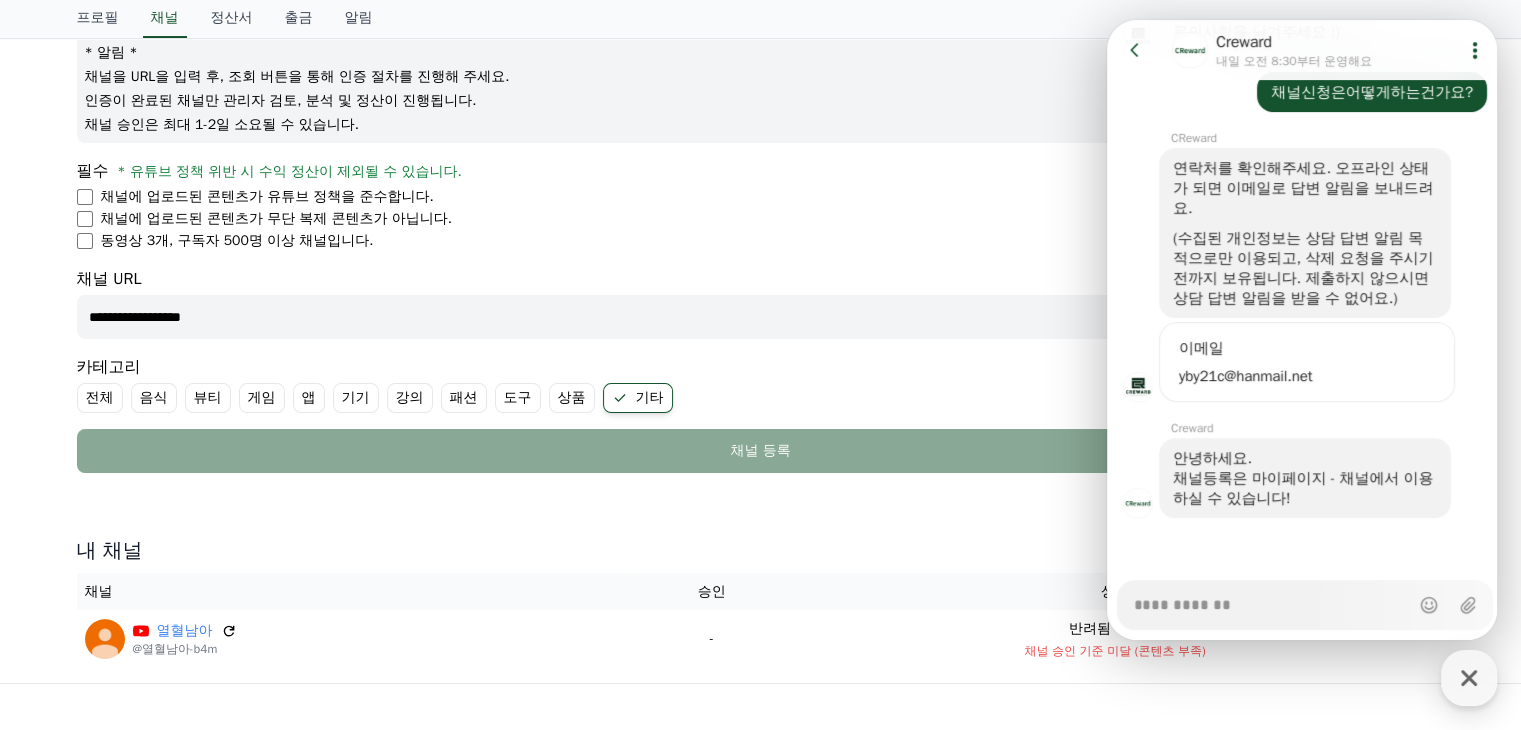 scroll, scrollTop: 141, scrollLeft: 0, axis: vertical 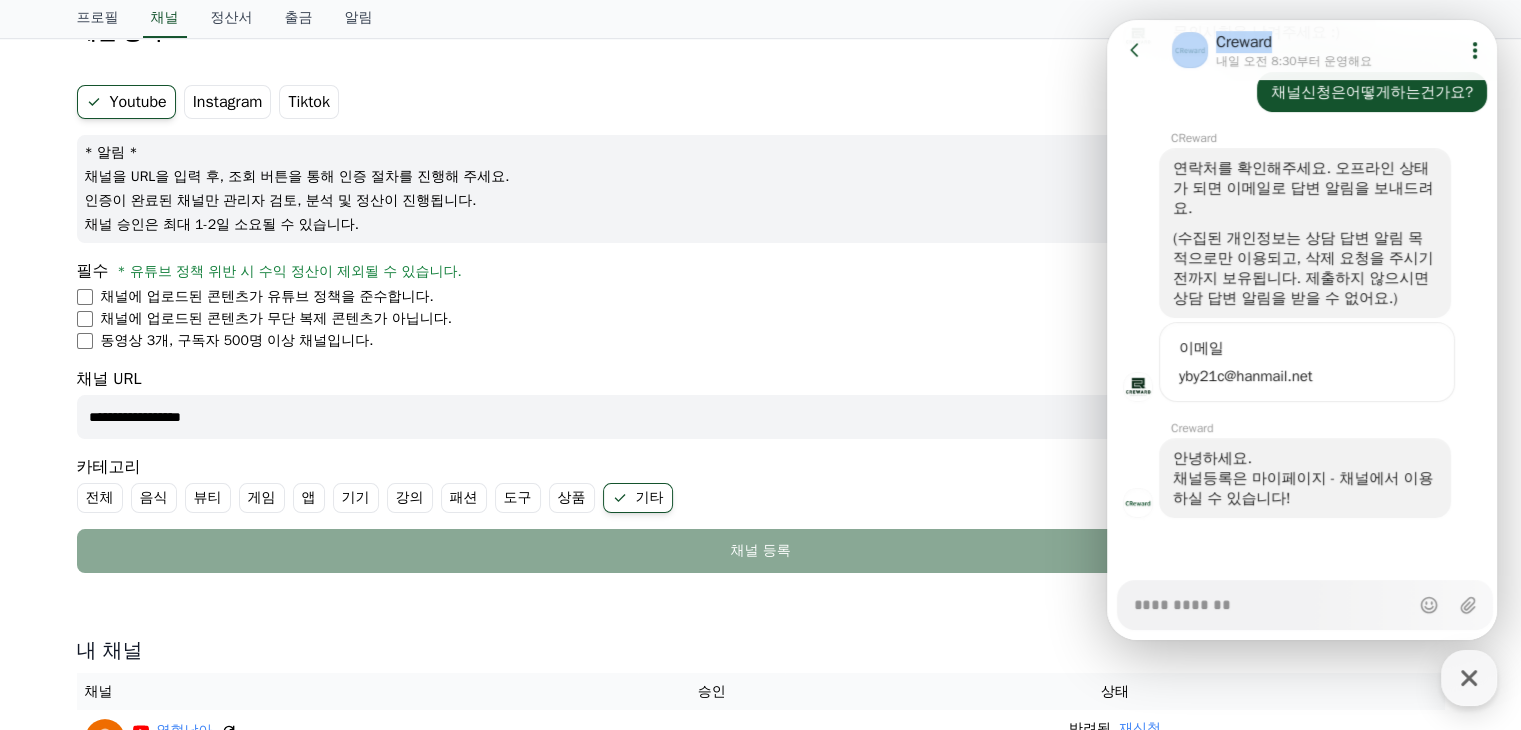 drag, startPoint x: 1323, startPoint y: 41, endPoint x: 1336, endPoint y: -15, distance: 57.48913 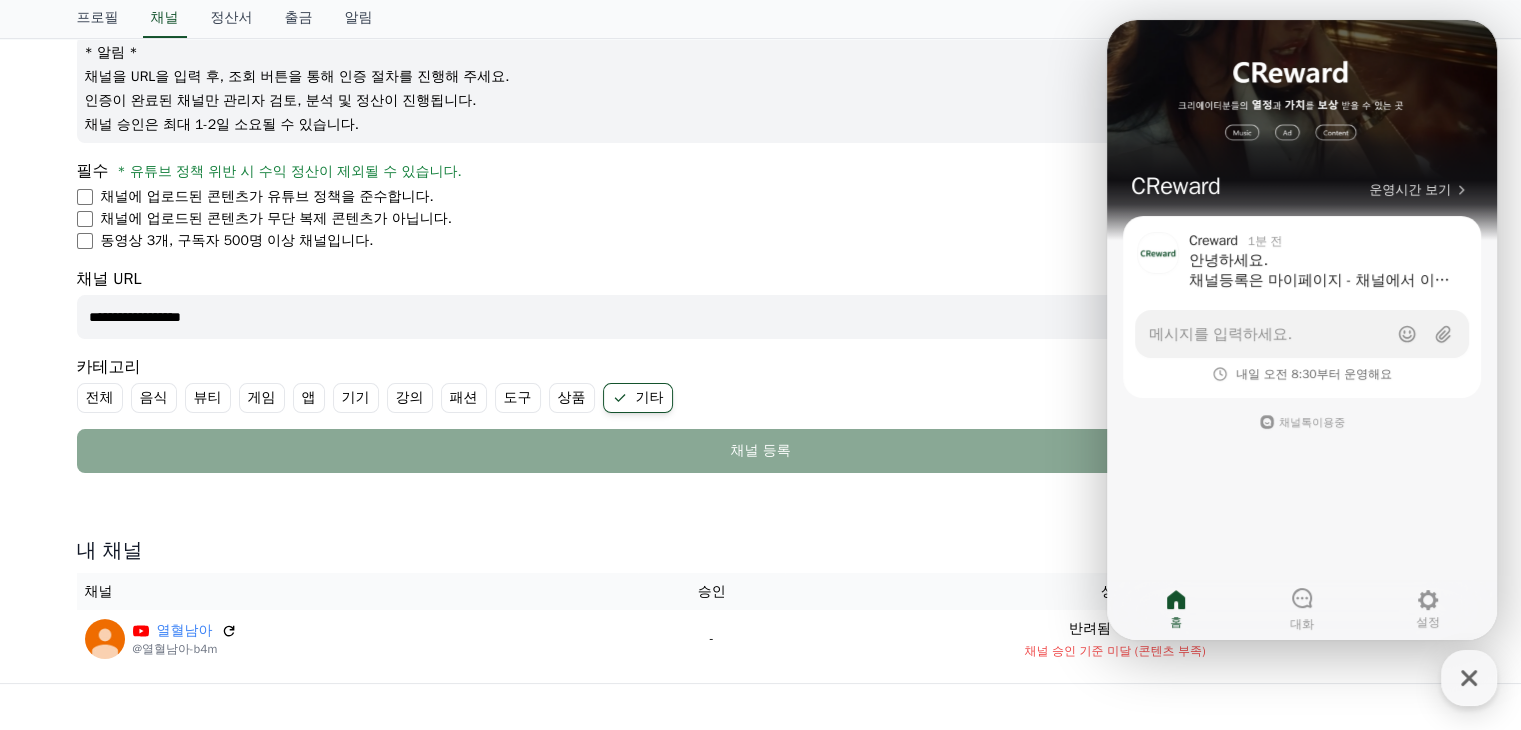 scroll, scrollTop: 141, scrollLeft: 0, axis: vertical 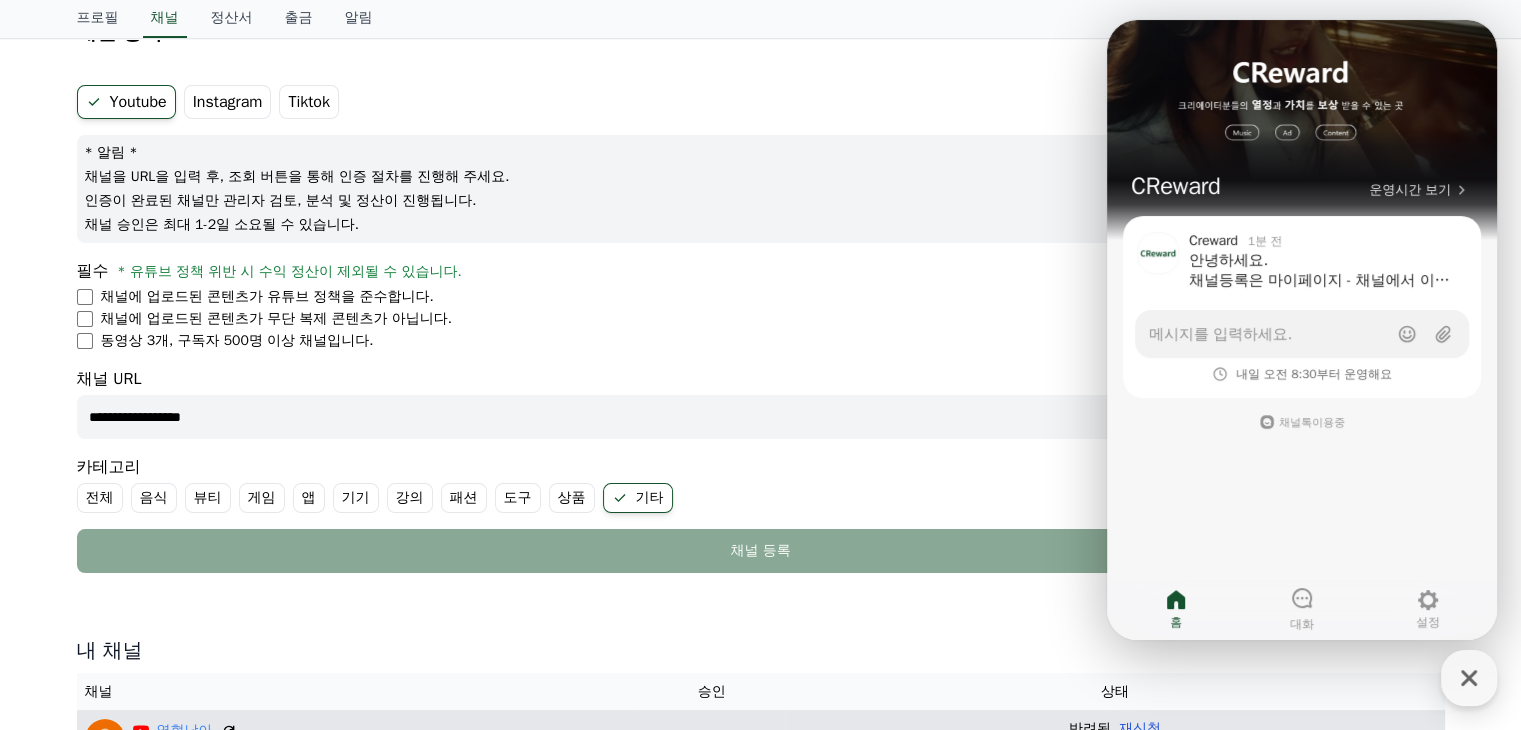 click on "재신청" at bounding box center (1140, 728) 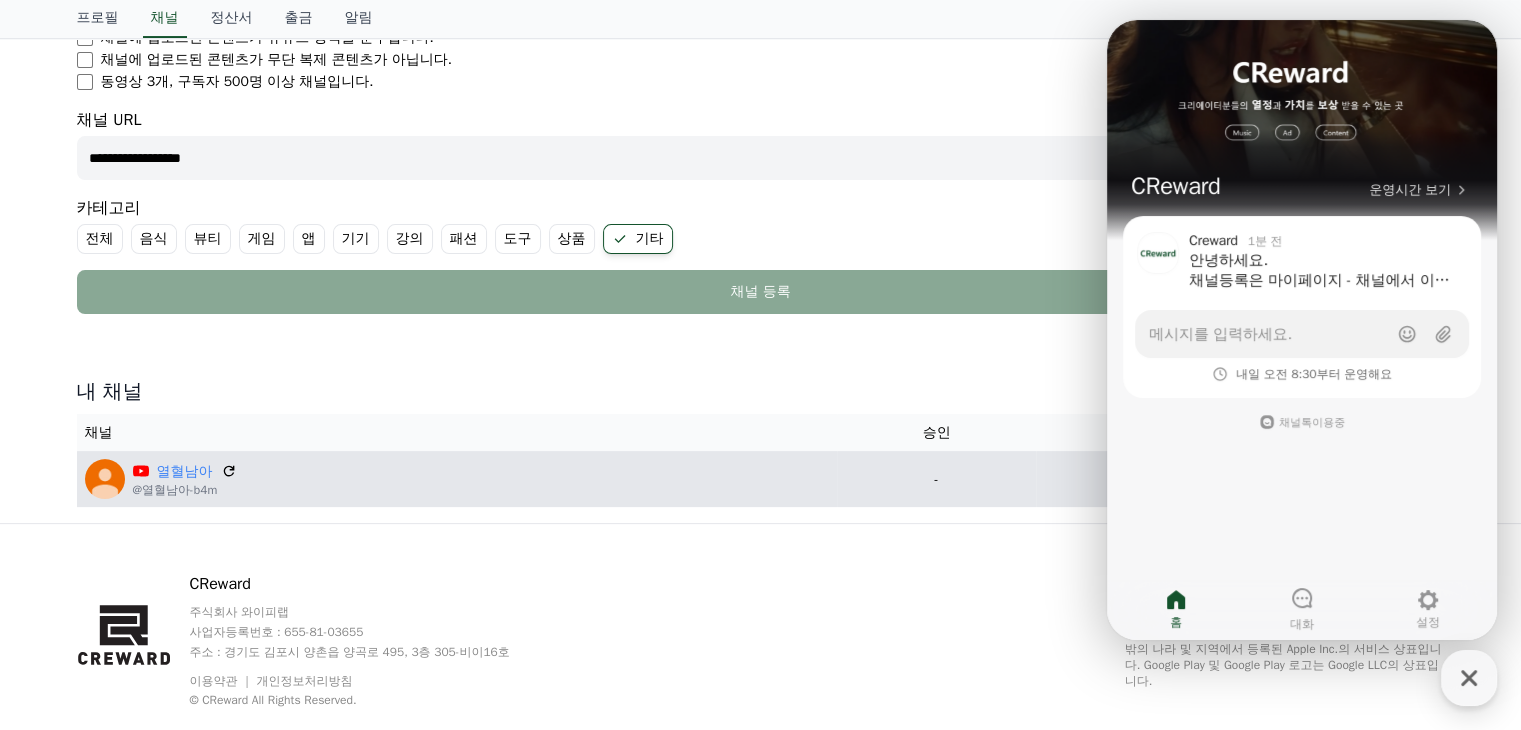 scroll, scrollTop: 440, scrollLeft: 0, axis: vertical 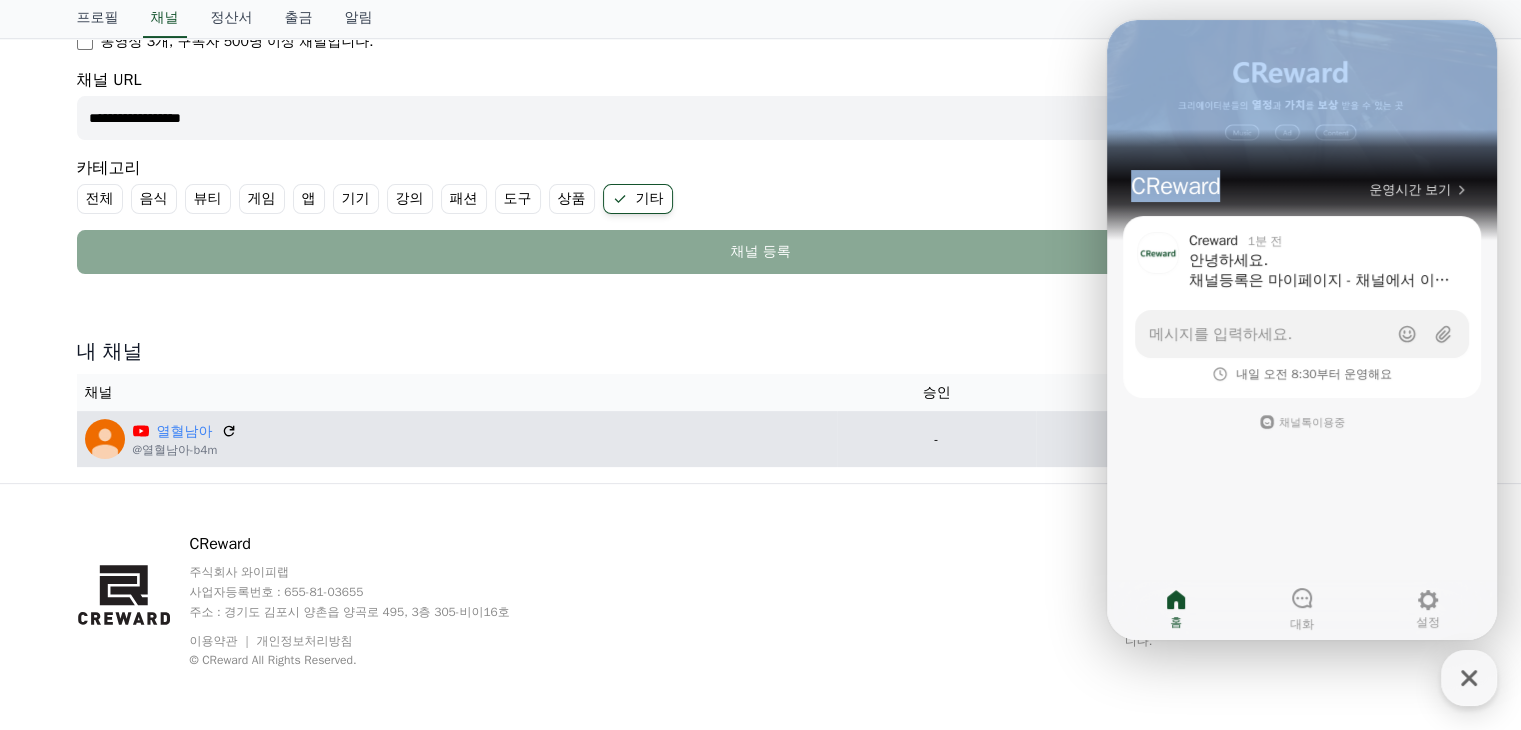 drag, startPoint x: 1317, startPoint y: 34, endPoint x: 1345, endPoint y: 11, distance: 36.23534 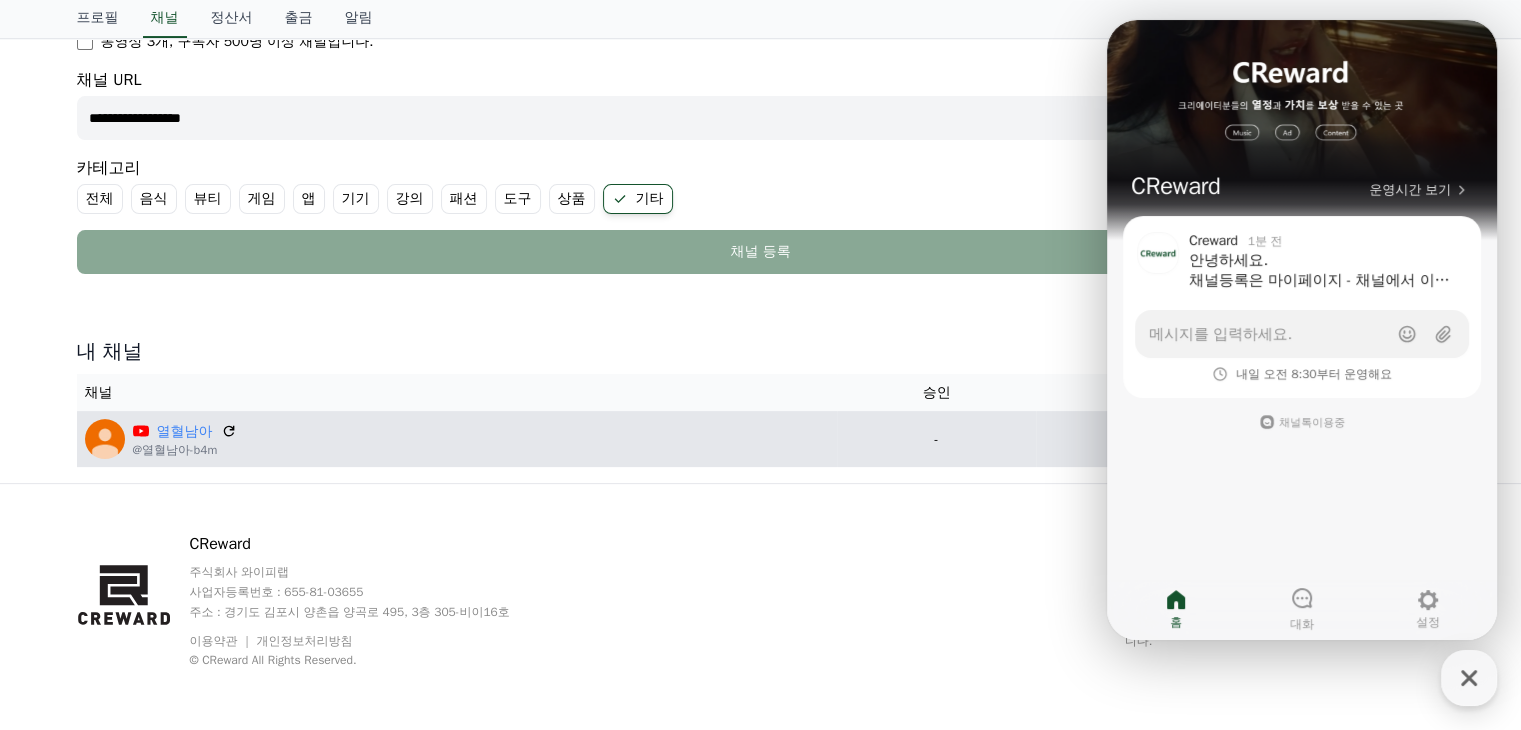 click on "CReward 운영시간 보기" at bounding box center (1302, 118) 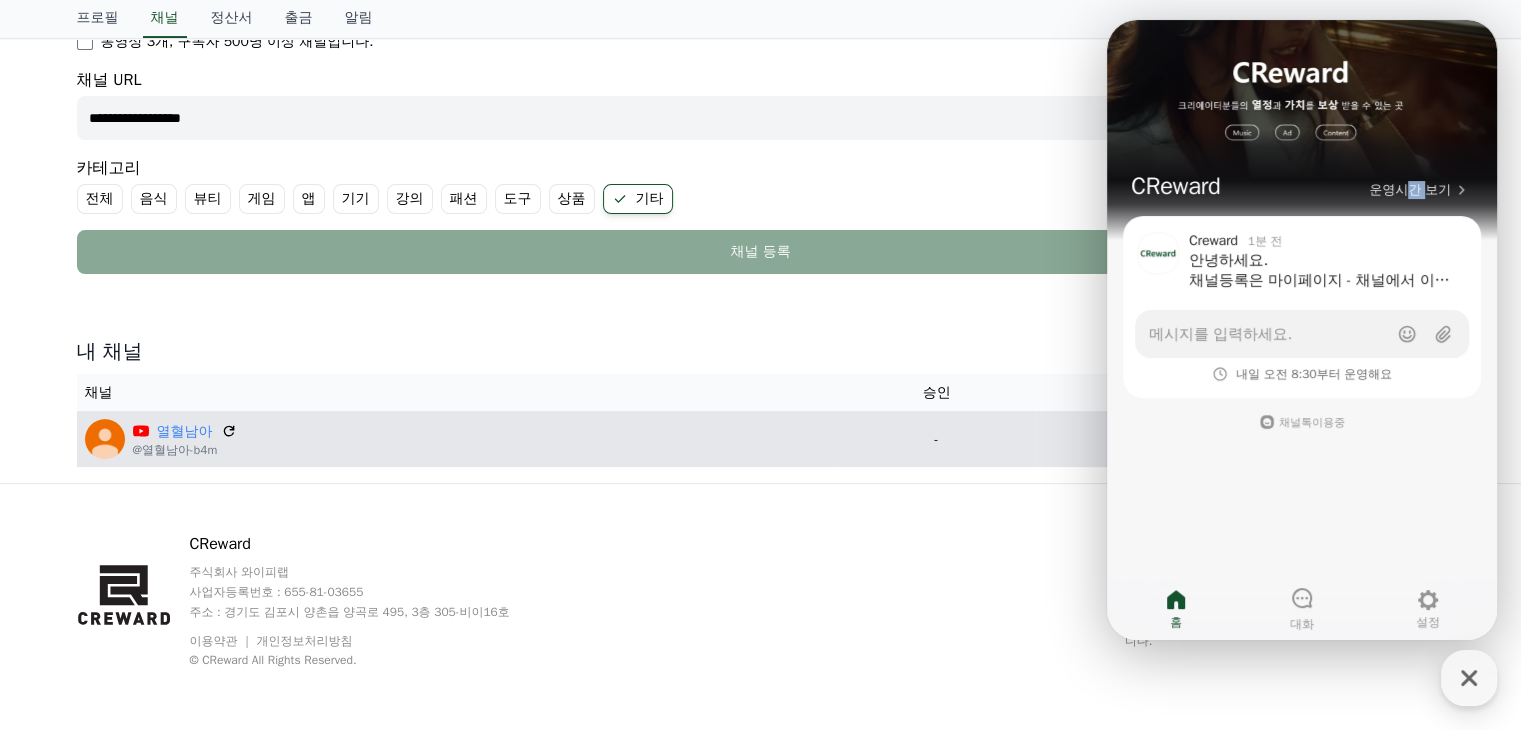 drag, startPoint x: 1413, startPoint y: 34, endPoint x: 1424, endPoint y: 18, distance: 19.416489 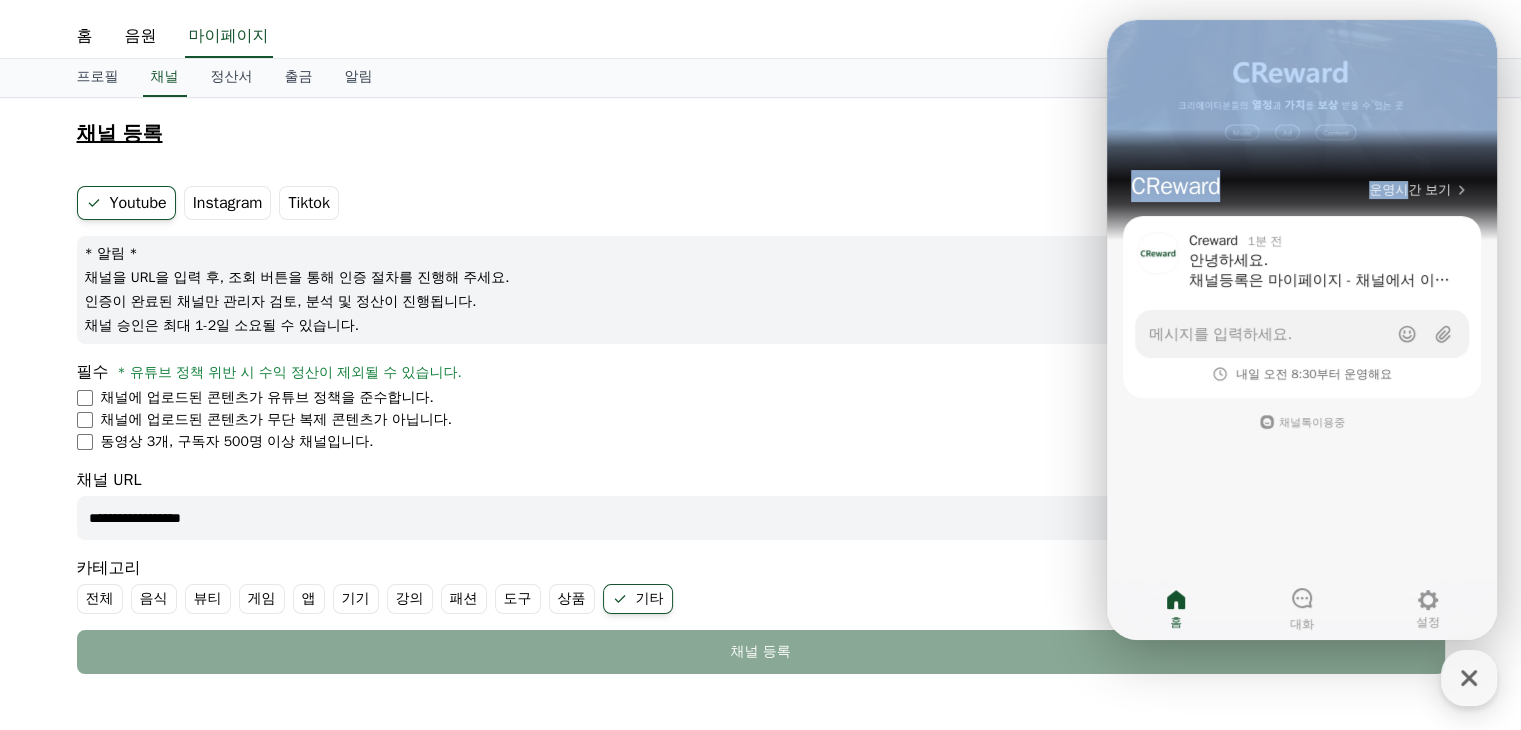 scroll, scrollTop: 0, scrollLeft: 0, axis: both 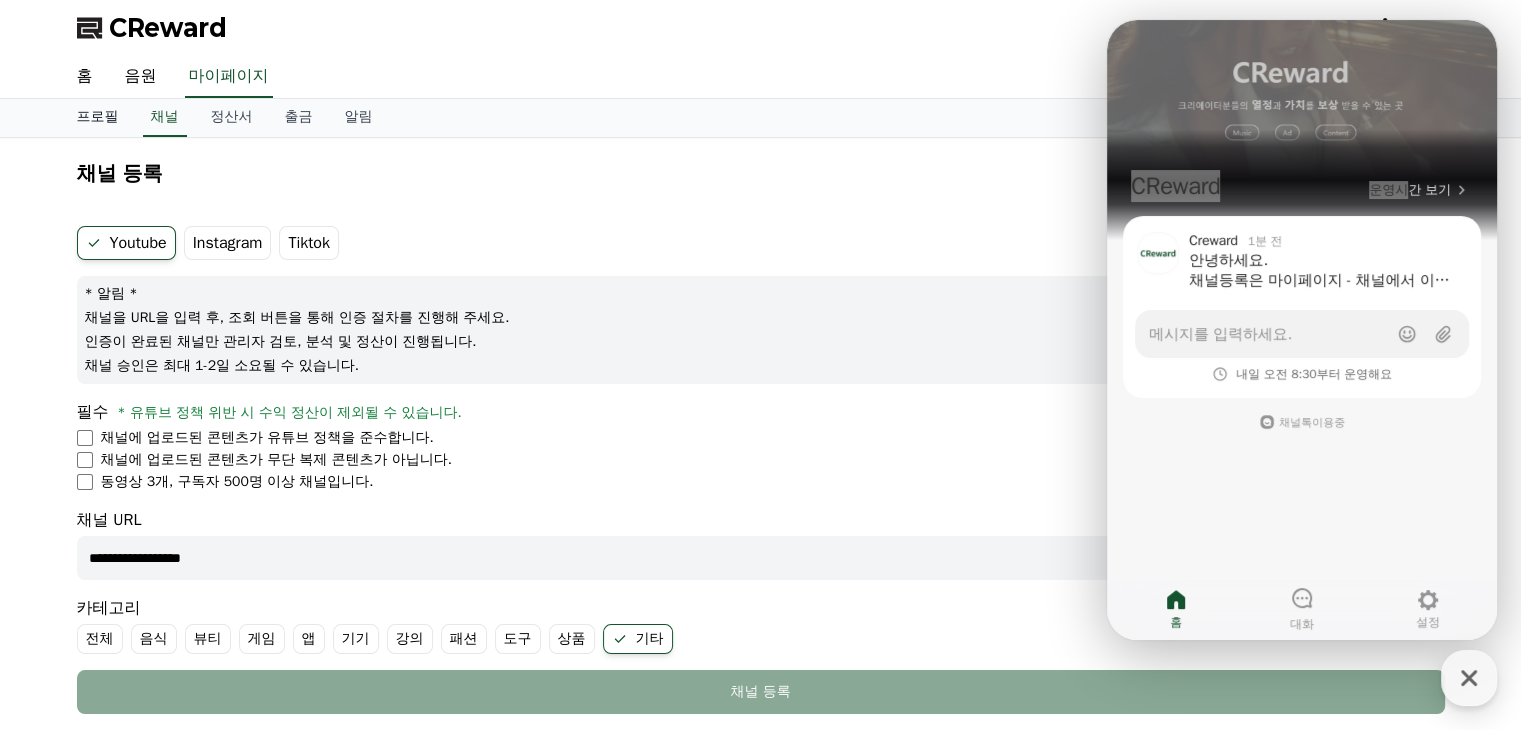 click on "프로필" at bounding box center (98, 118) 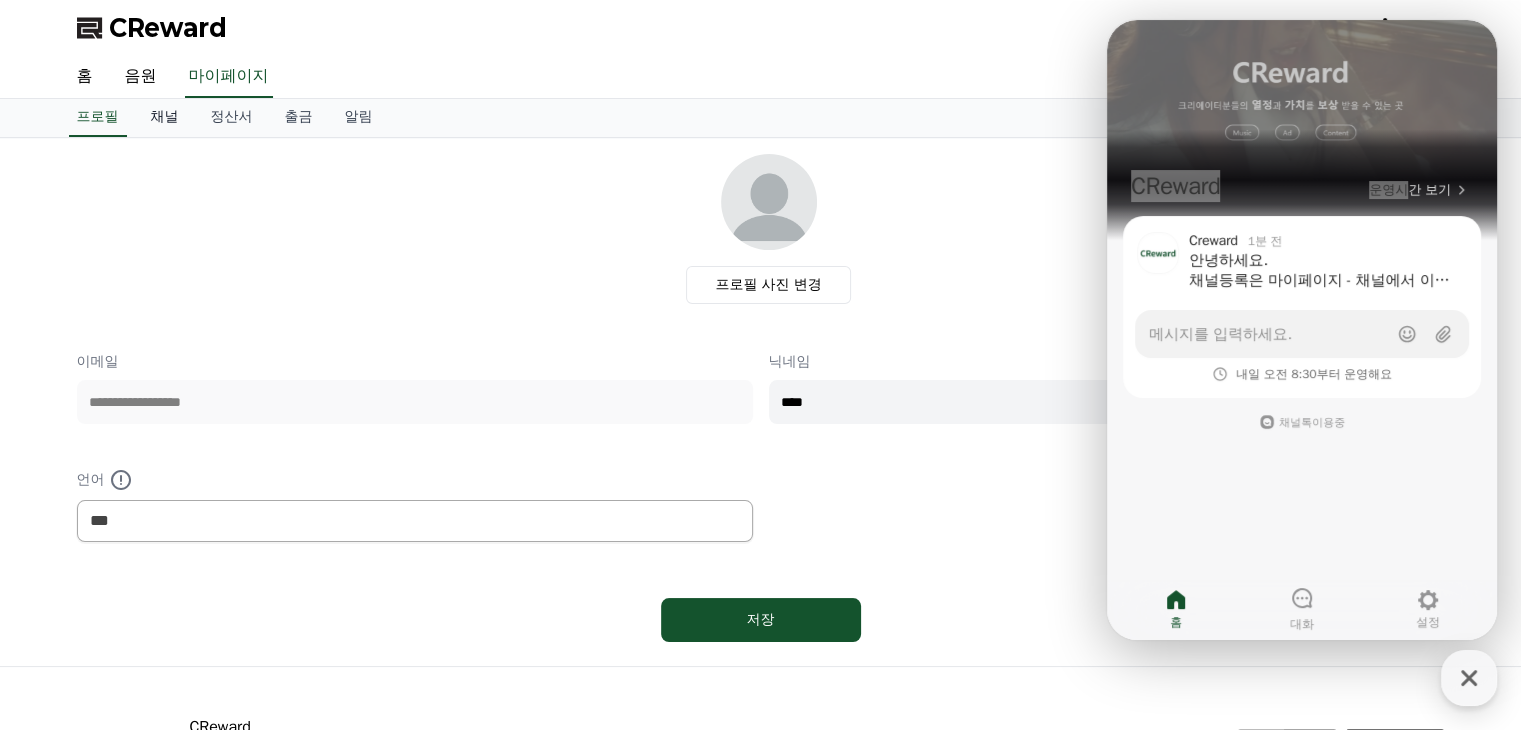 click on "채널" at bounding box center [165, 118] 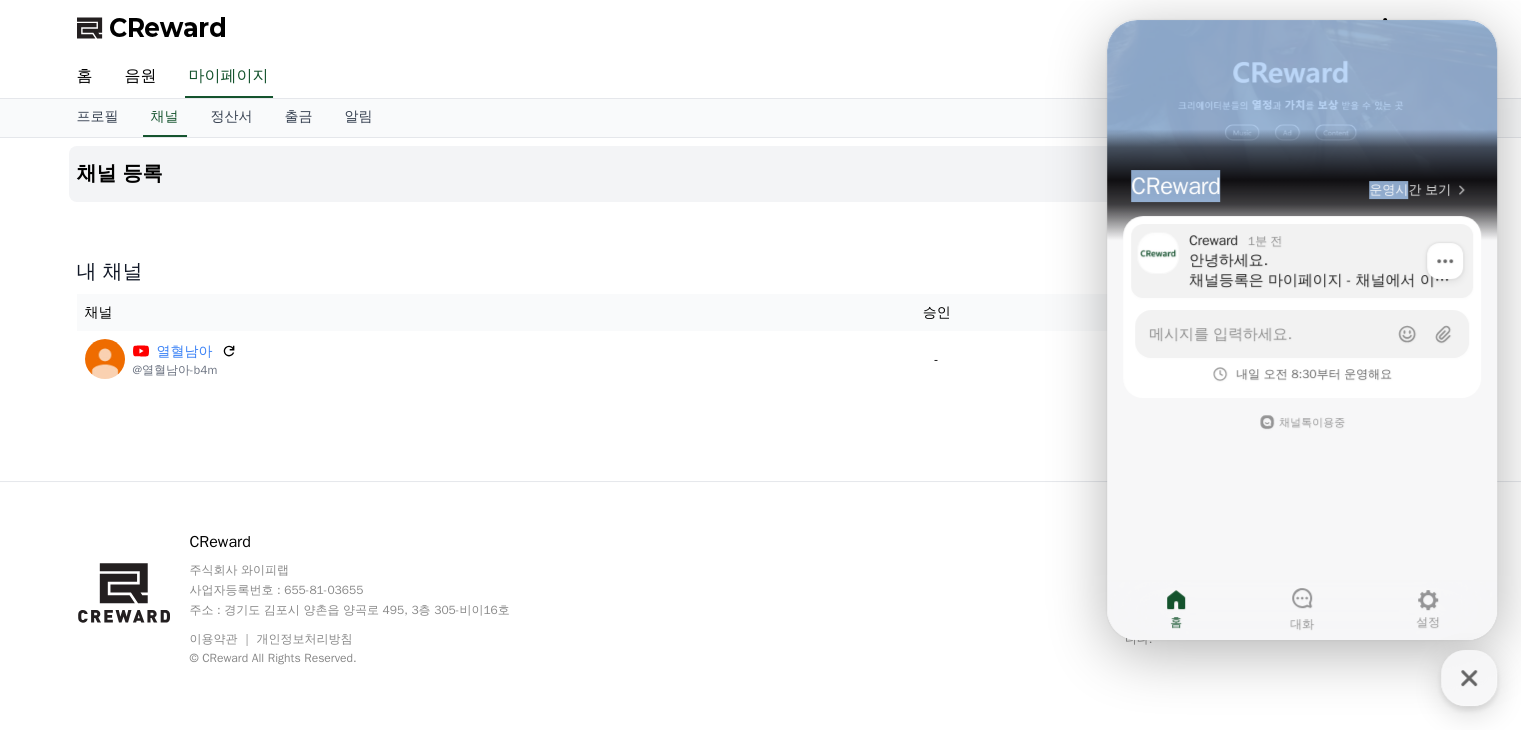 click on "안녕하세요.
채널등록은 마이페이지 - 채널에서 이용하실 수 있습니다!" at bounding box center [1324, 270] 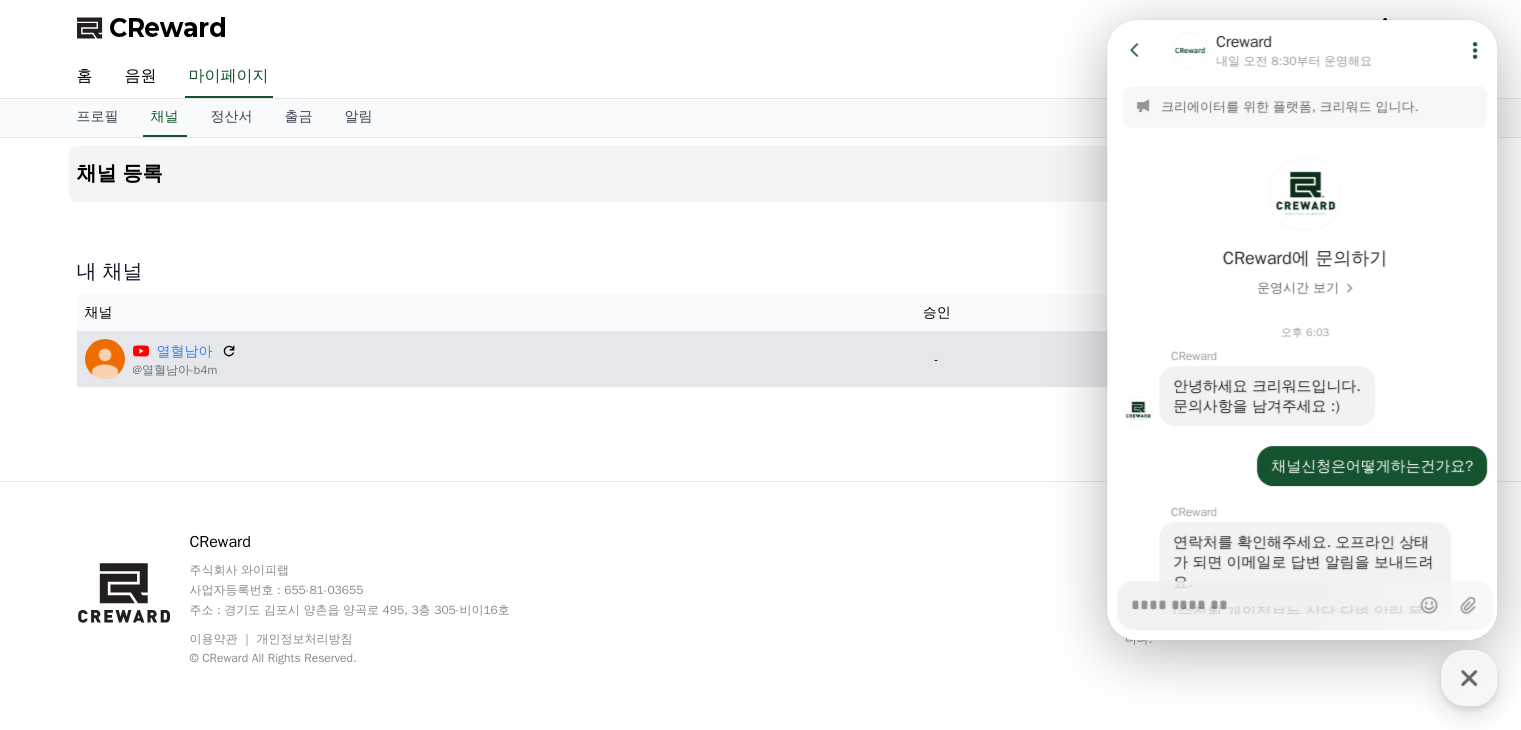 scroll, scrollTop: 394, scrollLeft: 0, axis: vertical 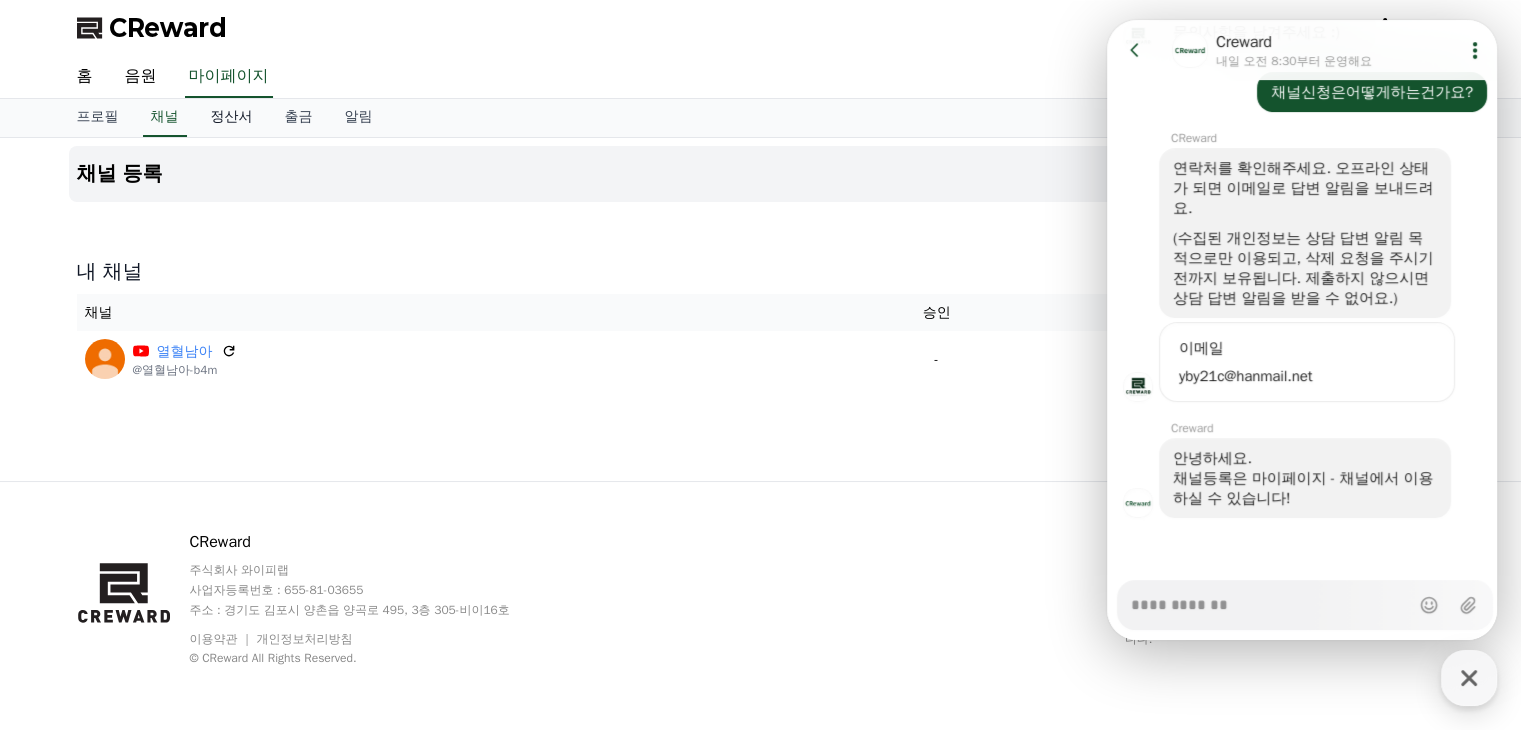 type on "*" 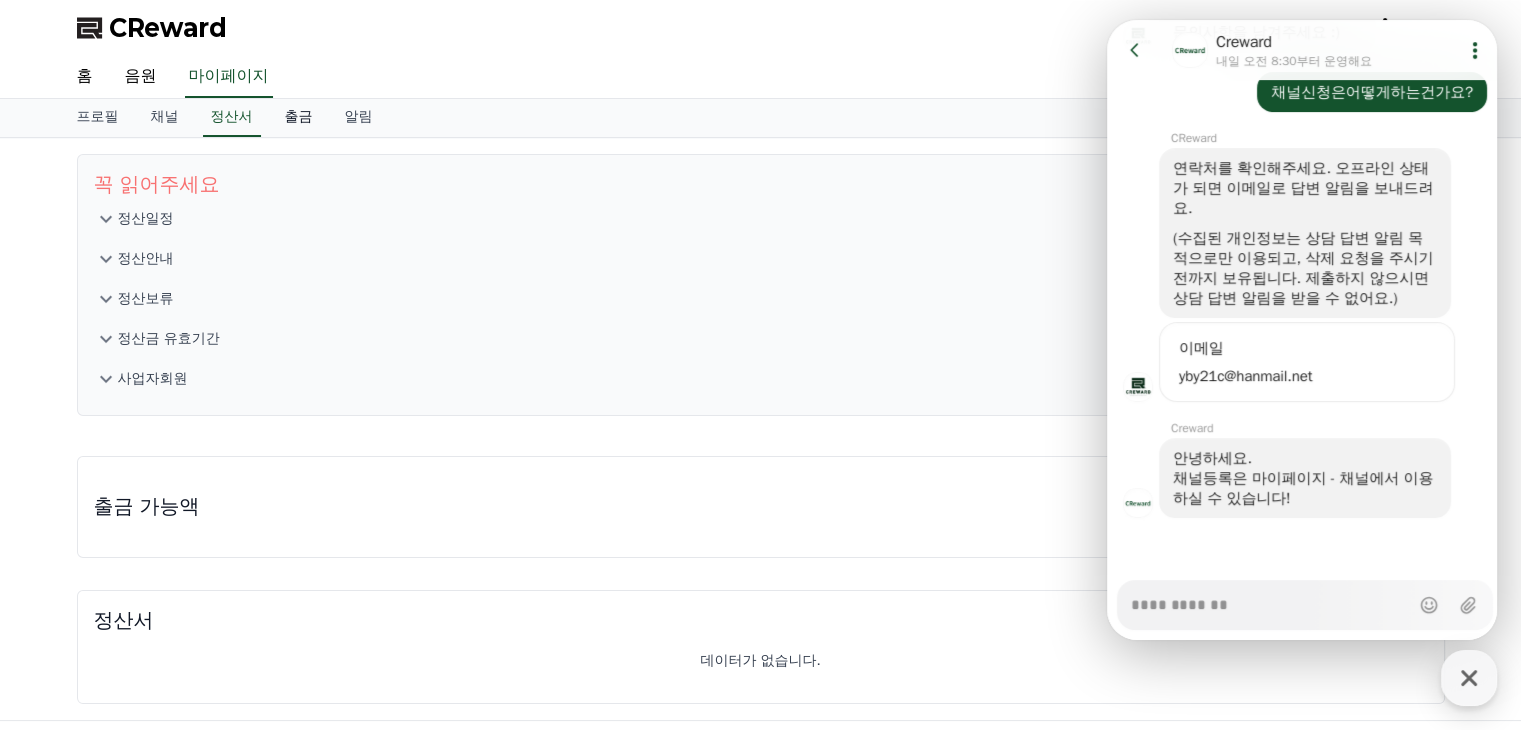 click on "출금" at bounding box center (299, 118) 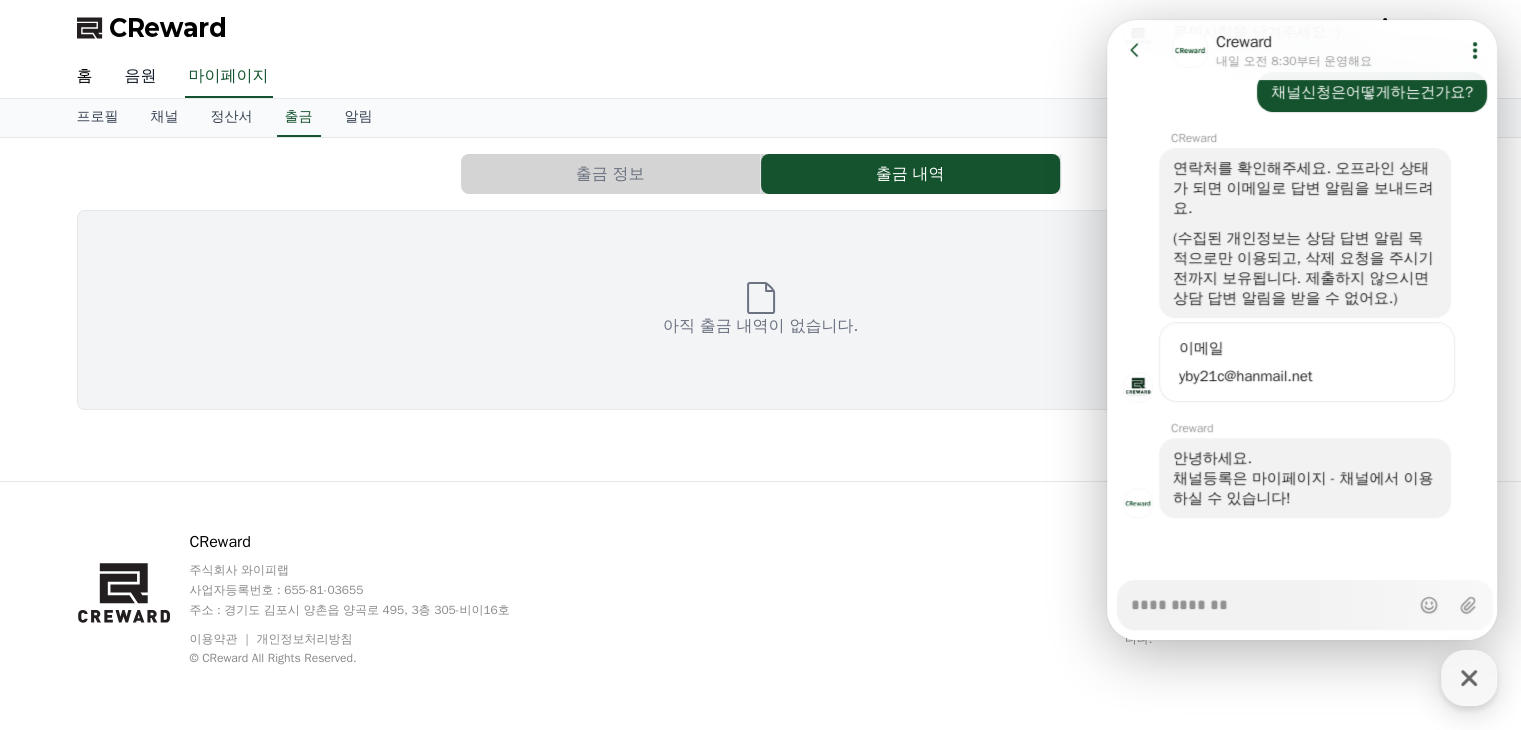 click on "음원" at bounding box center (141, 77) 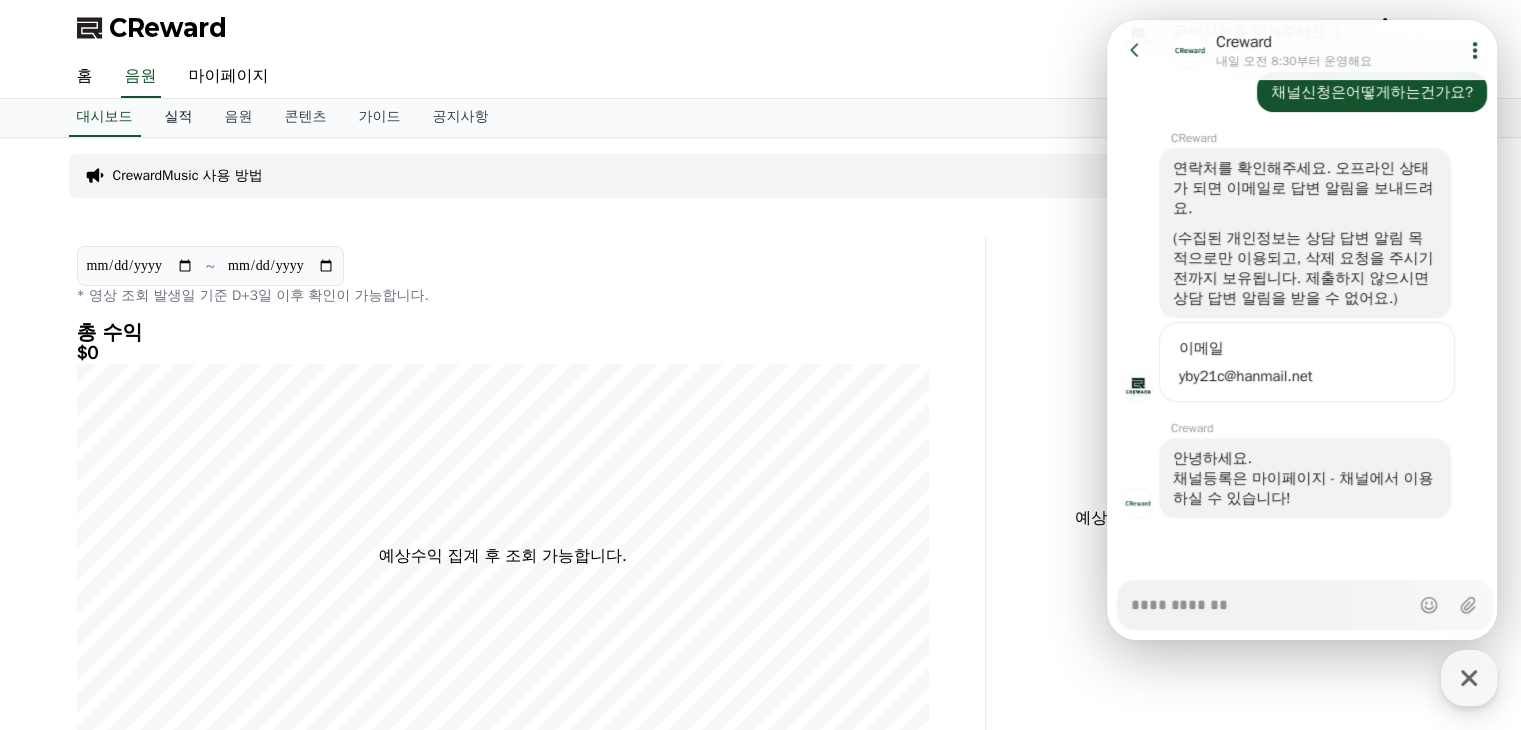 click on "실적" at bounding box center [179, 118] 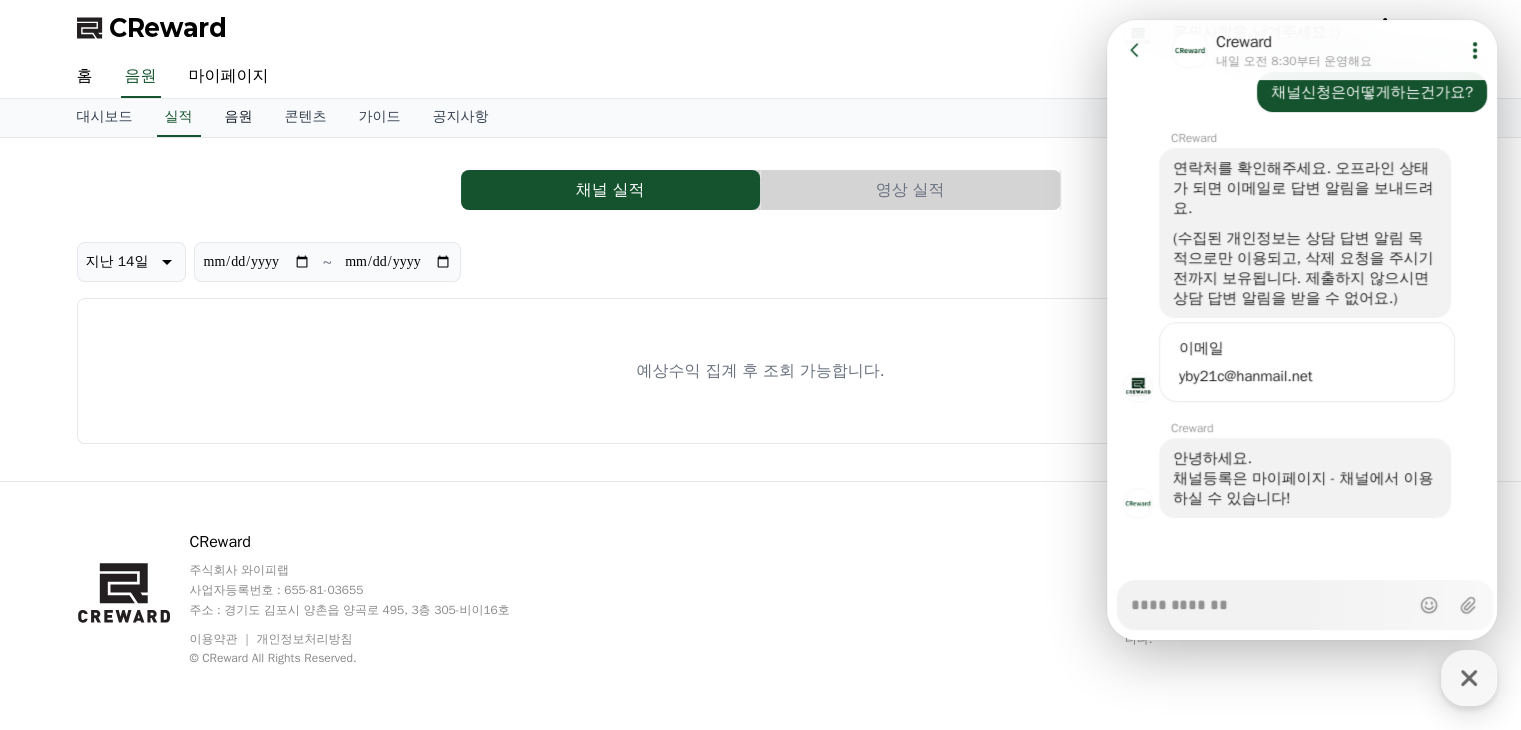 click on "음원" at bounding box center (239, 118) 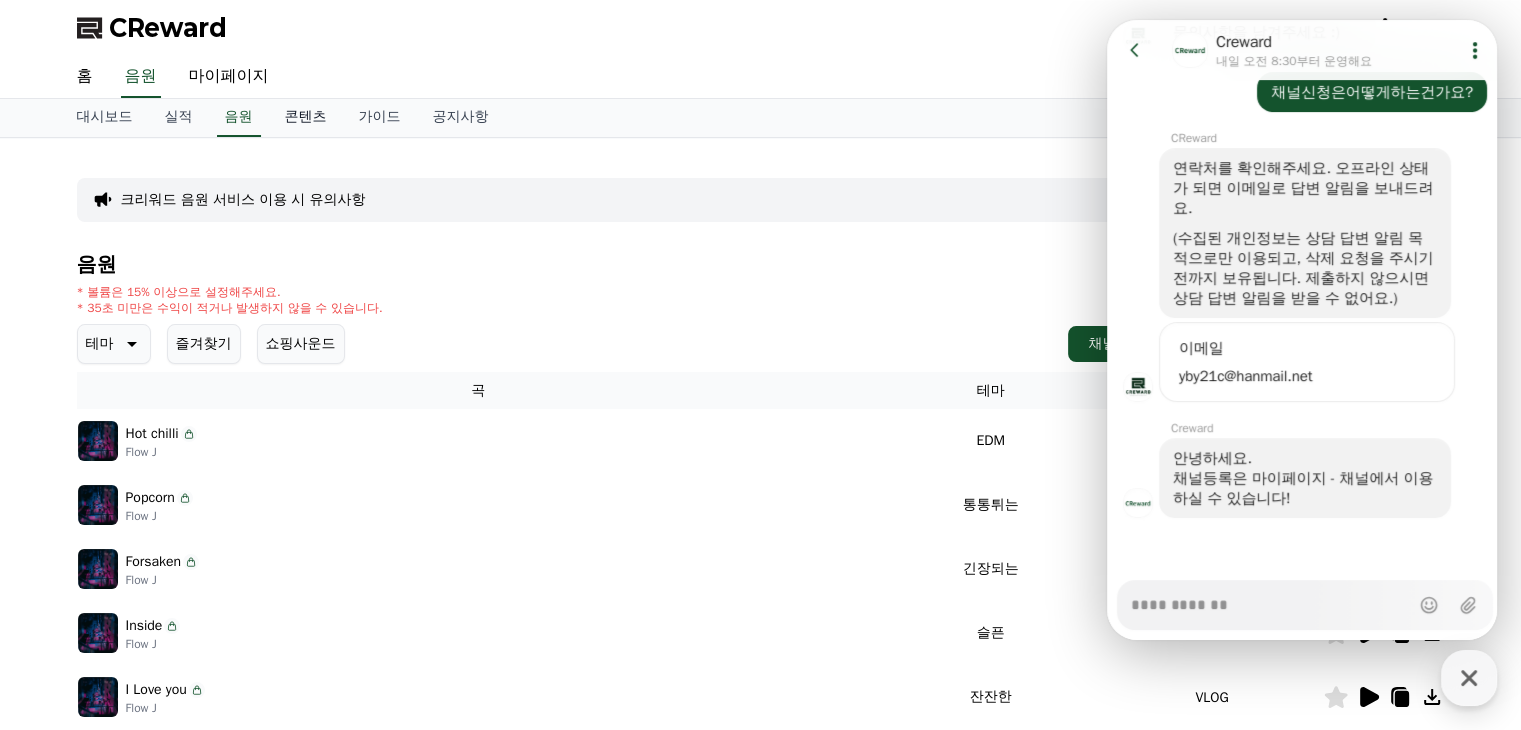 click on "콘텐츠" at bounding box center [306, 118] 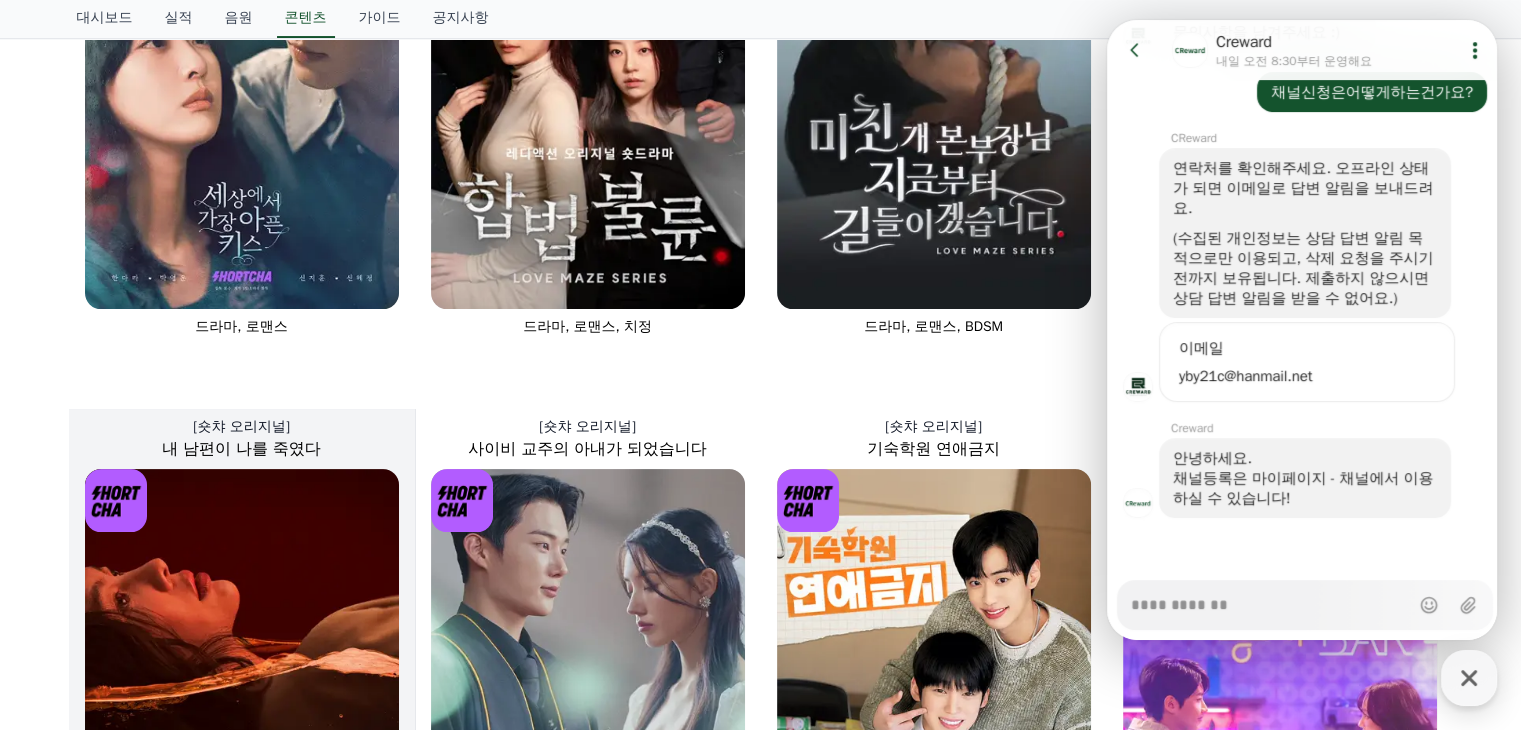 scroll, scrollTop: 800, scrollLeft: 0, axis: vertical 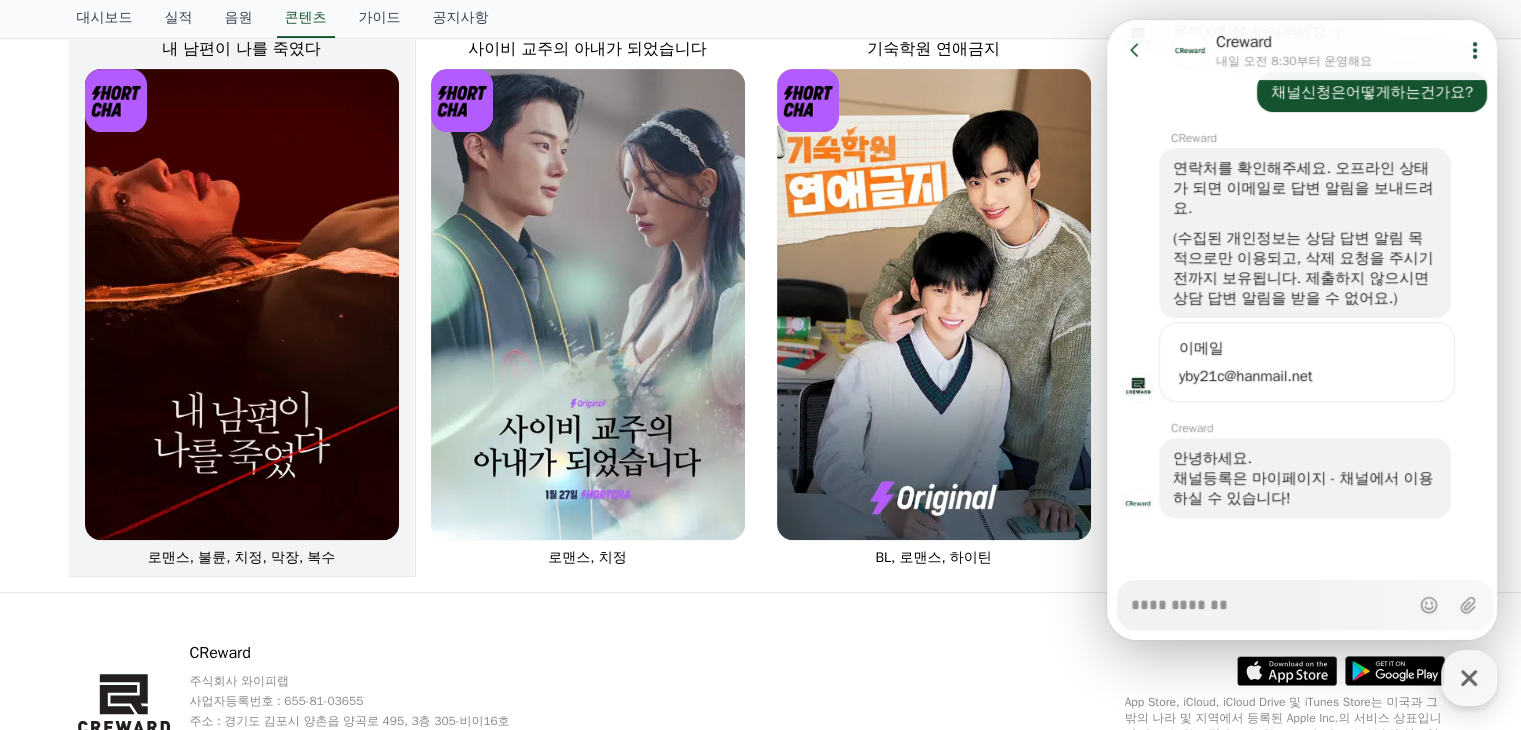 click at bounding box center (242, 304) 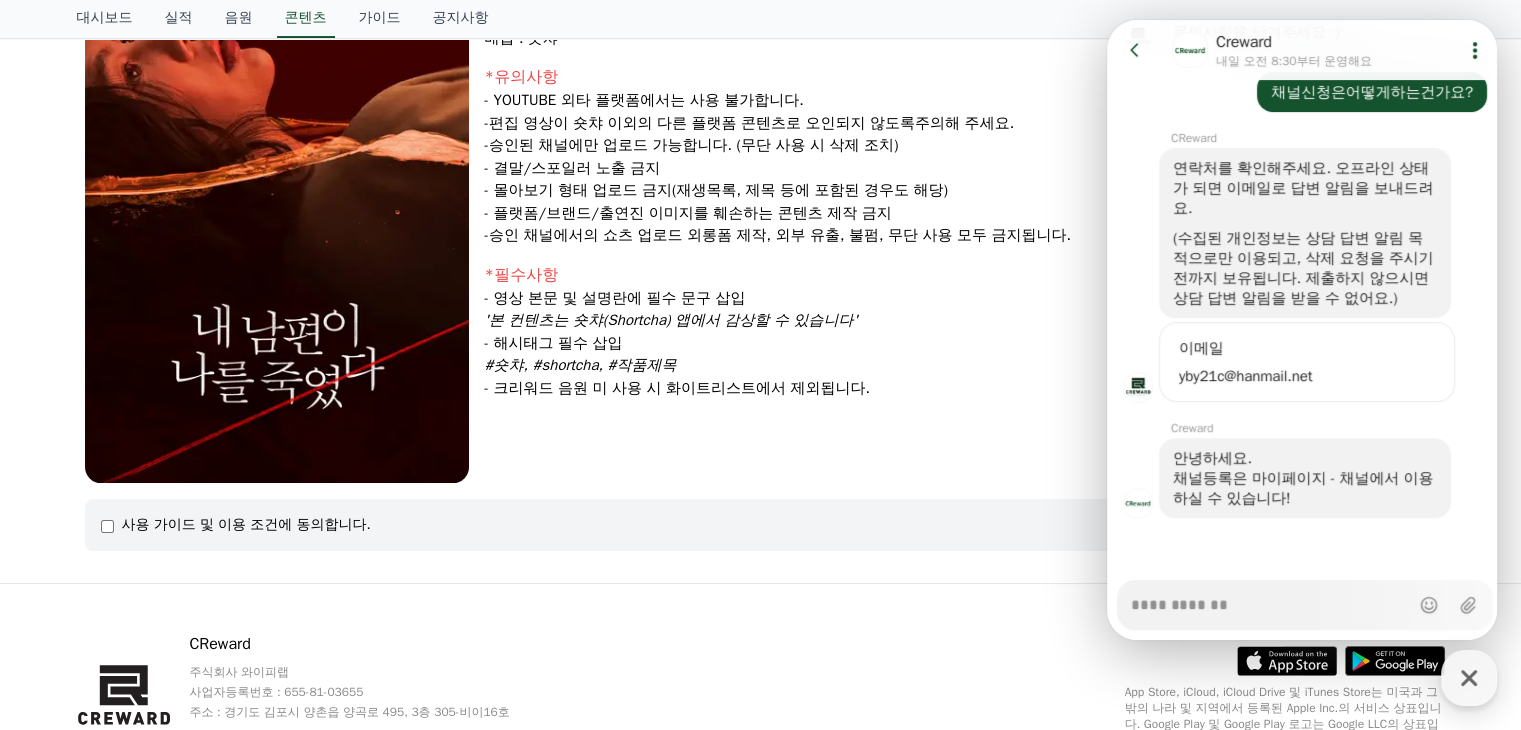 scroll, scrollTop: 400, scrollLeft: 0, axis: vertical 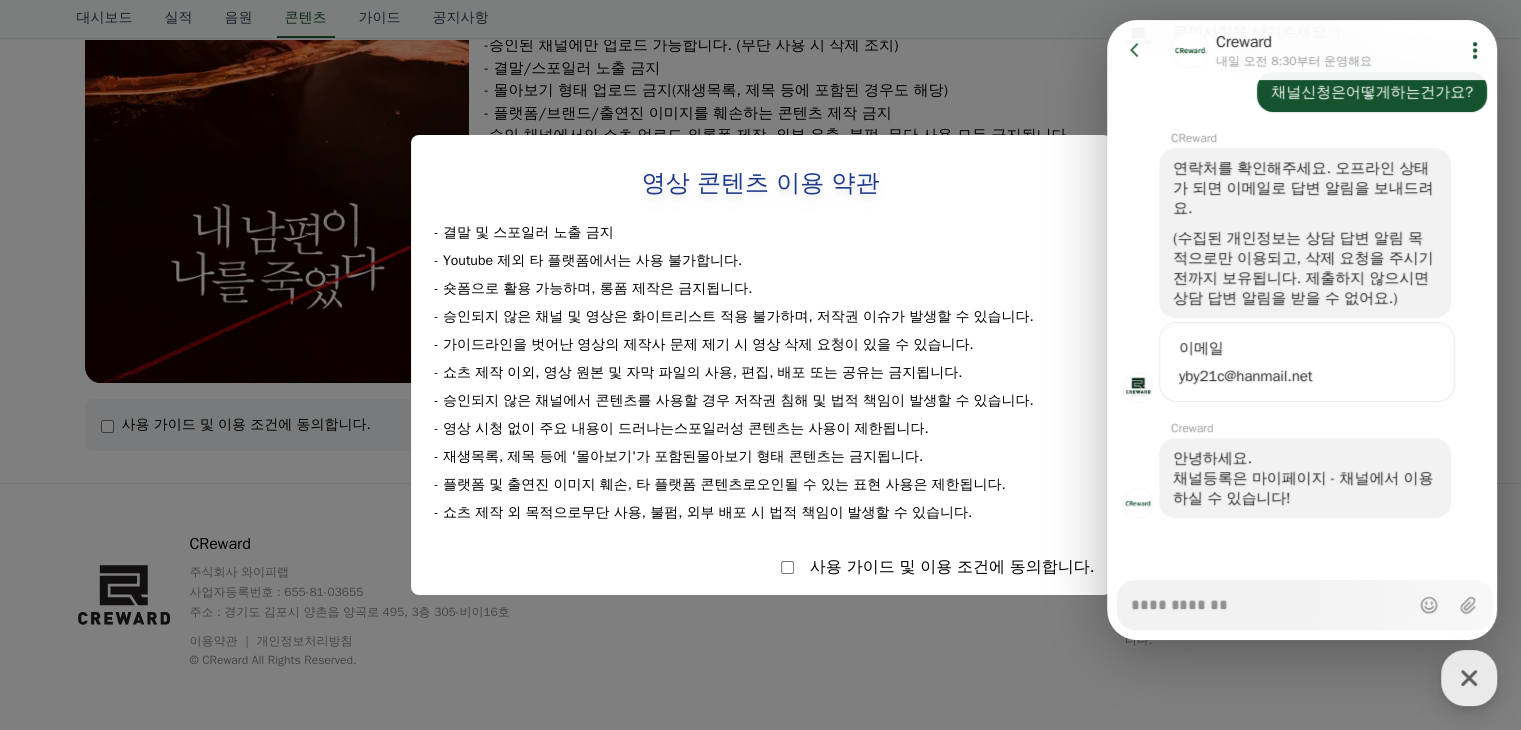 select 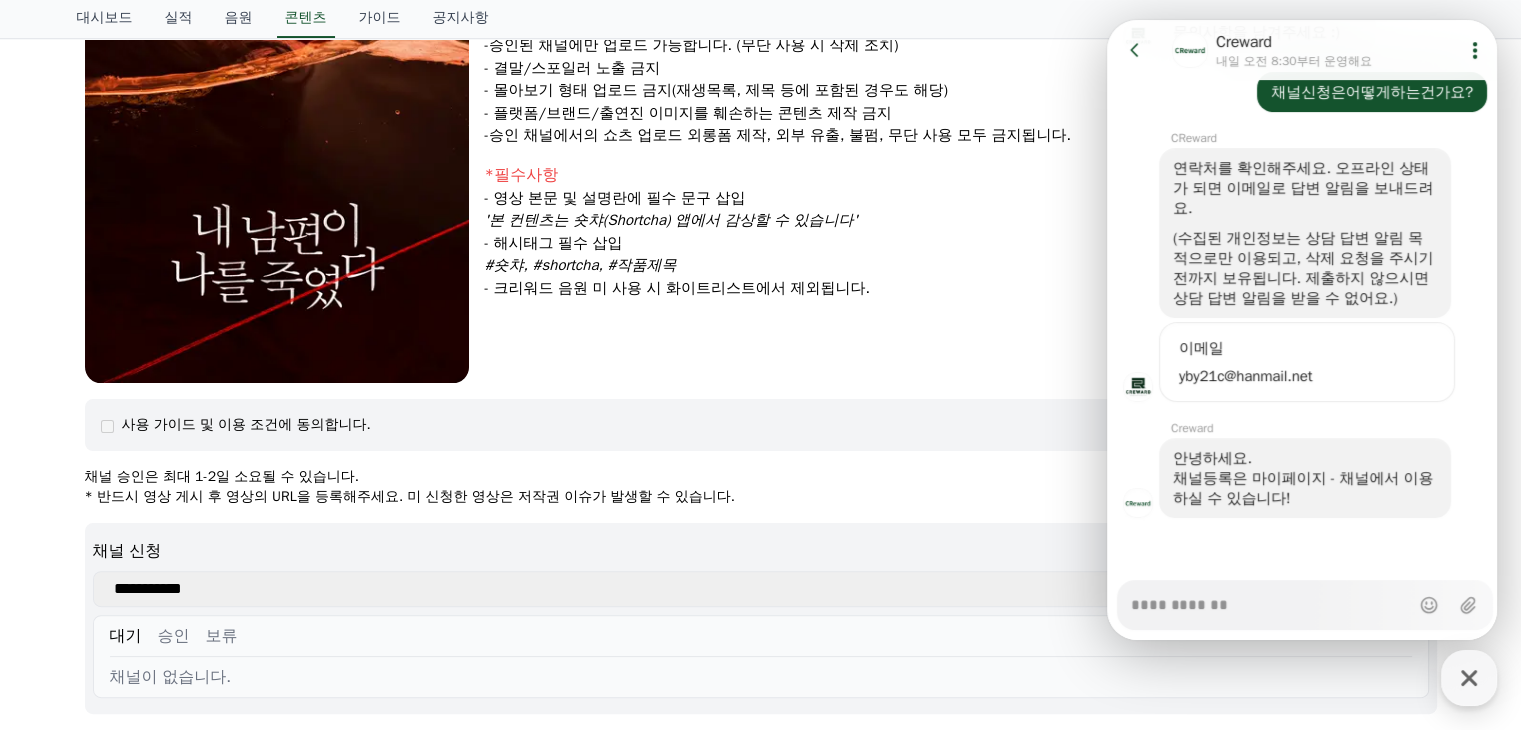 scroll, scrollTop: 600, scrollLeft: 0, axis: vertical 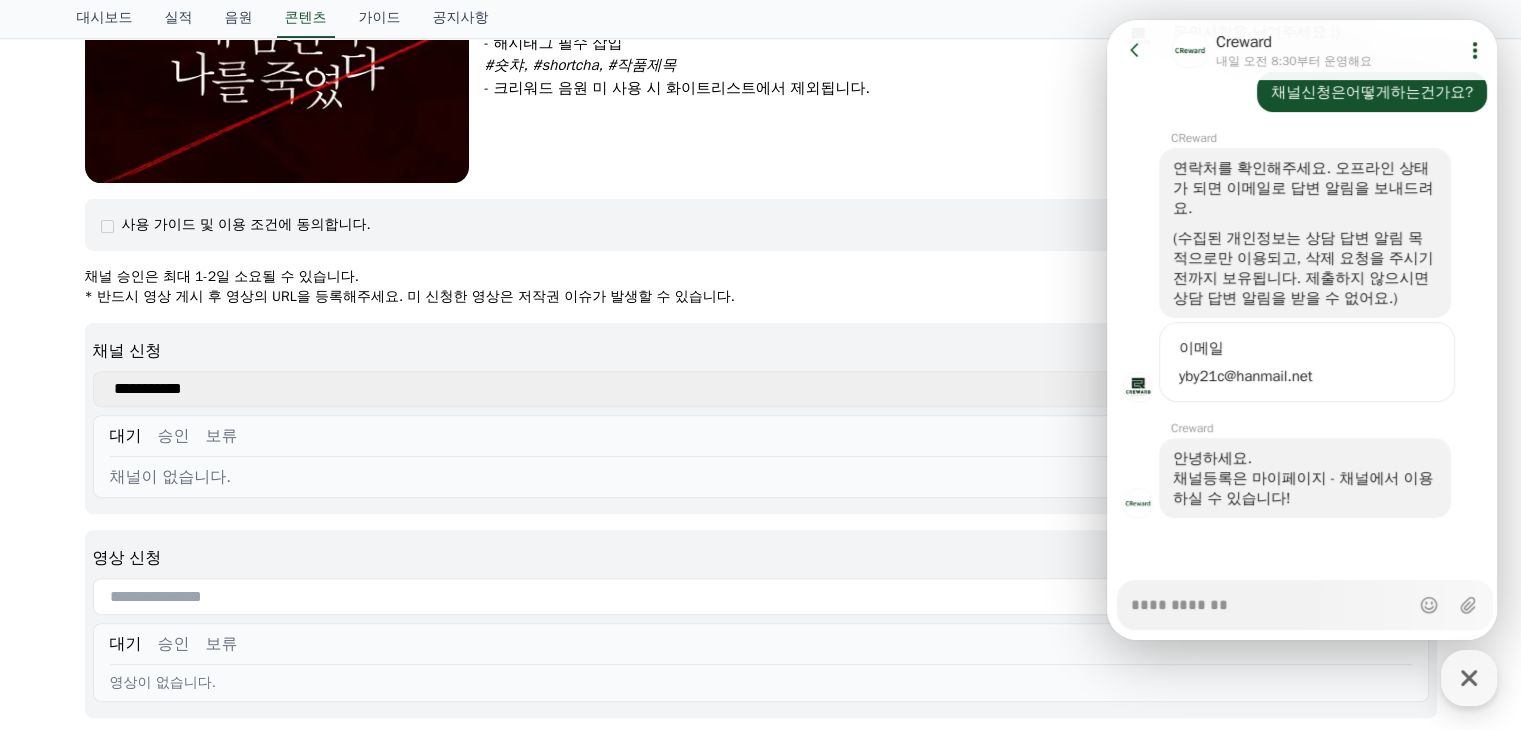 click on "**********" at bounding box center [709, 389] 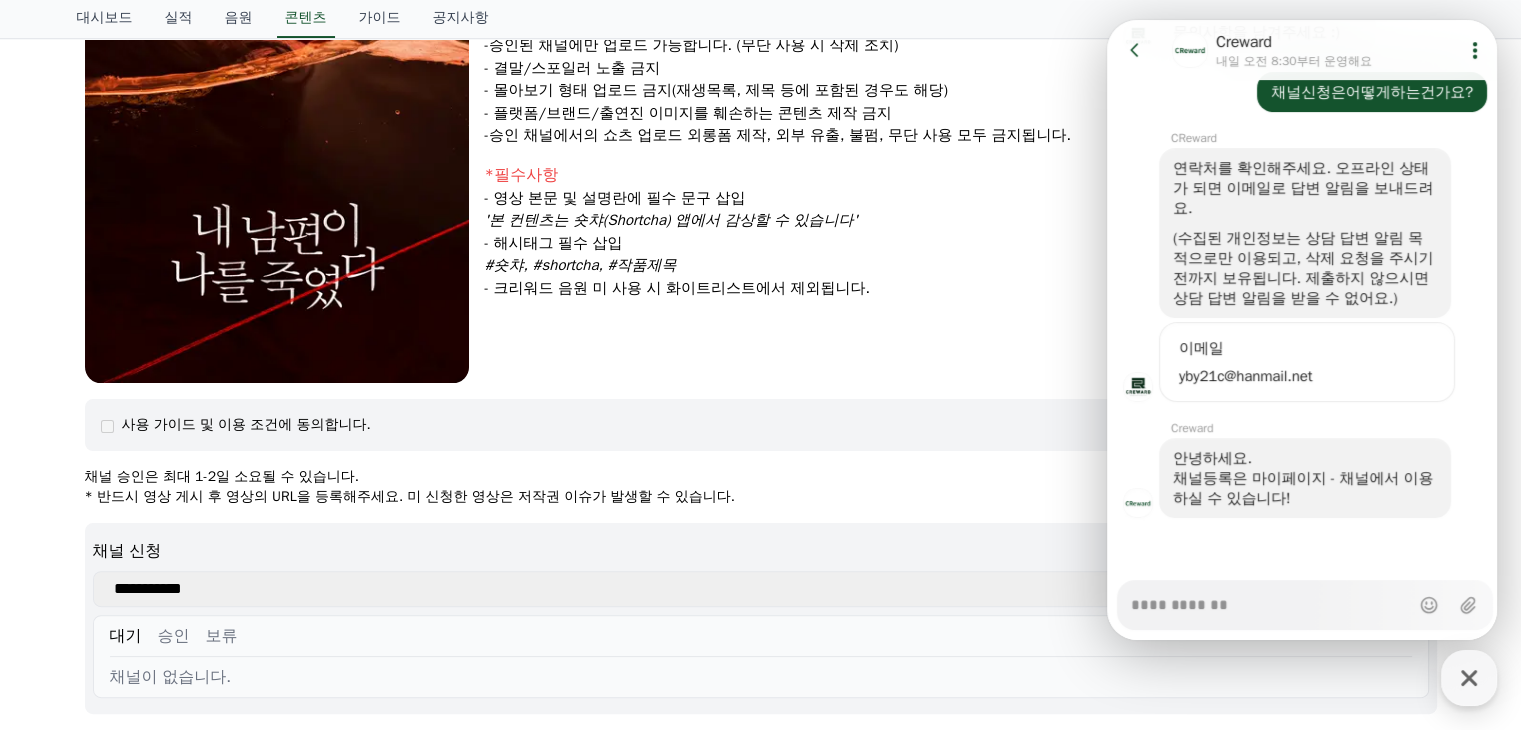 scroll, scrollTop: 300, scrollLeft: 0, axis: vertical 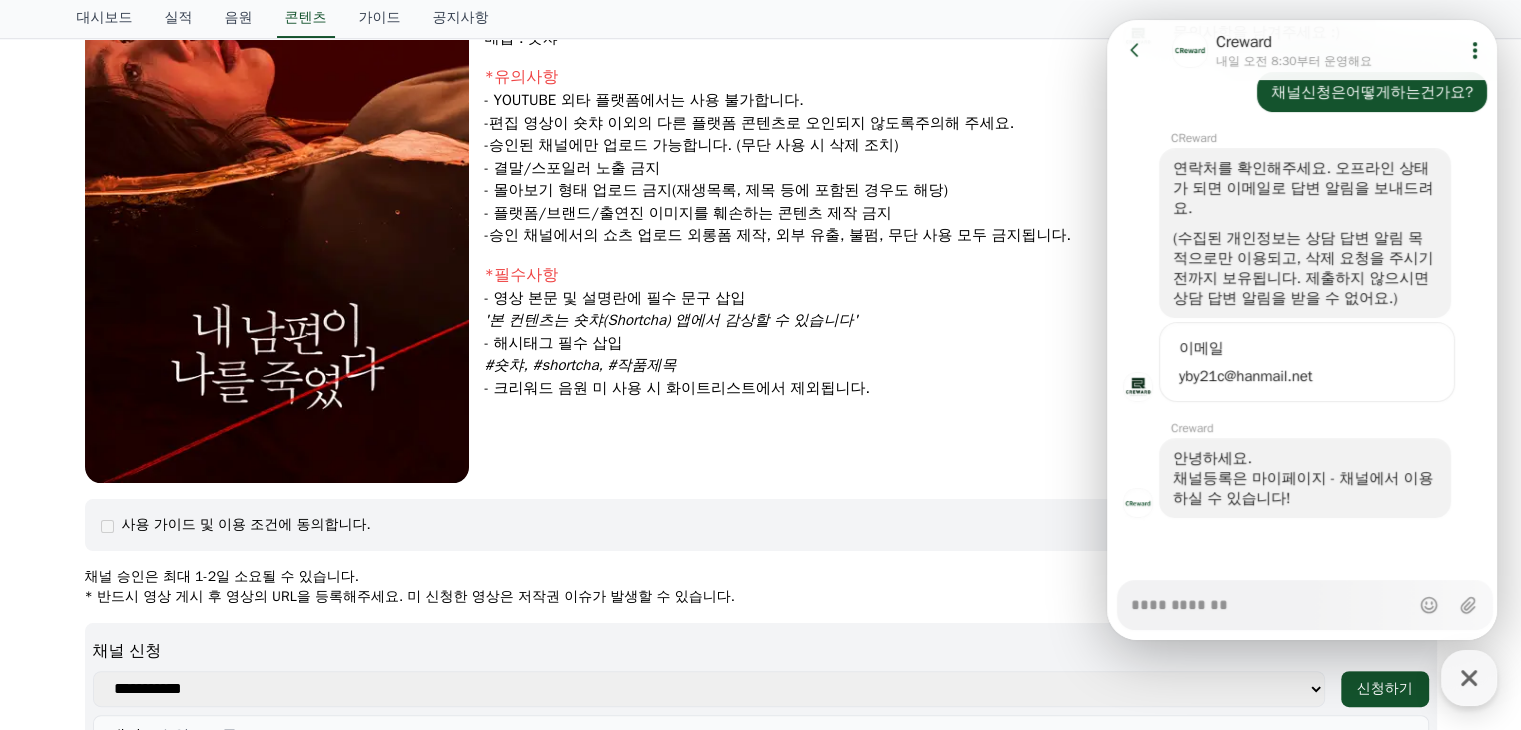 click on "**********" at bounding box center (709, 689) 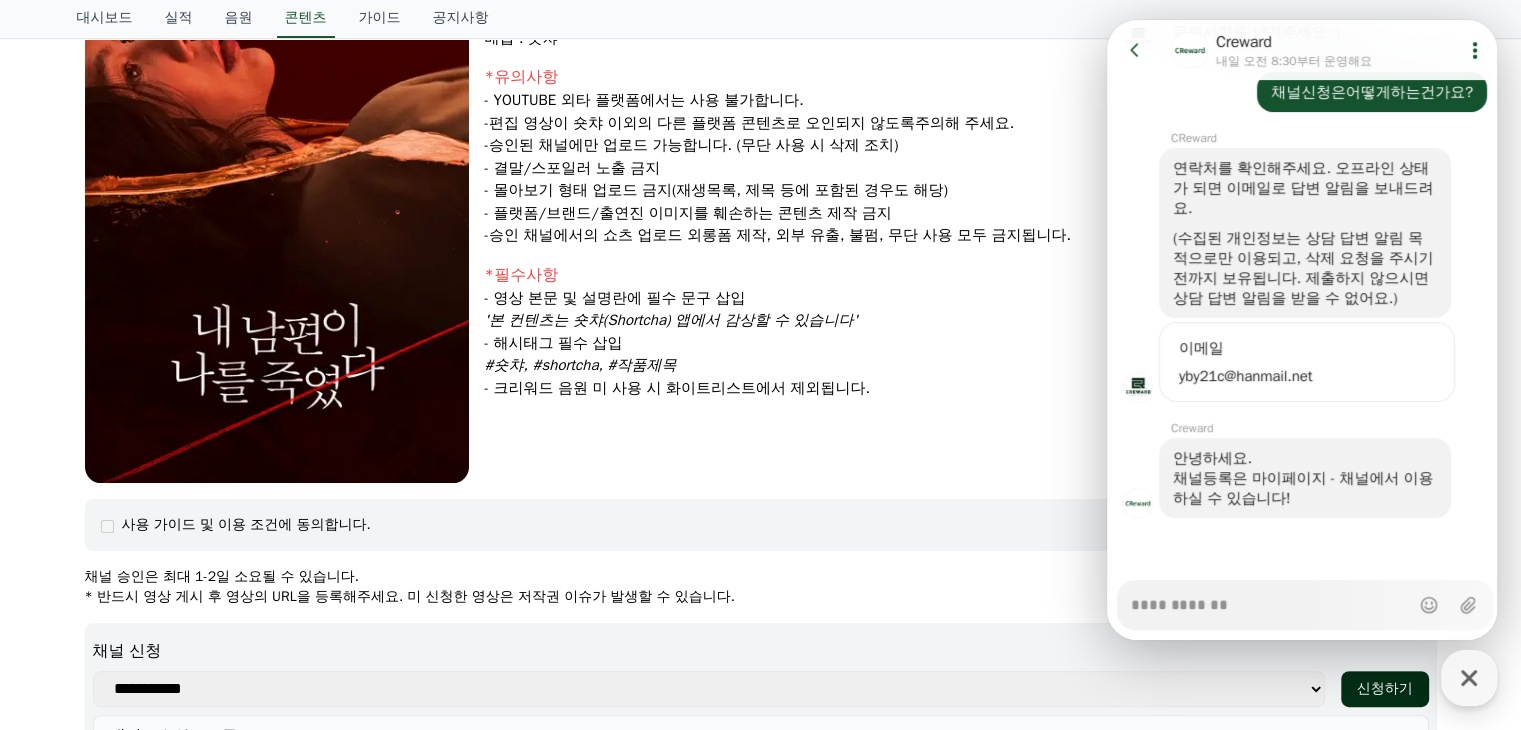 click on "신청하기" at bounding box center (1385, 689) 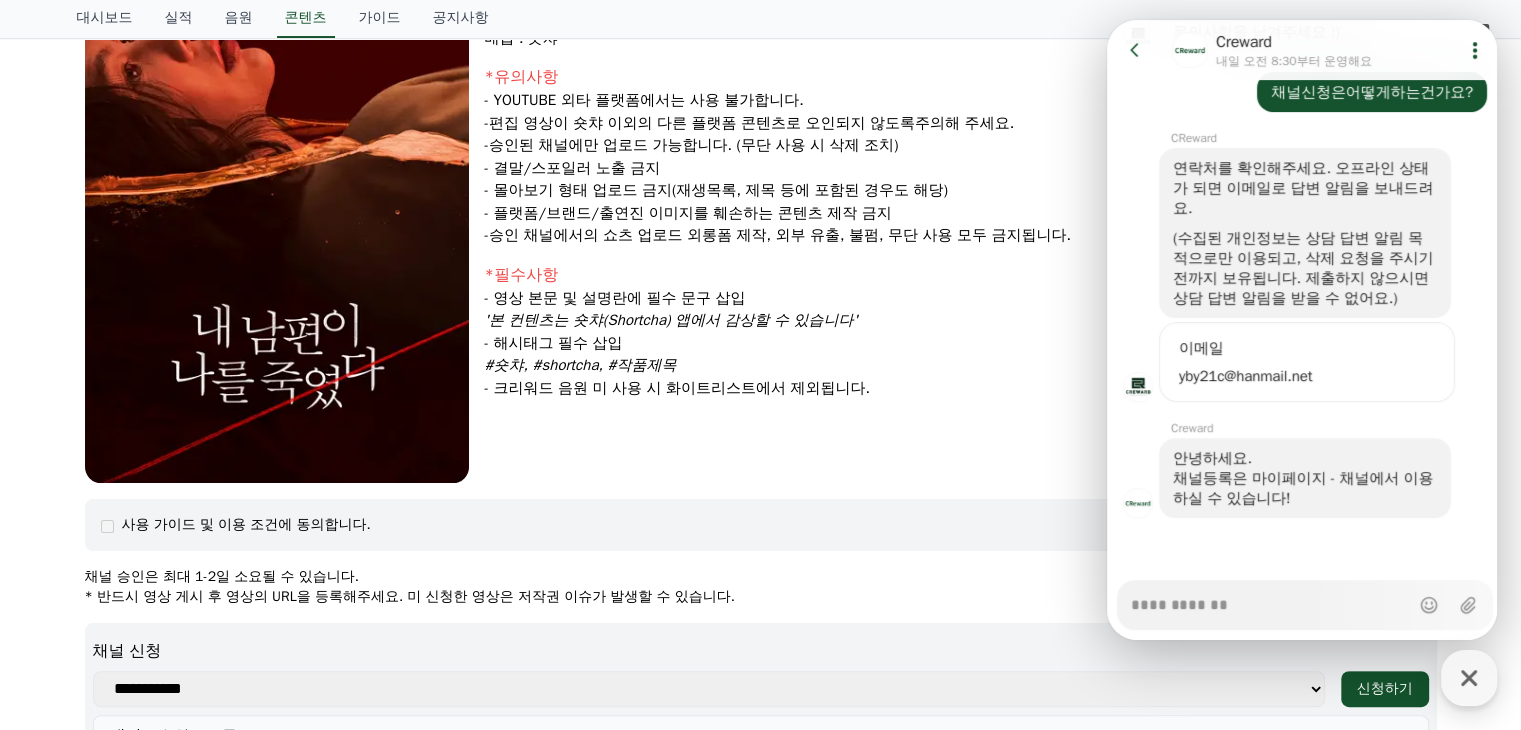 scroll, scrollTop: 400, scrollLeft: 0, axis: vertical 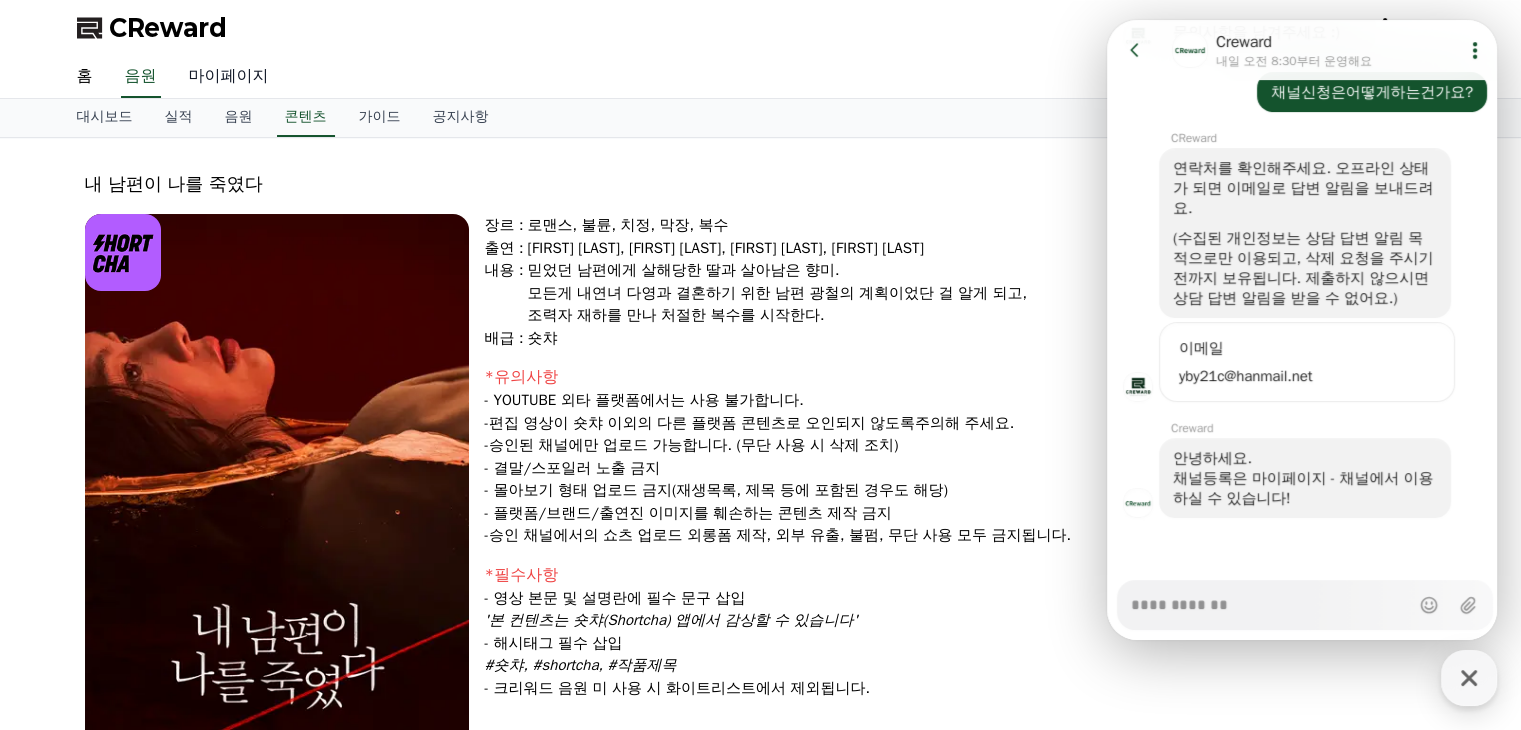 click on "마이페이지" at bounding box center [229, 77] 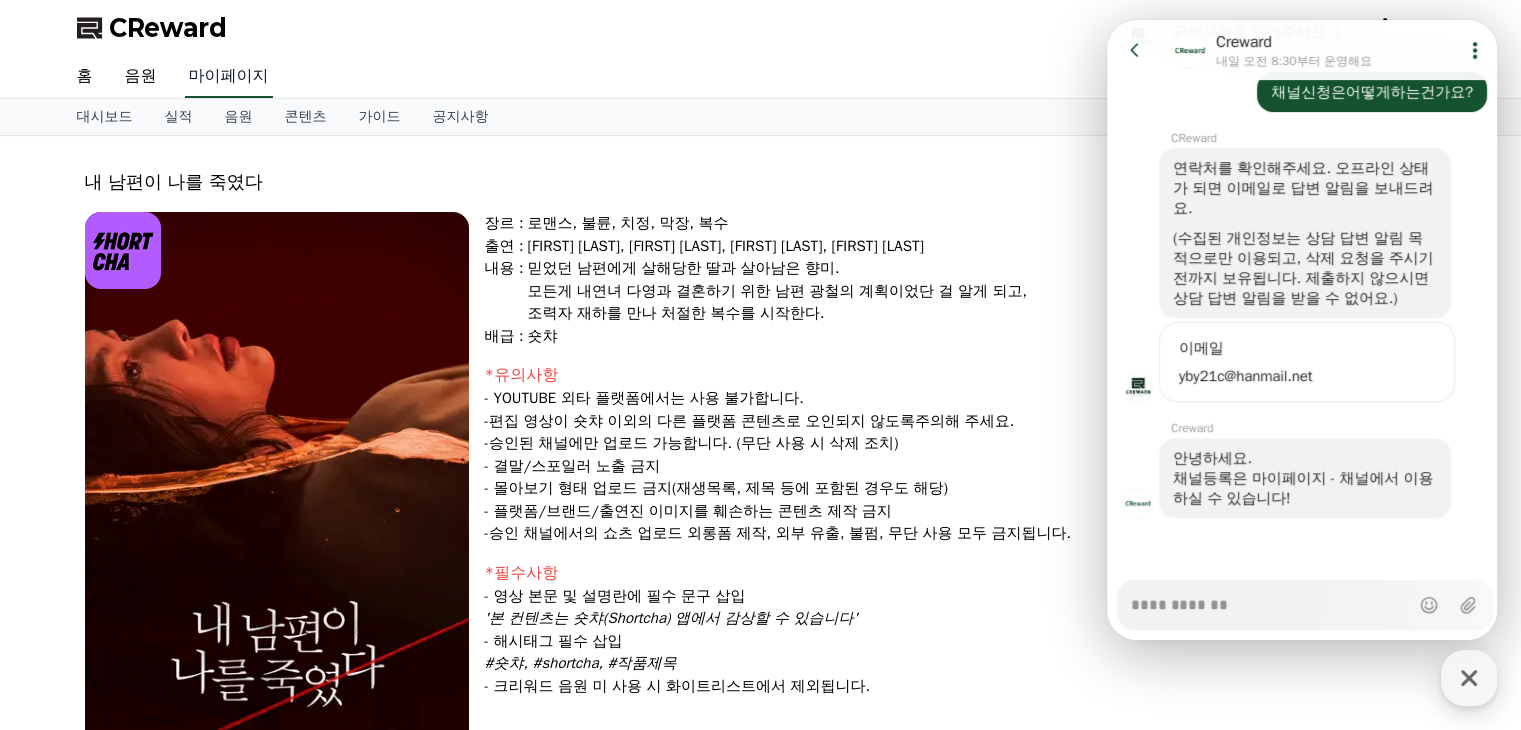 select on "**********" 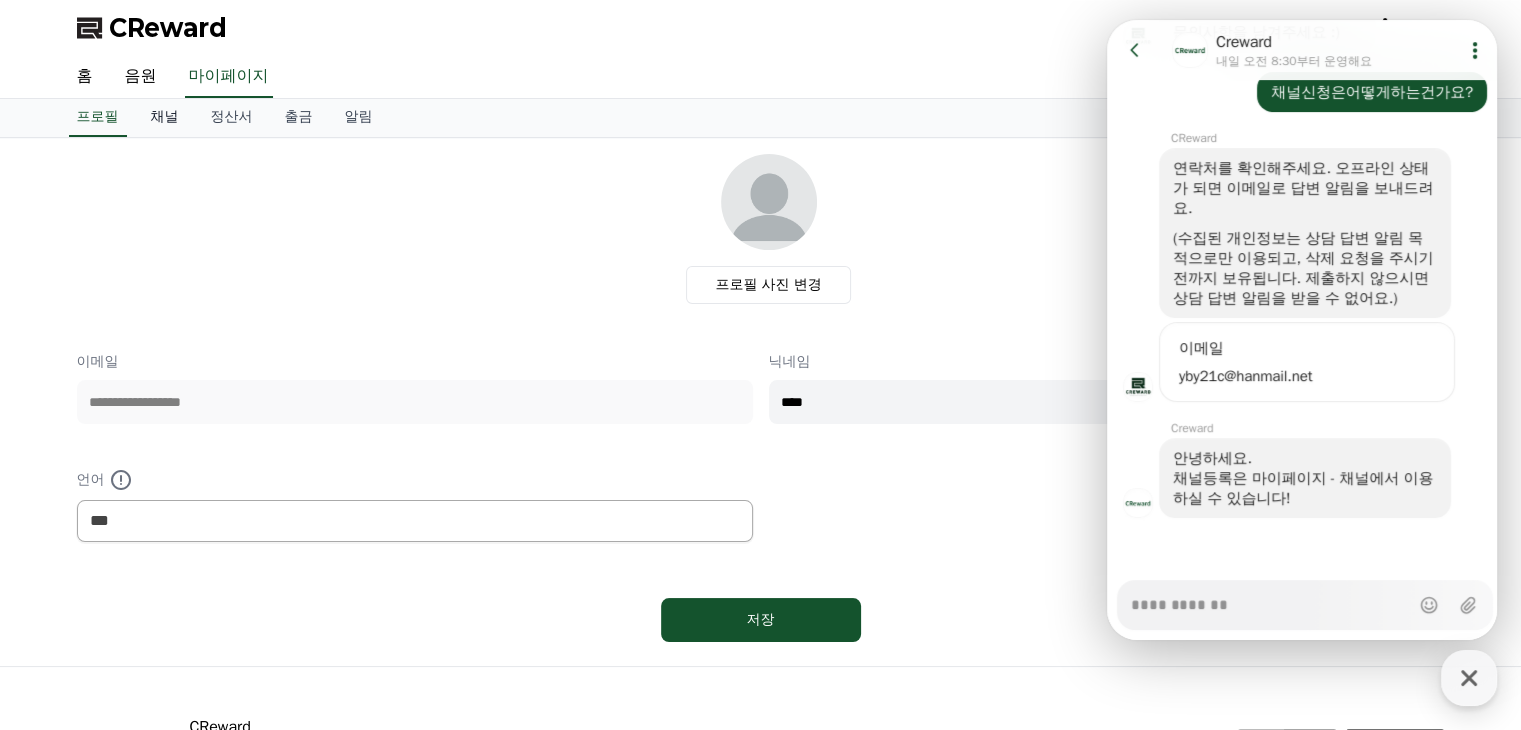 click on "채널" at bounding box center [165, 118] 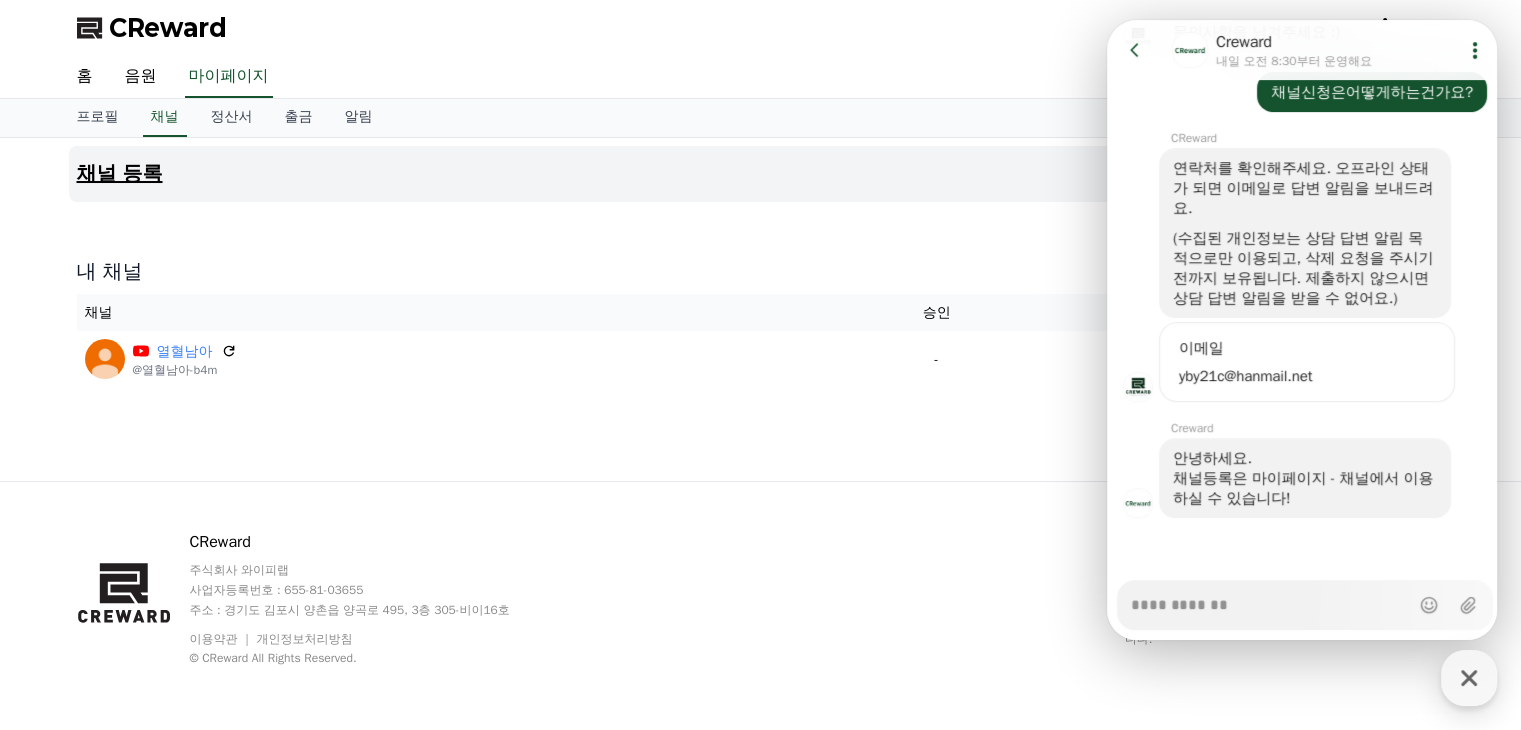 click on "채널 등록" at bounding box center (120, 174) 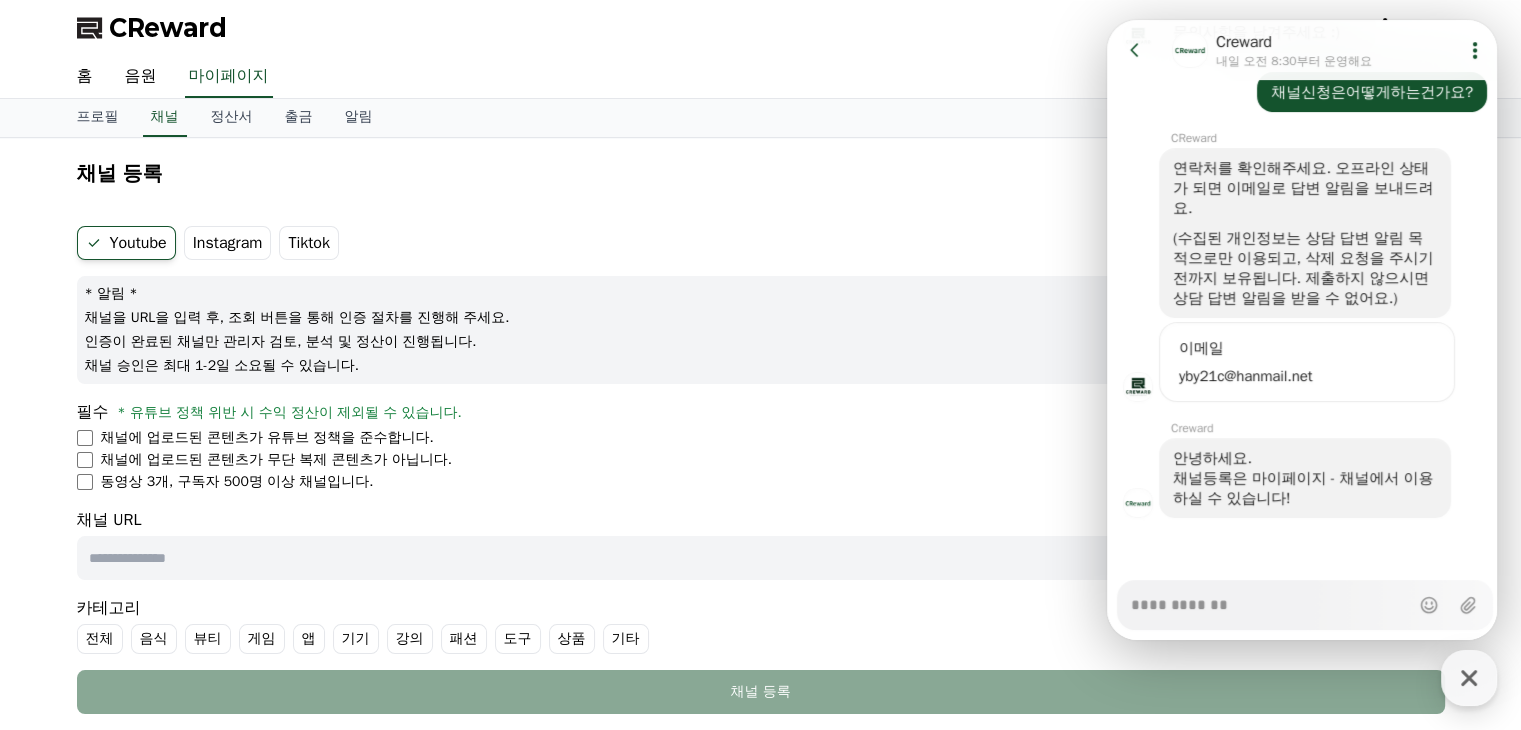 scroll, scrollTop: 200, scrollLeft: 0, axis: vertical 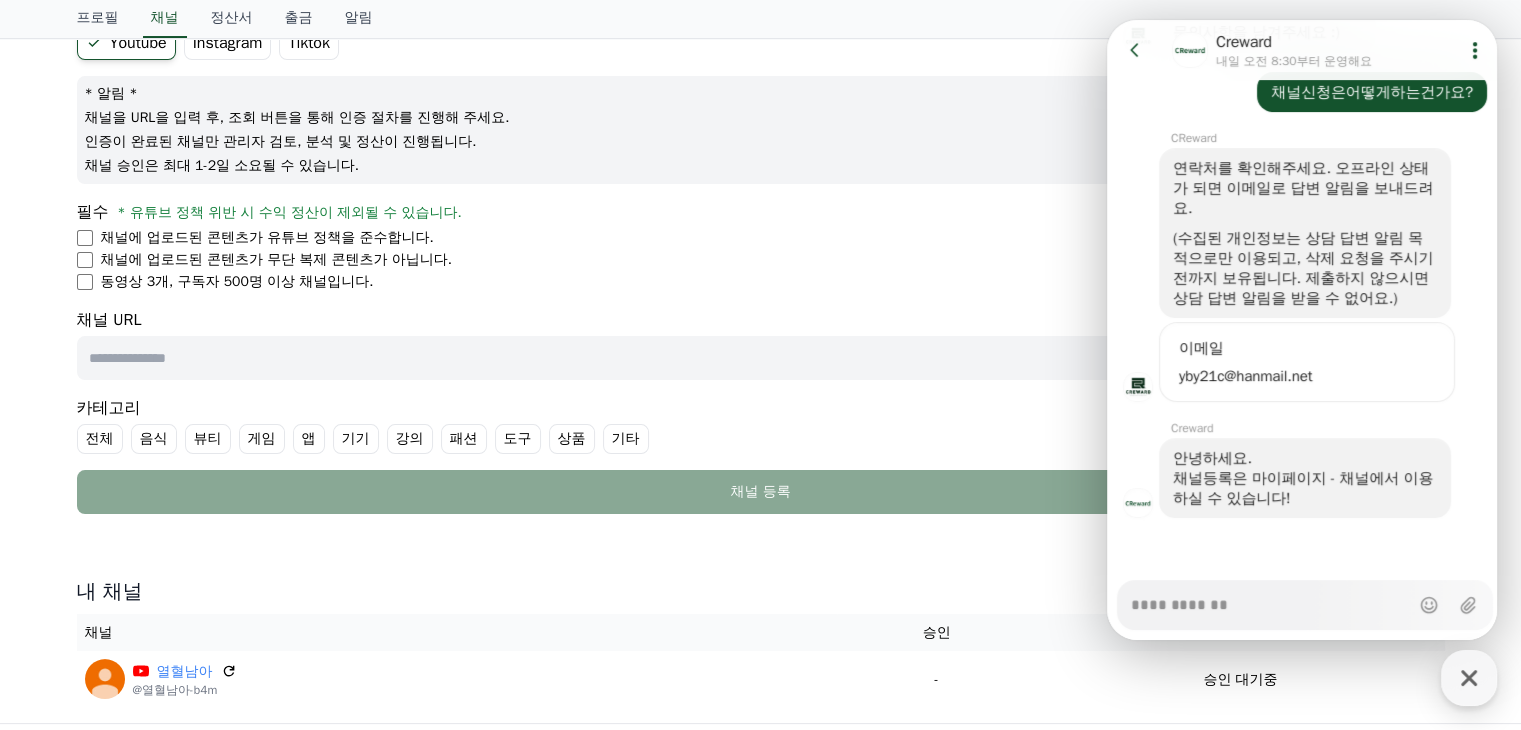 click at bounding box center [717, 358] 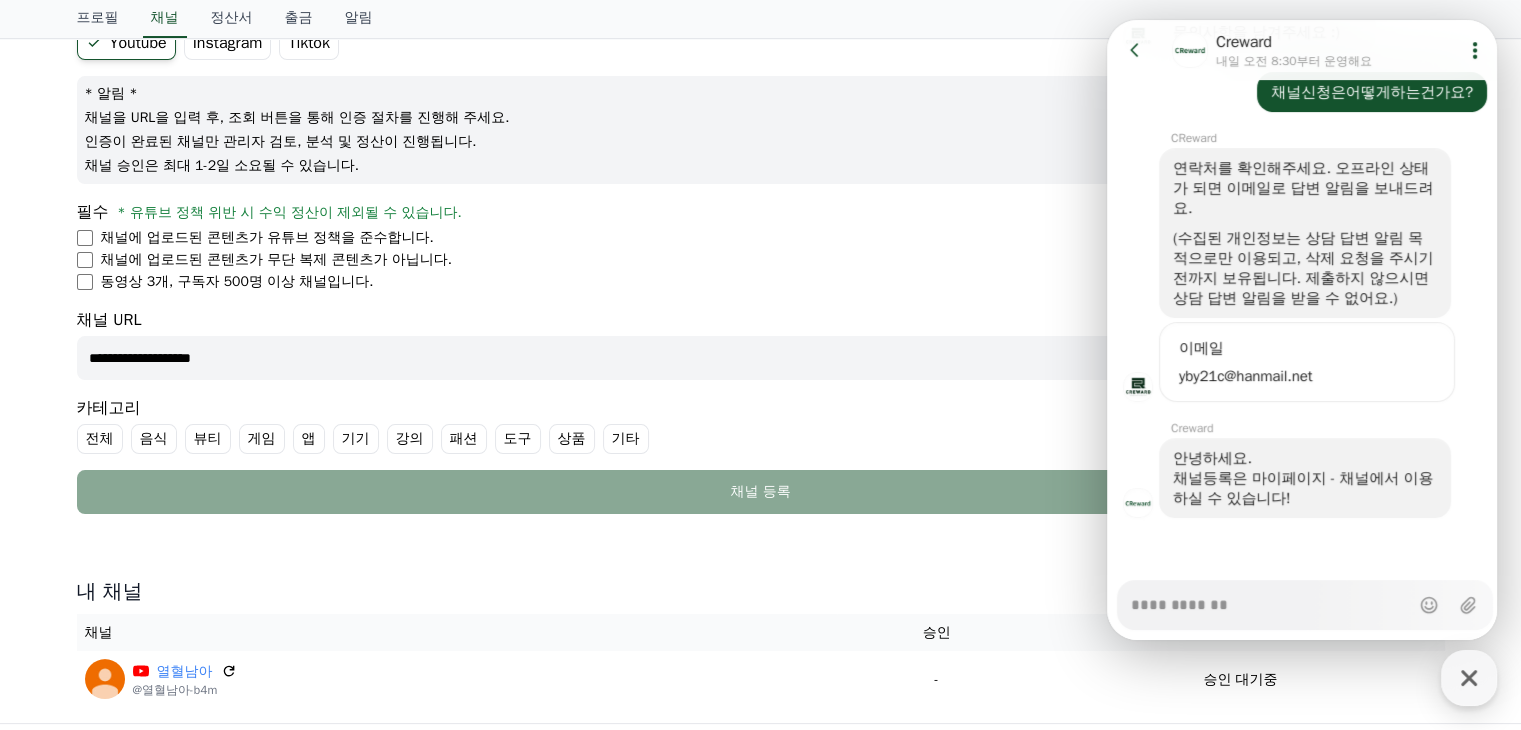 click on "기타" at bounding box center (626, 439) 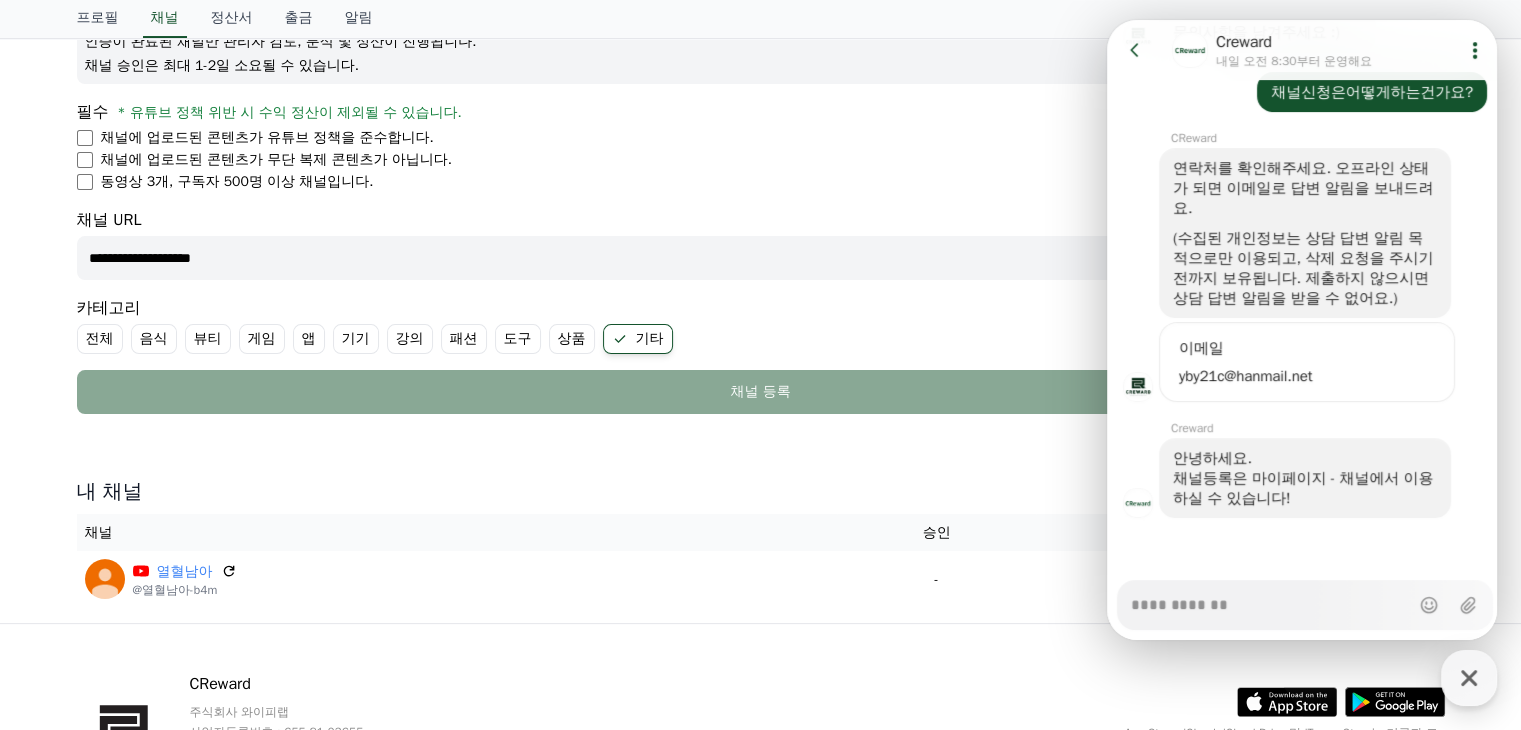 scroll, scrollTop: 400, scrollLeft: 0, axis: vertical 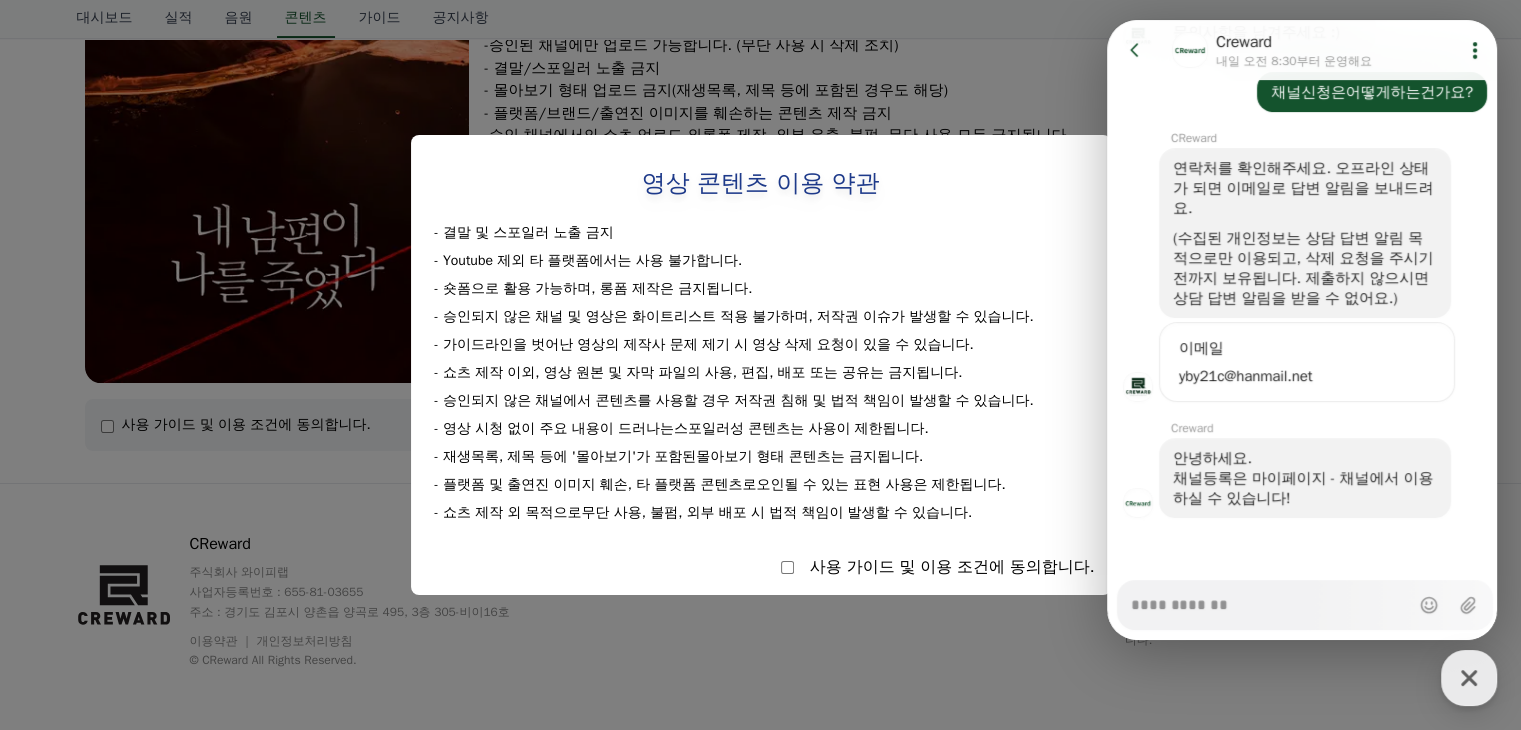 select 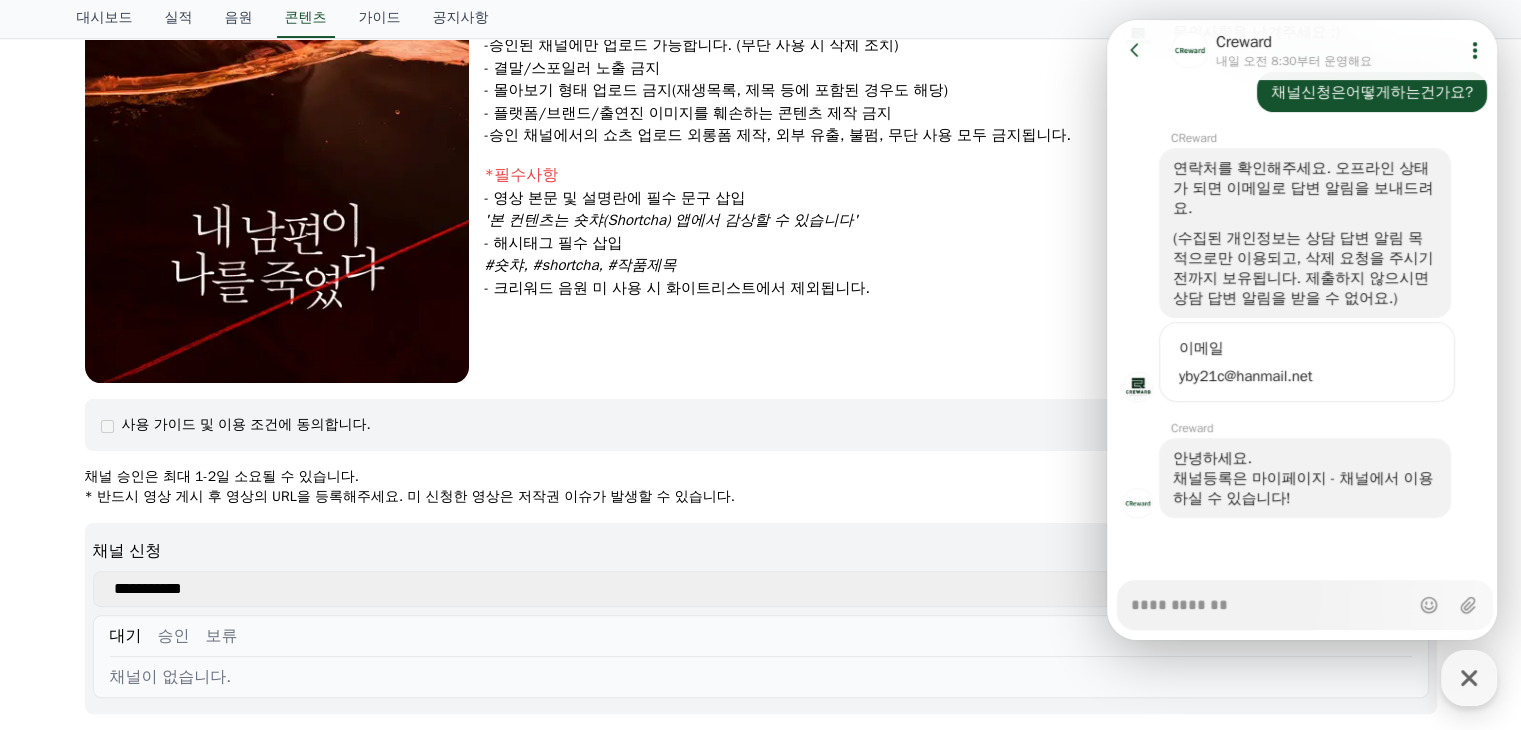 scroll, scrollTop: 500, scrollLeft: 0, axis: vertical 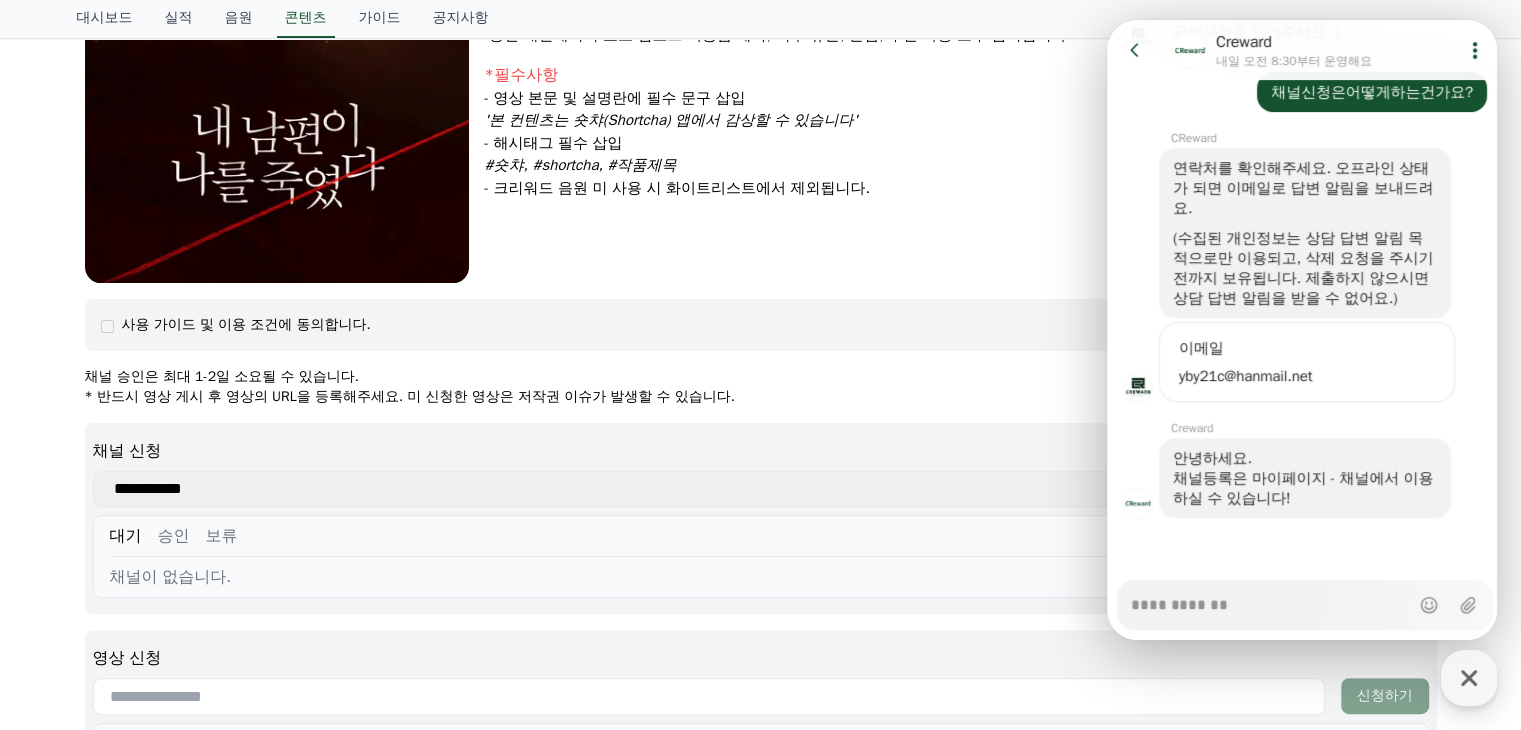 click on "**********" at bounding box center (709, 489) 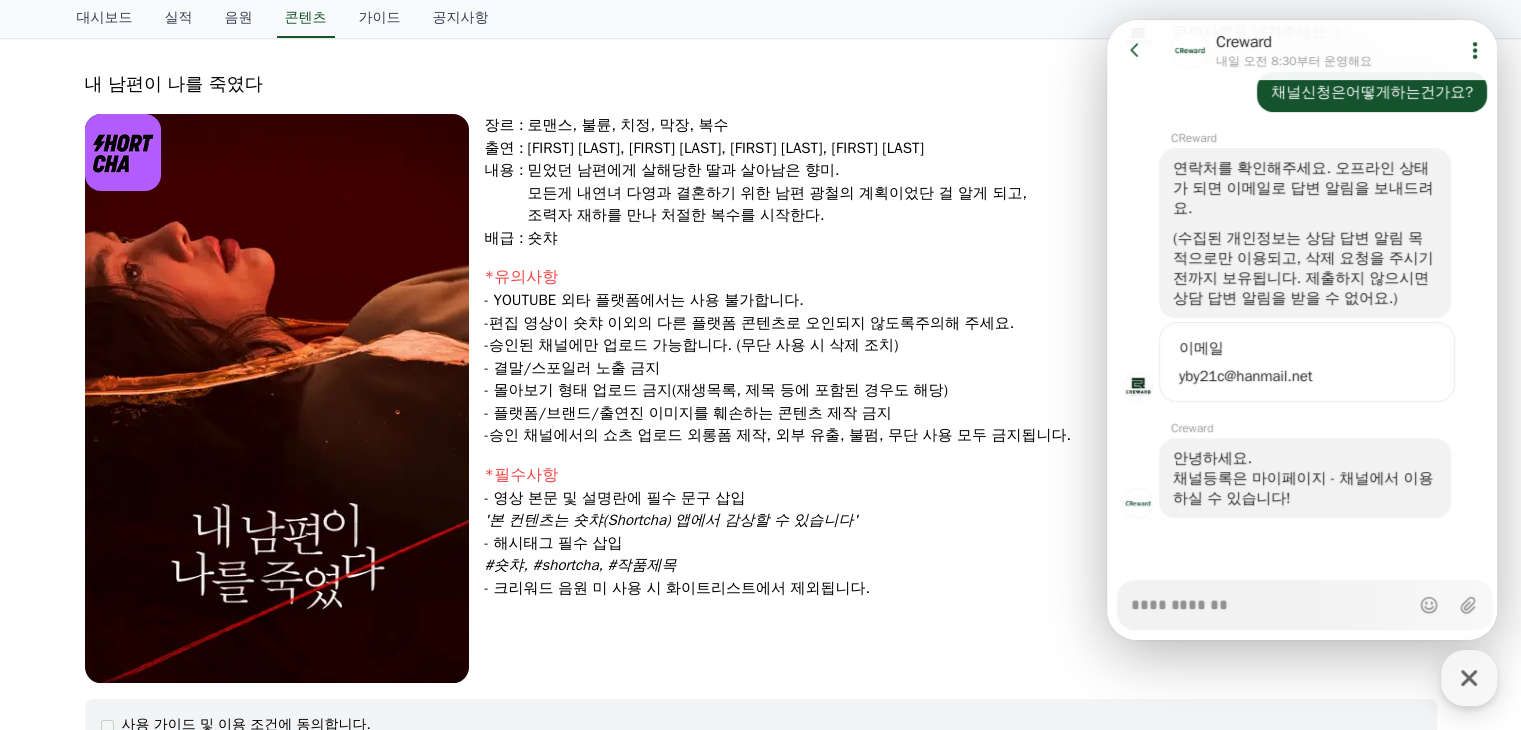 scroll, scrollTop: 0, scrollLeft: 0, axis: both 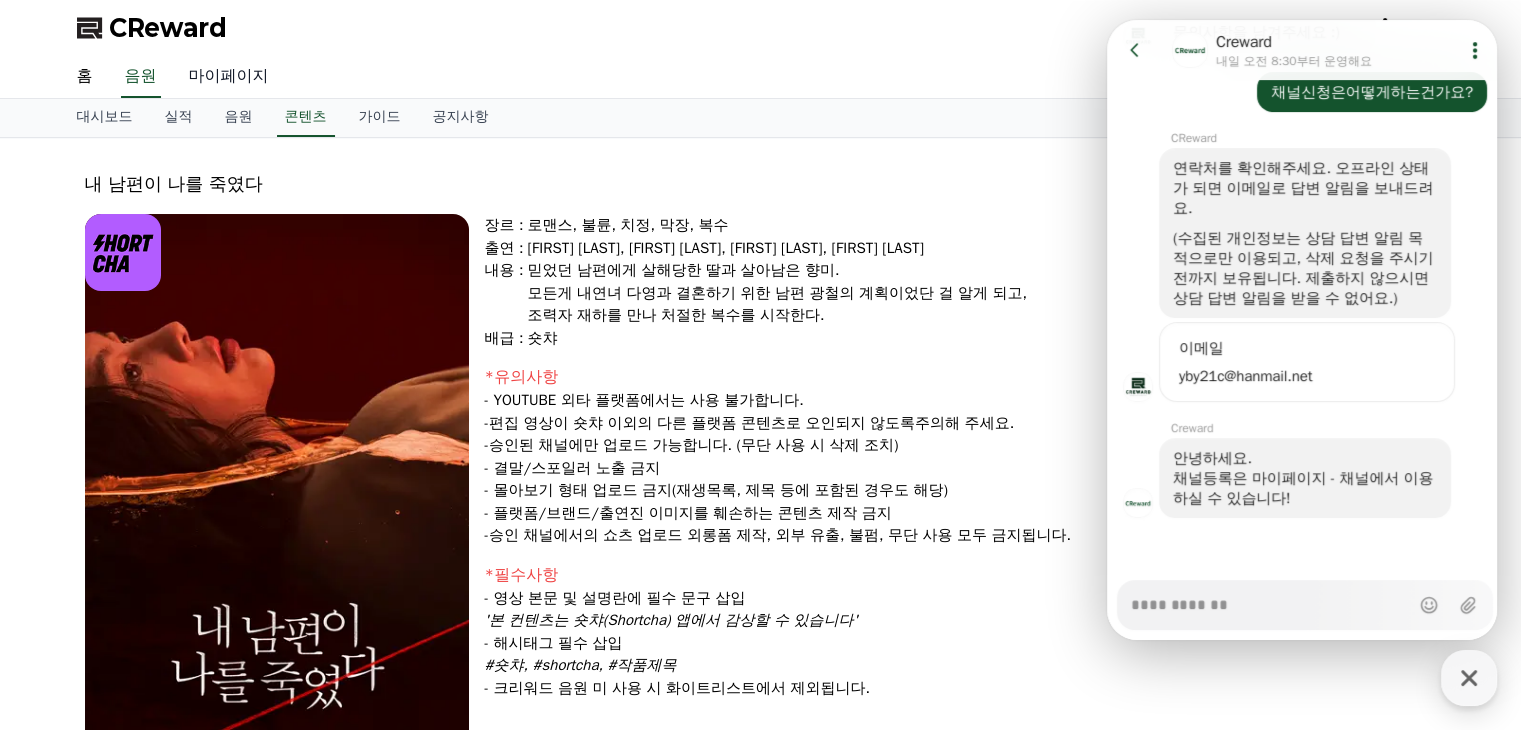 click on "마이페이지" at bounding box center (229, 77) 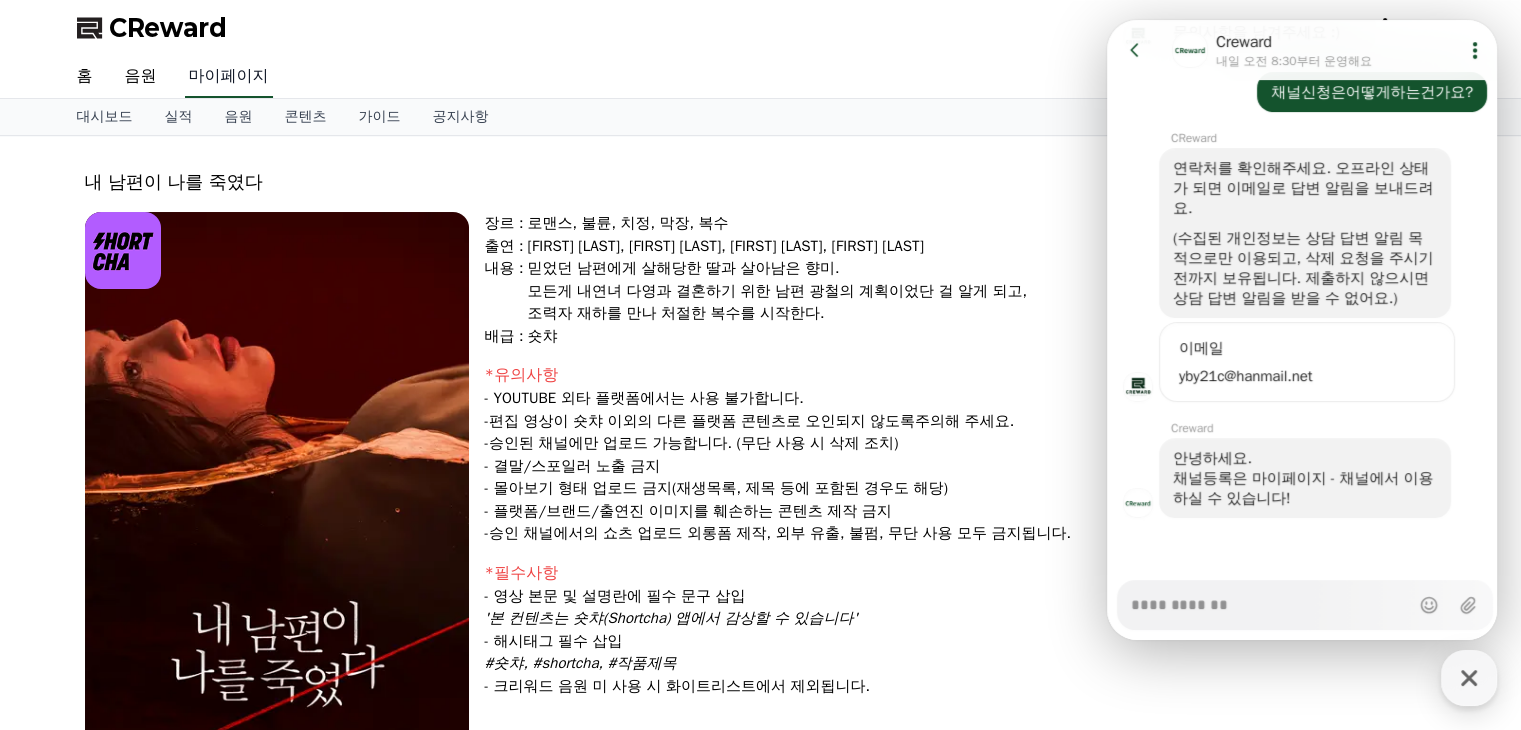select on "**********" 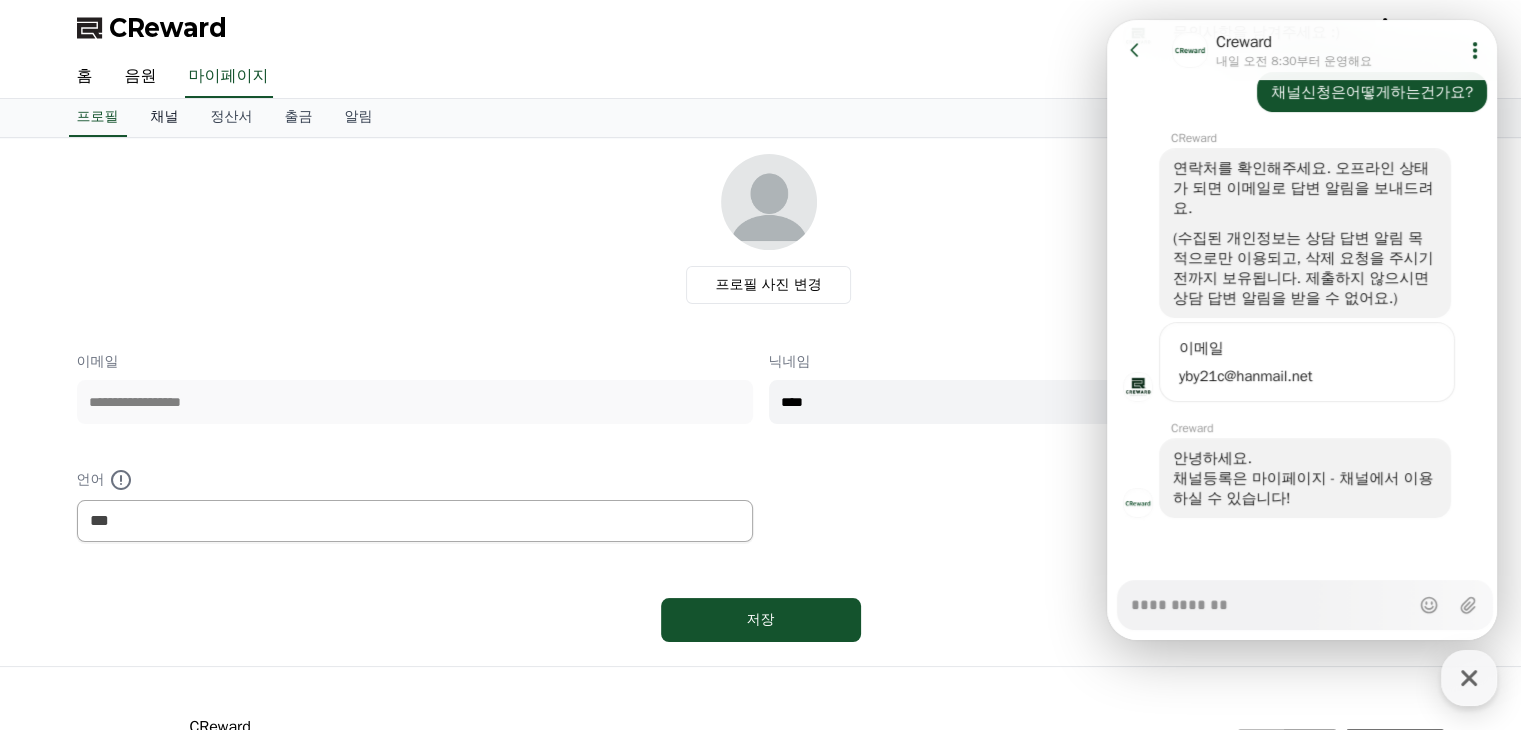 click on "채널" at bounding box center [165, 118] 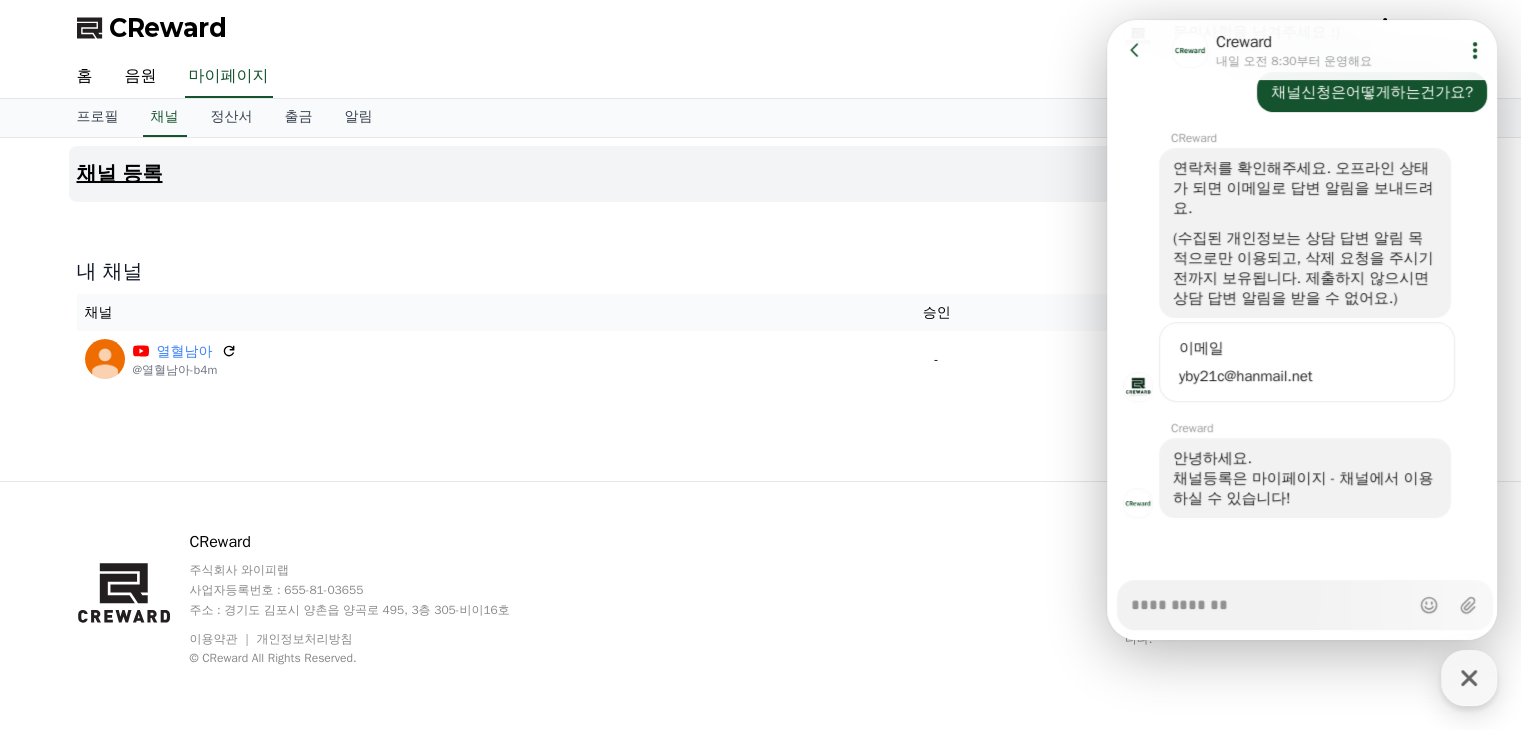 click on "채널 등록" at bounding box center [120, 174] 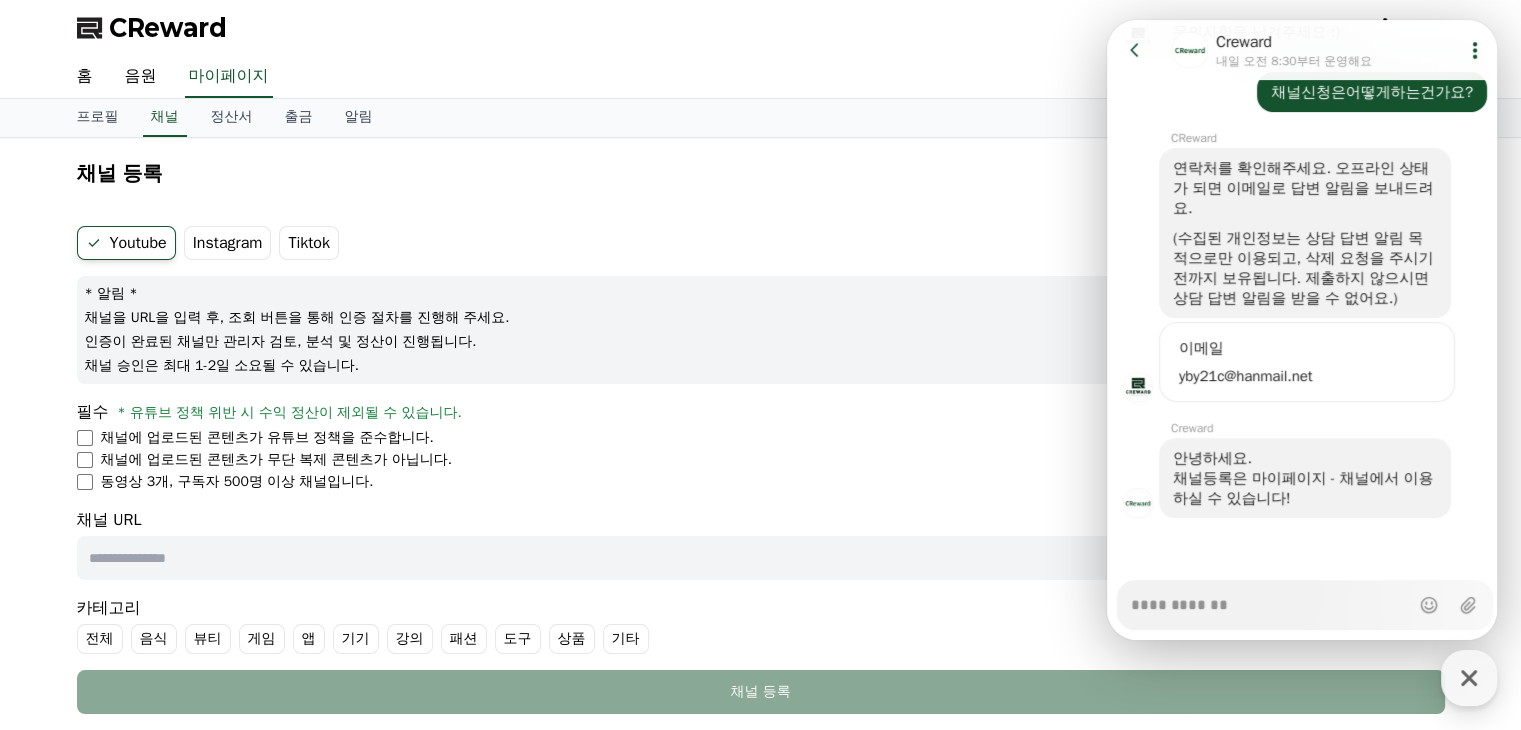 click on "Youtube" at bounding box center [126, 243] 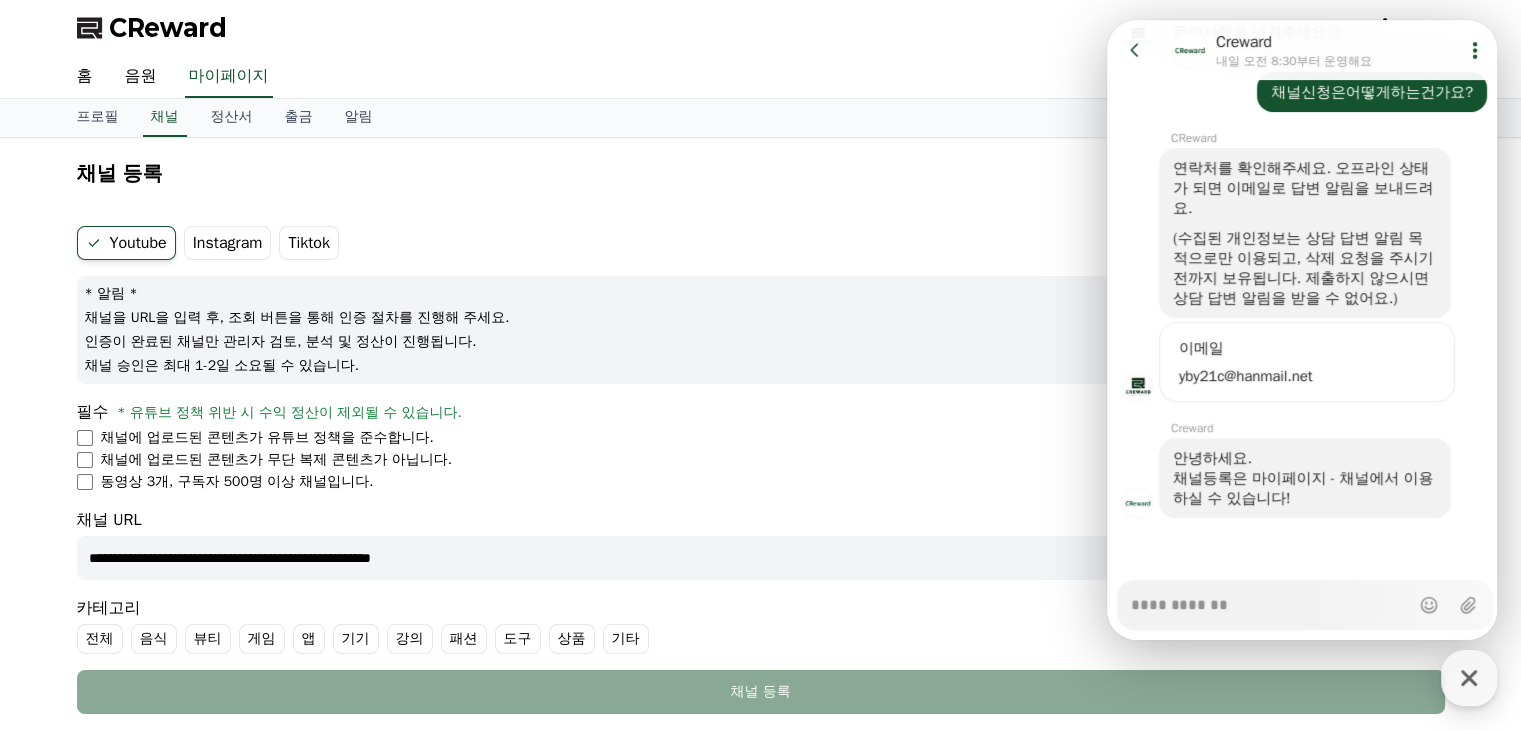 scroll, scrollTop: 100, scrollLeft: 0, axis: vertical 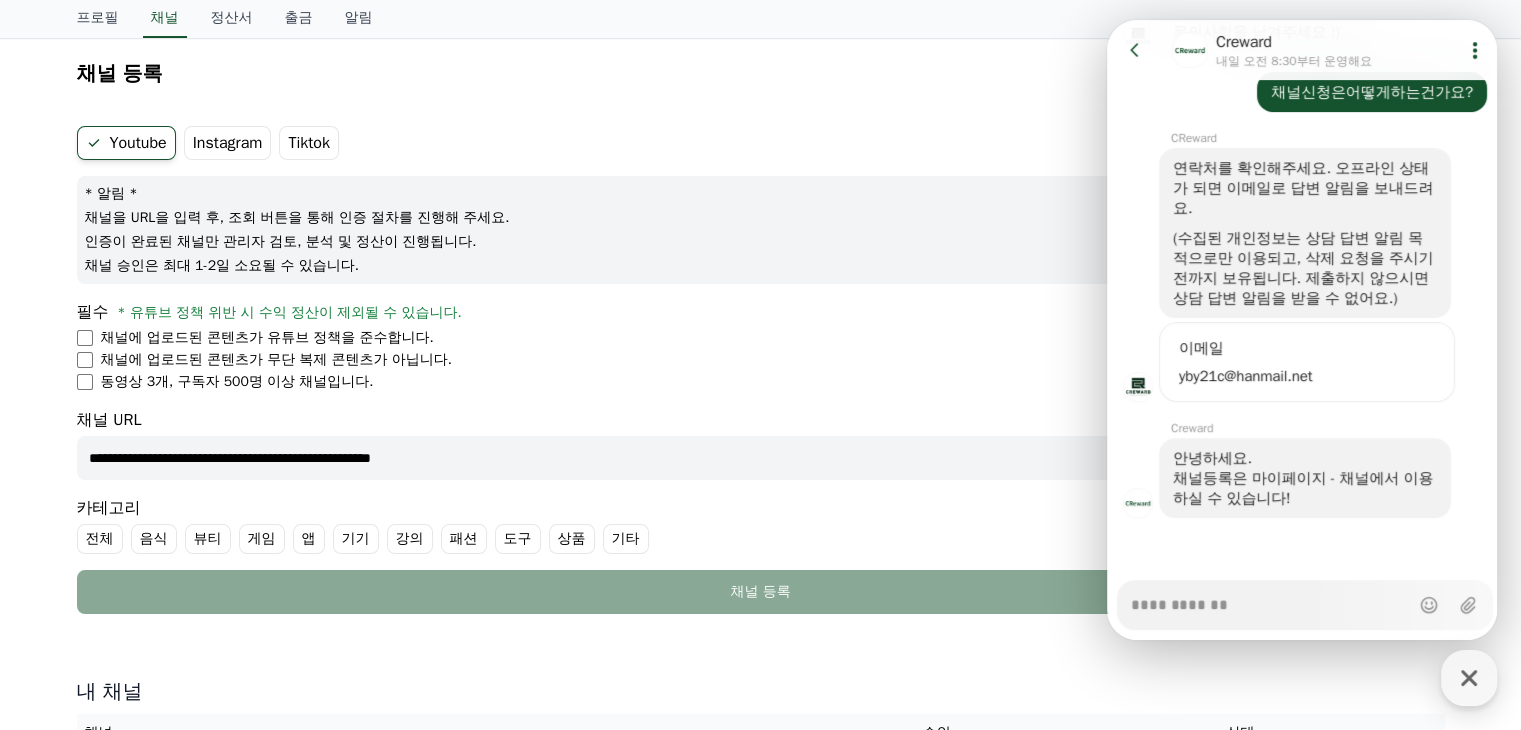 type on "**********" 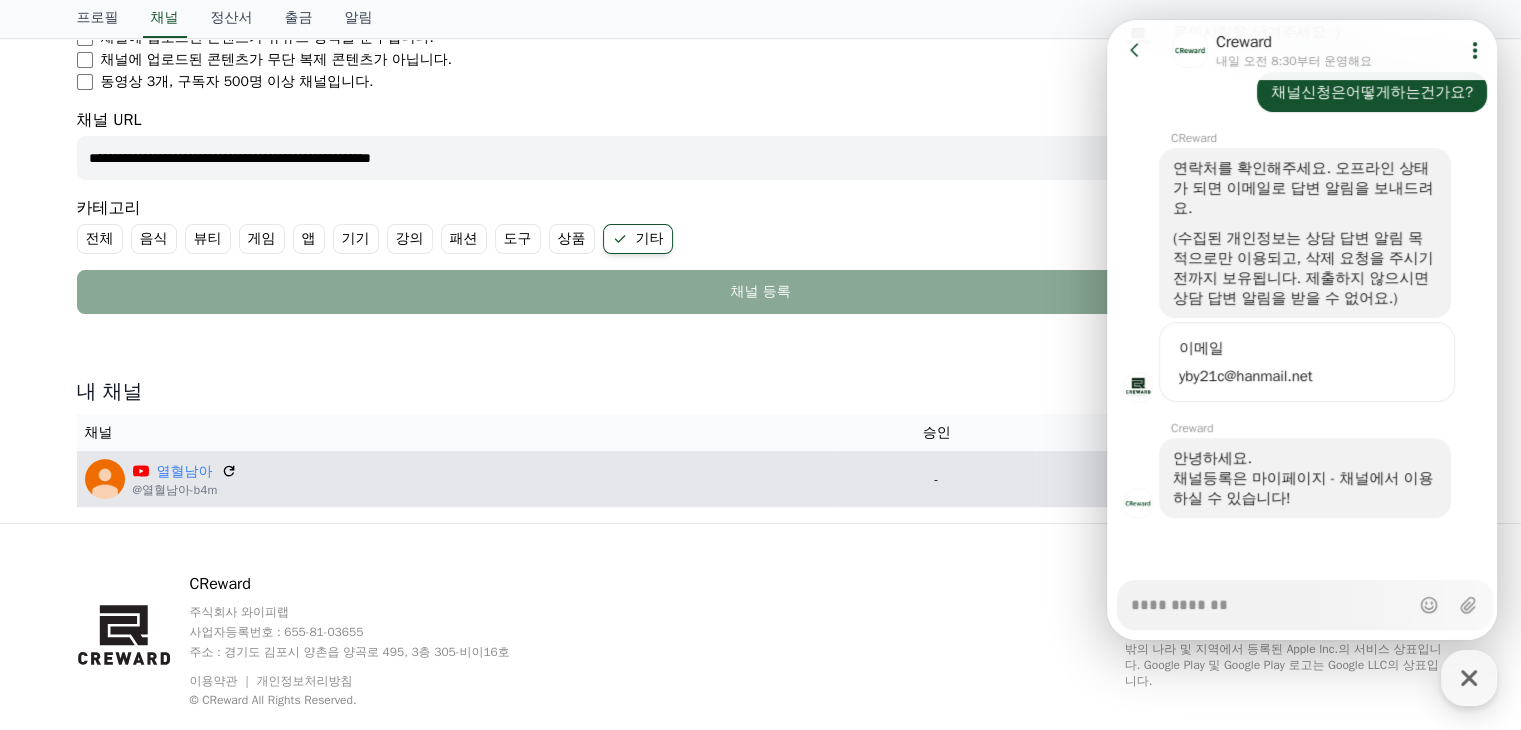 scroll, scrollTop: 200, scrollLeft: 0, axis: vertical 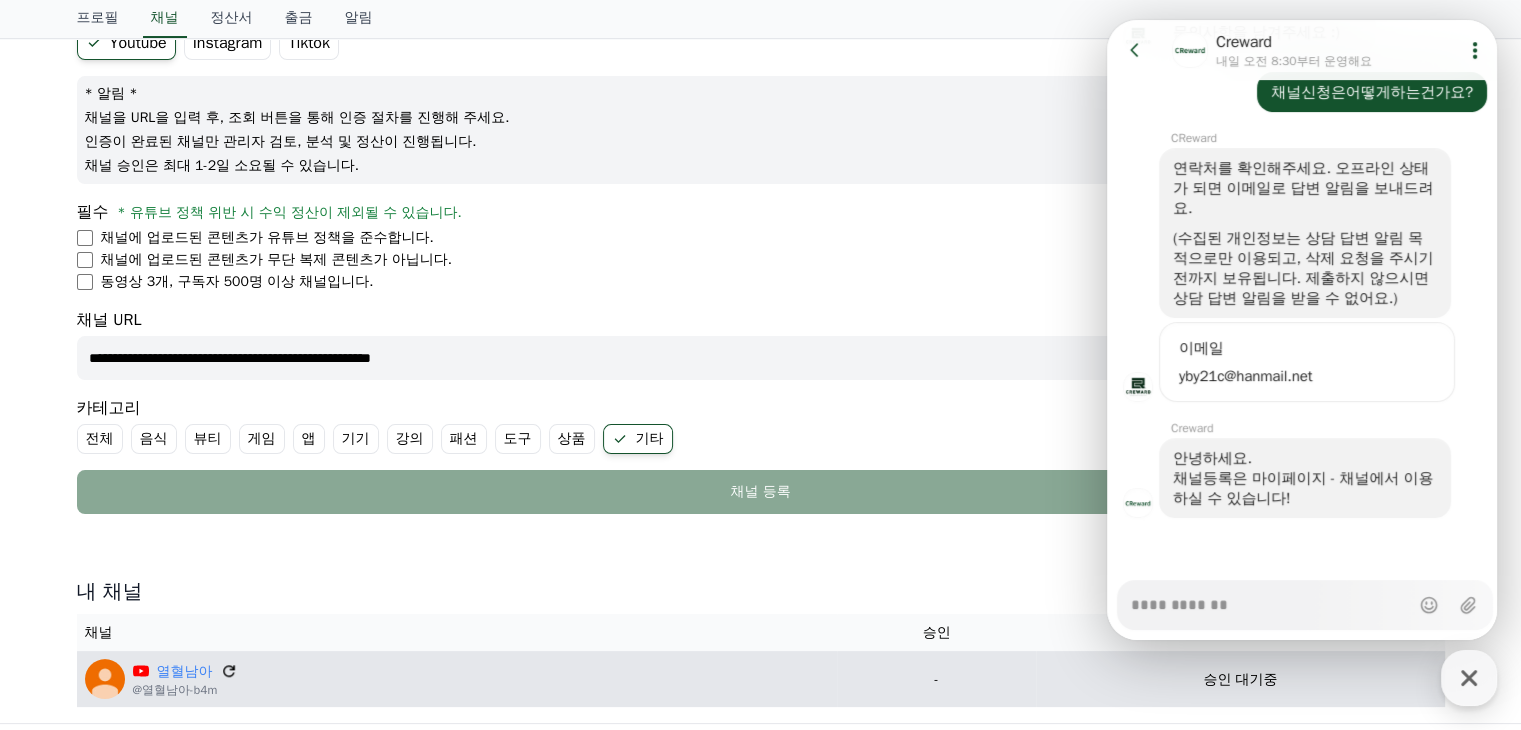 click 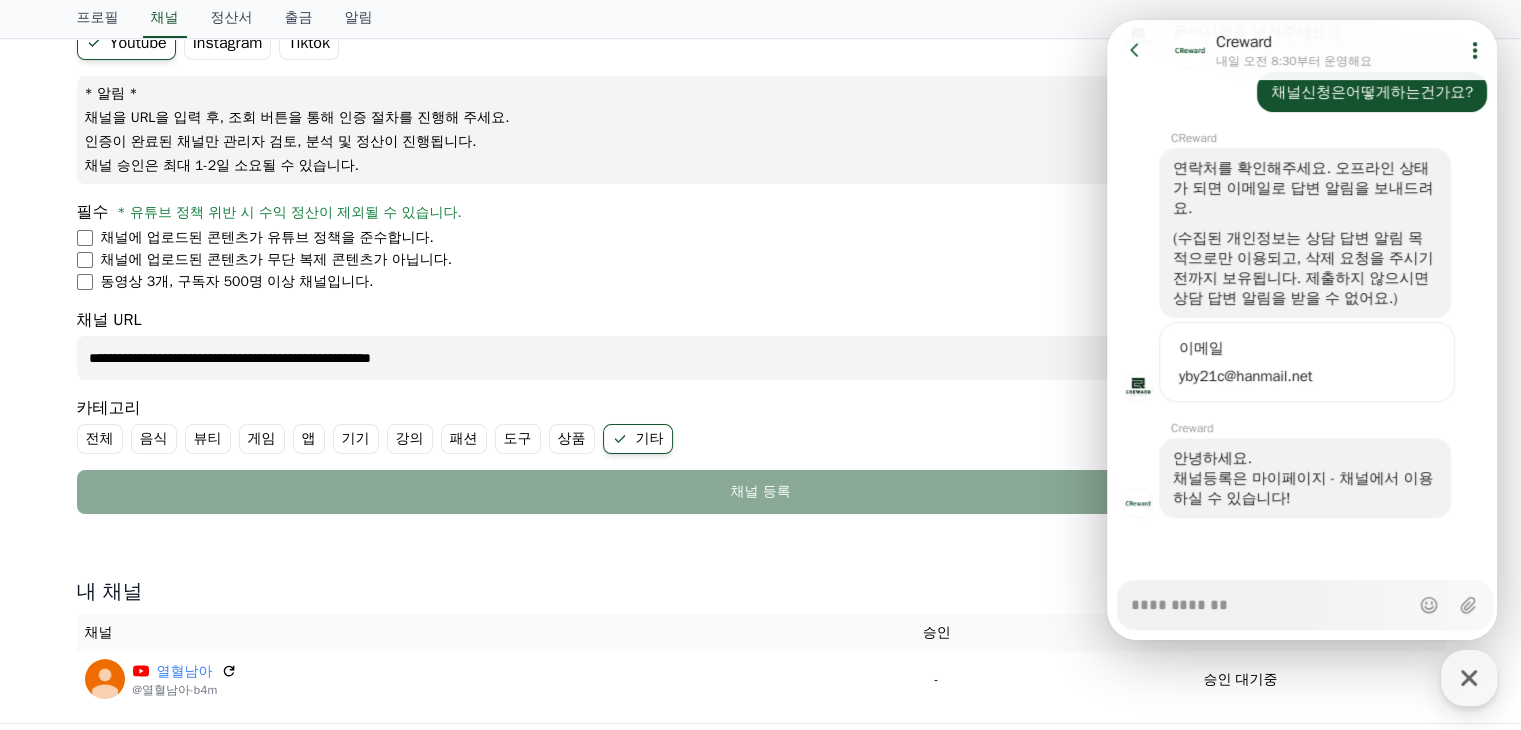 type on "*" 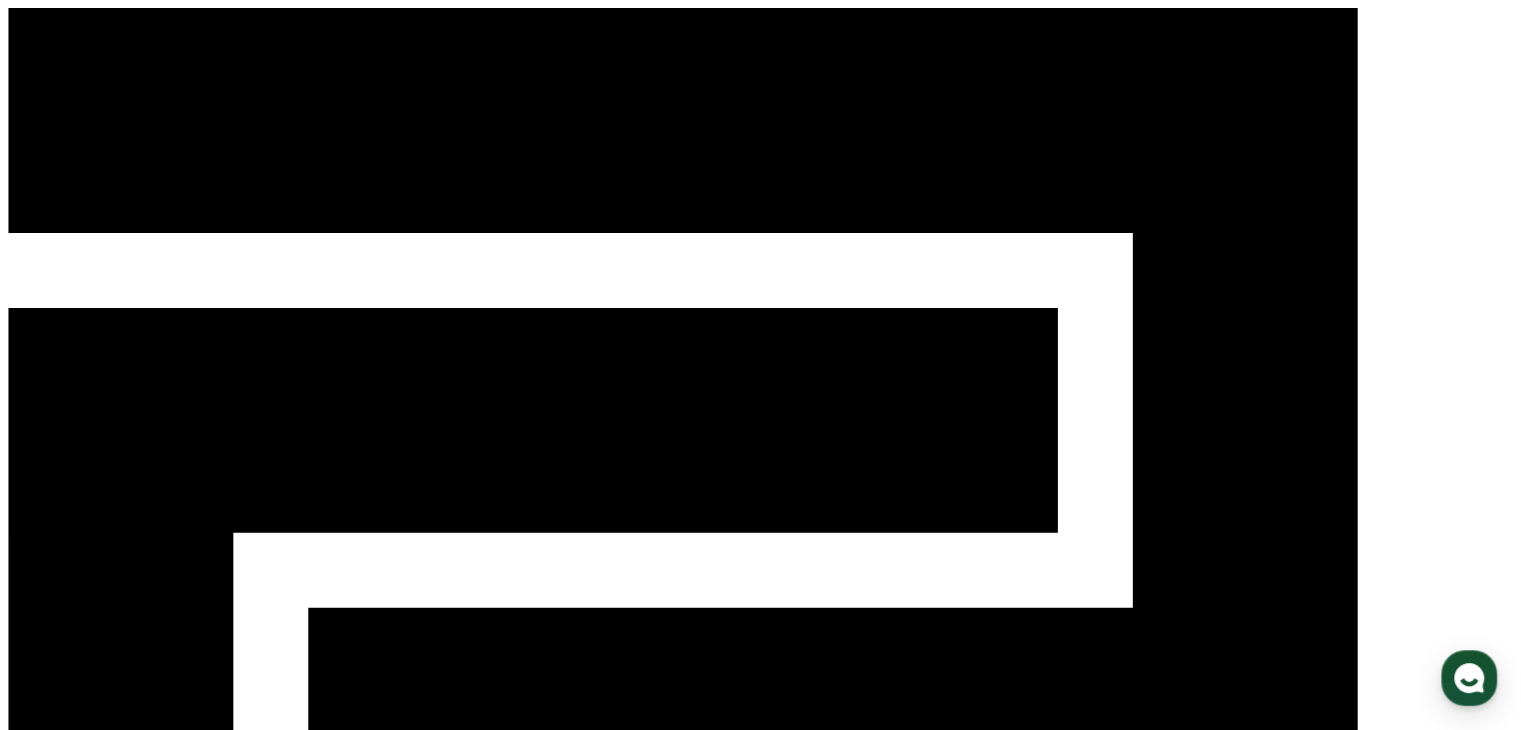 scroll, scrollTop: 0, scrollLeft: 0, axis: both 